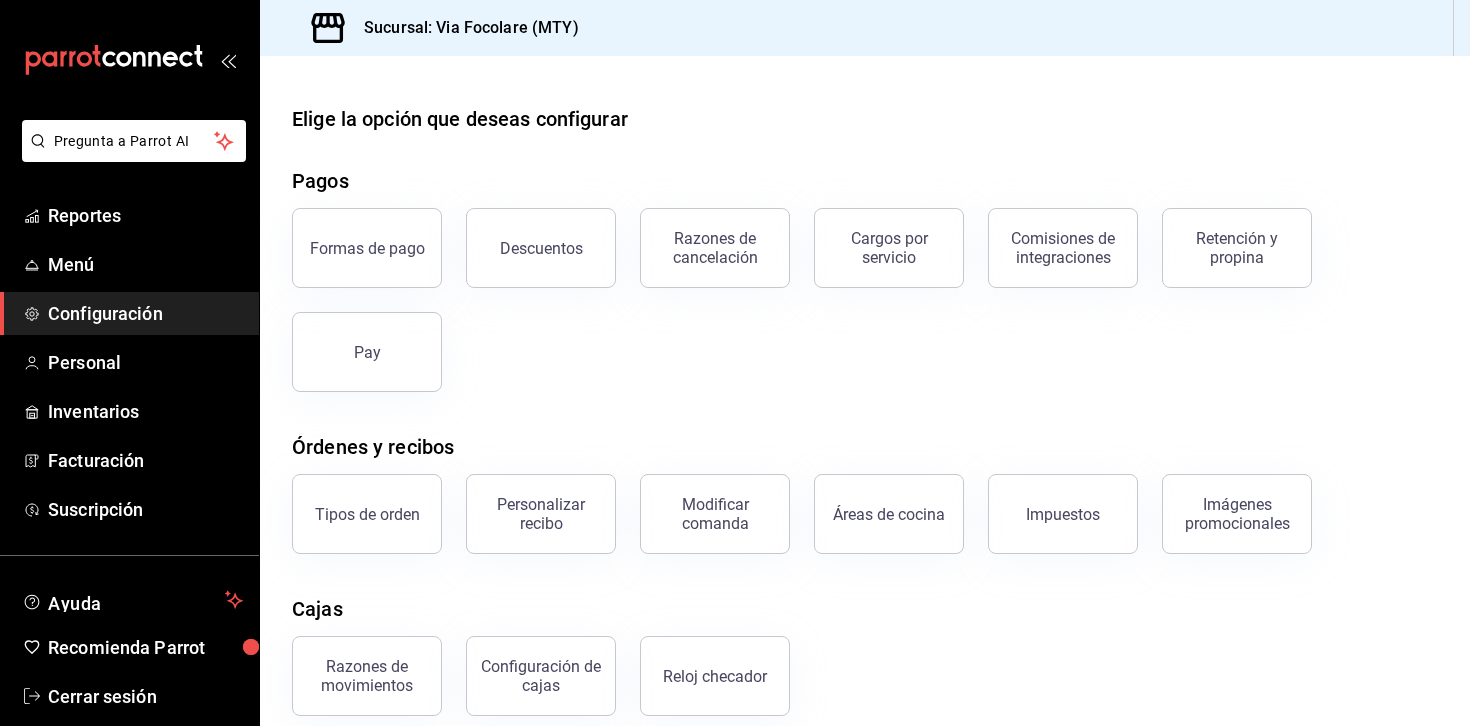 scroll, scrollTop: 0, scrollLeft: 0, axis: both 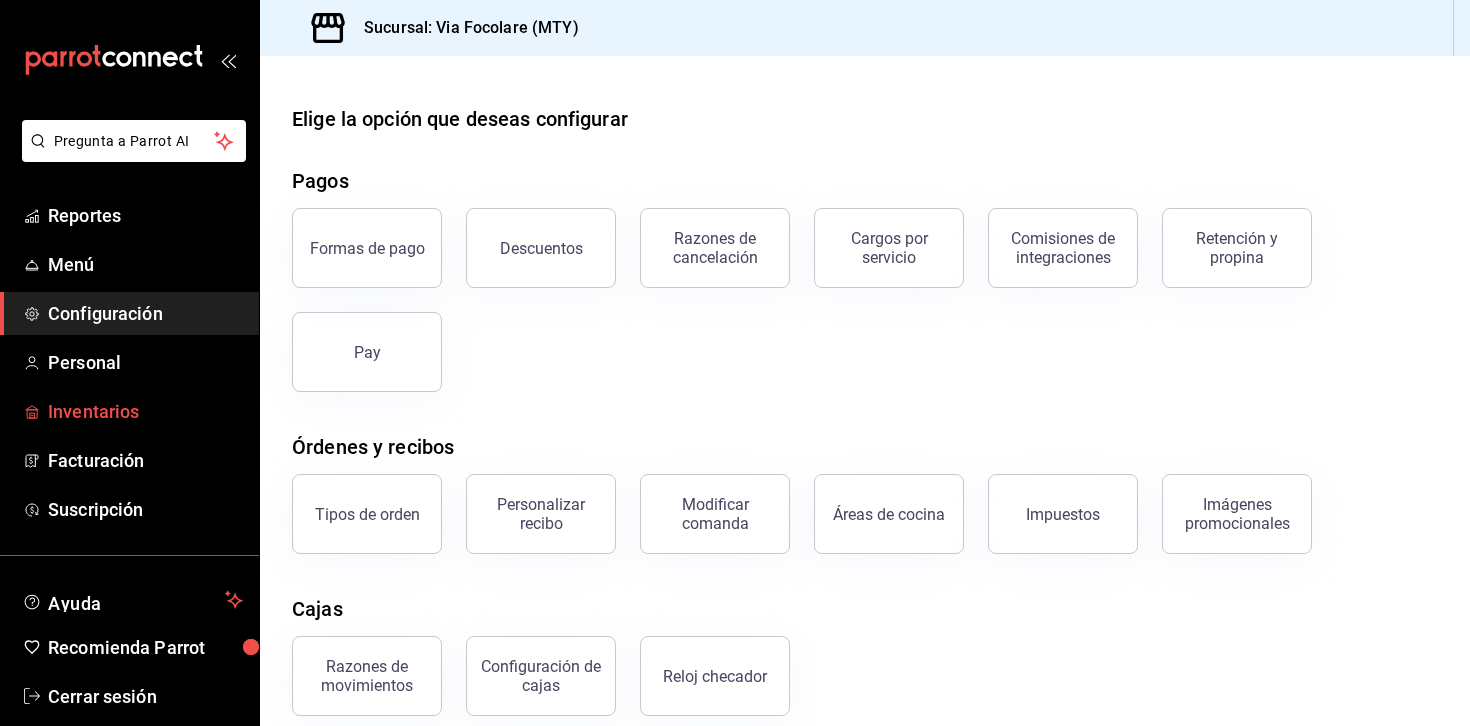 click on "Inventarios" at bounding box center [129, 411] 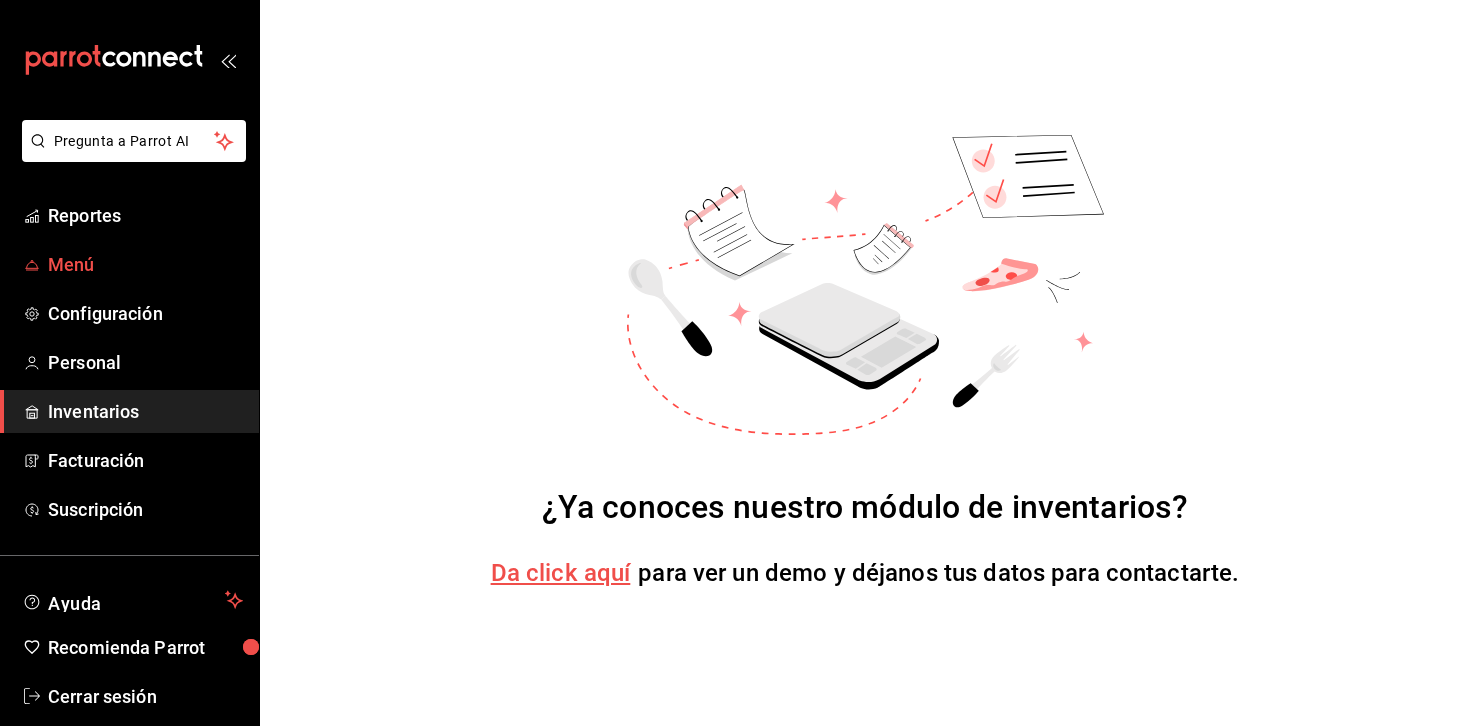 click on "Menú" at bounding box center [145, 264] 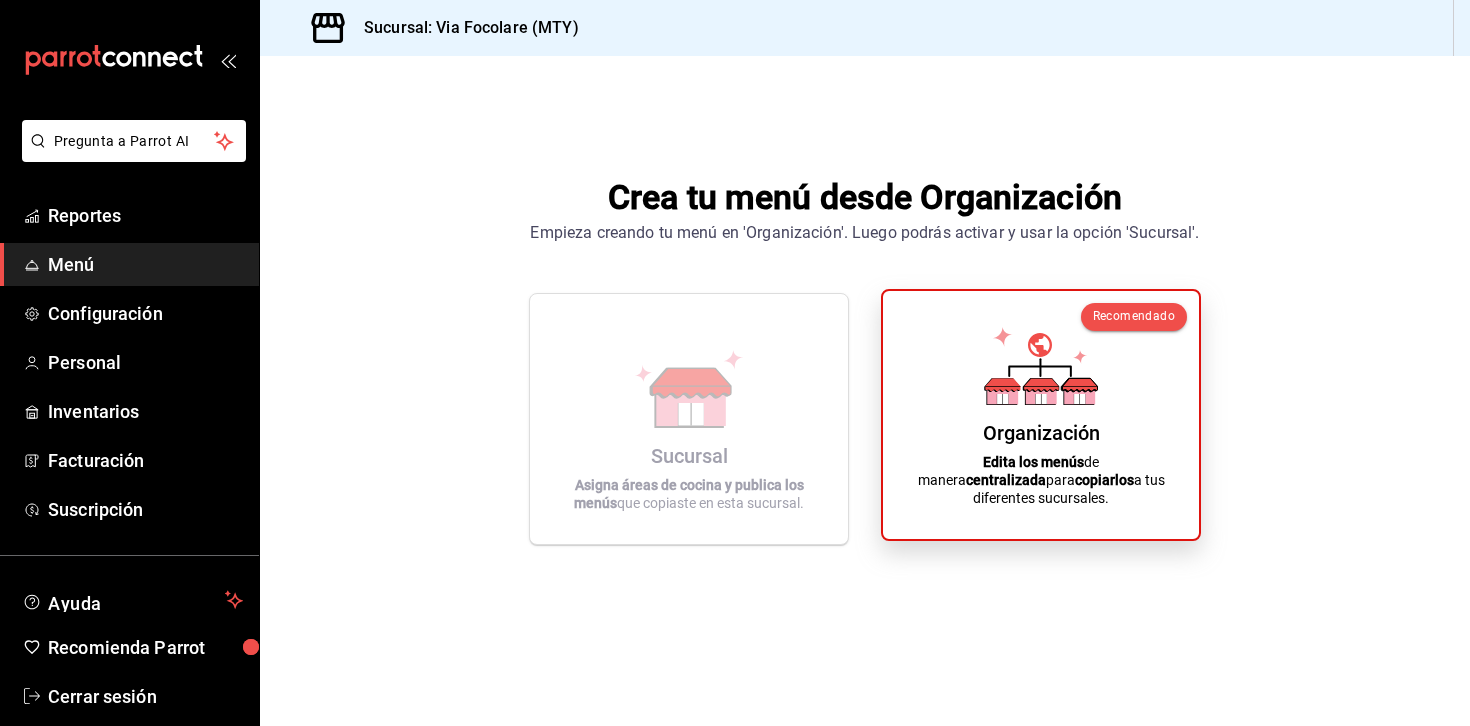 click on "Organización Edita los menús  de manera  centralizada  para  copiarlos  a tus diferentes sucursales." at bounding box center (1041, 415) 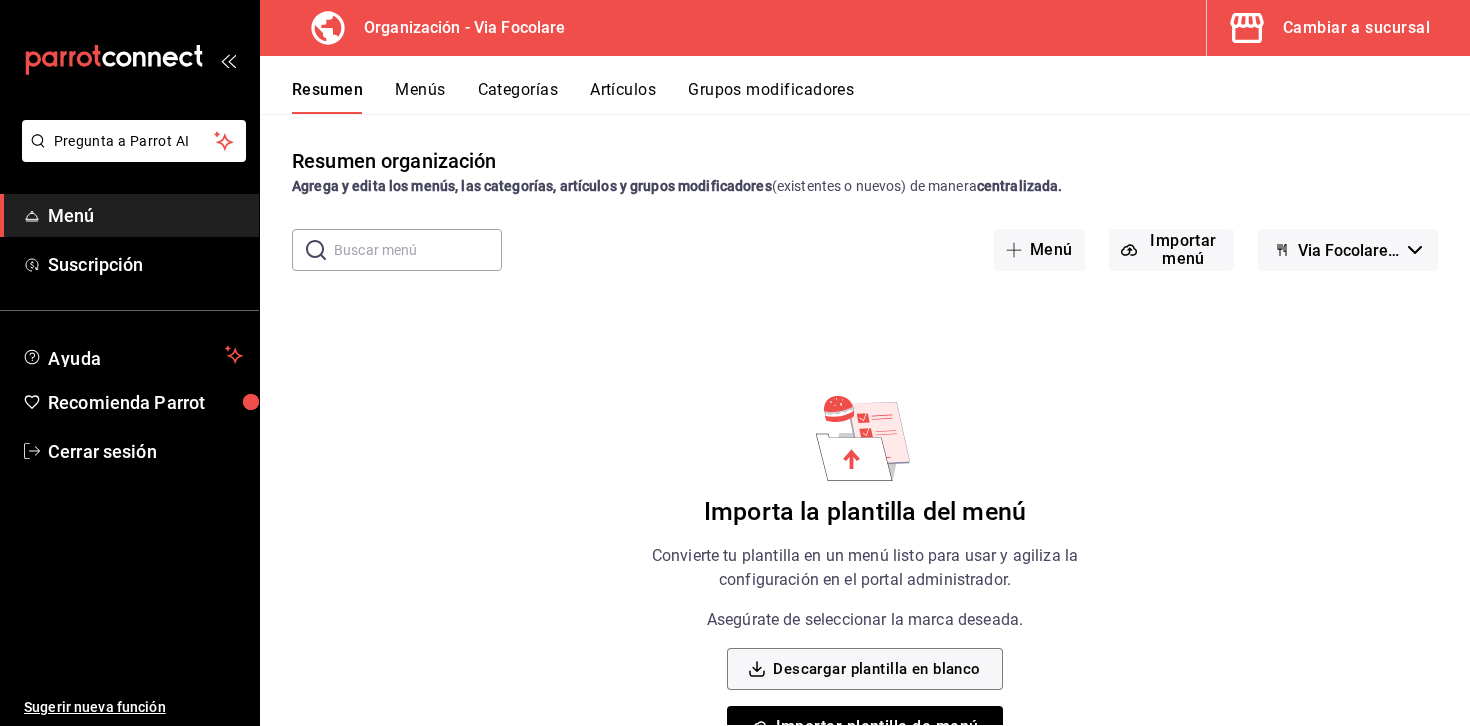 scroll, scrollTop: 60, scrollLeft: 0, axis: vertical 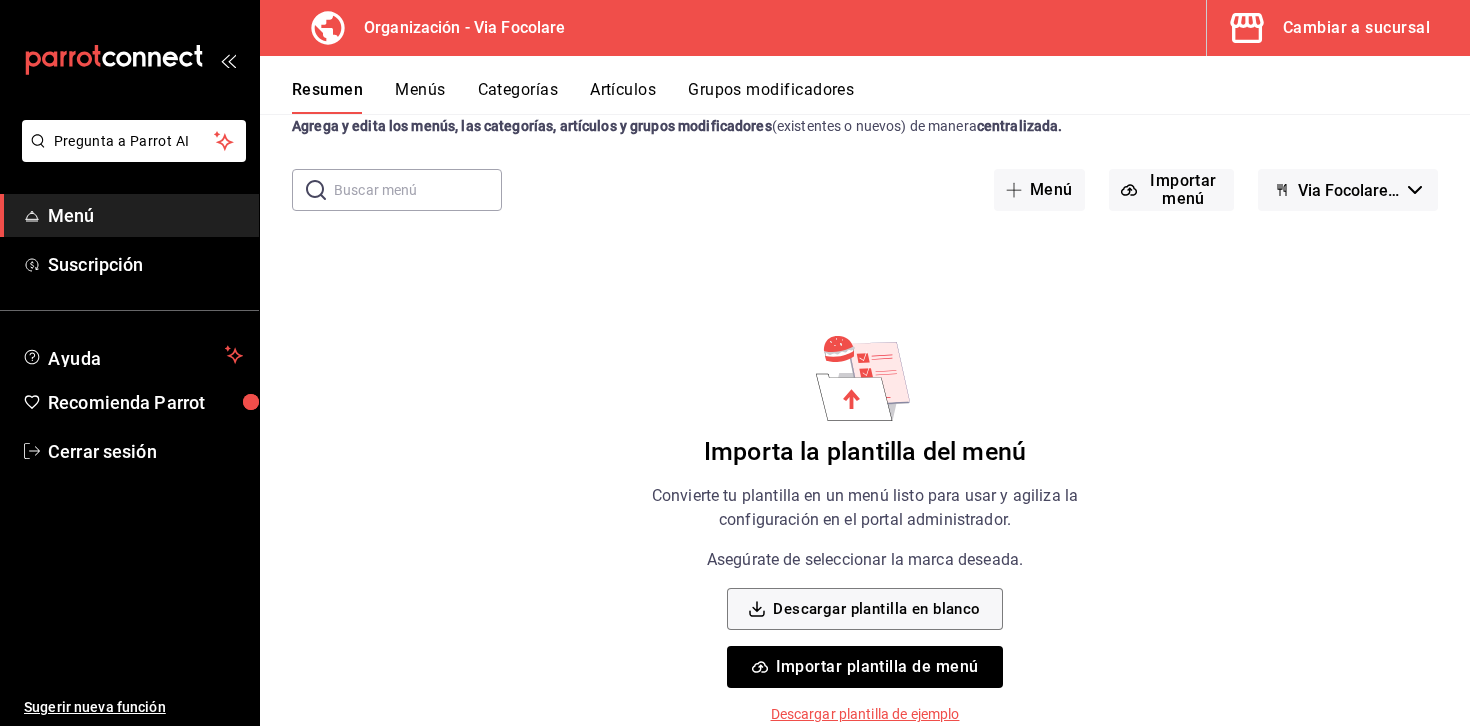 click on "Menús" at bounding box center (420, 97) 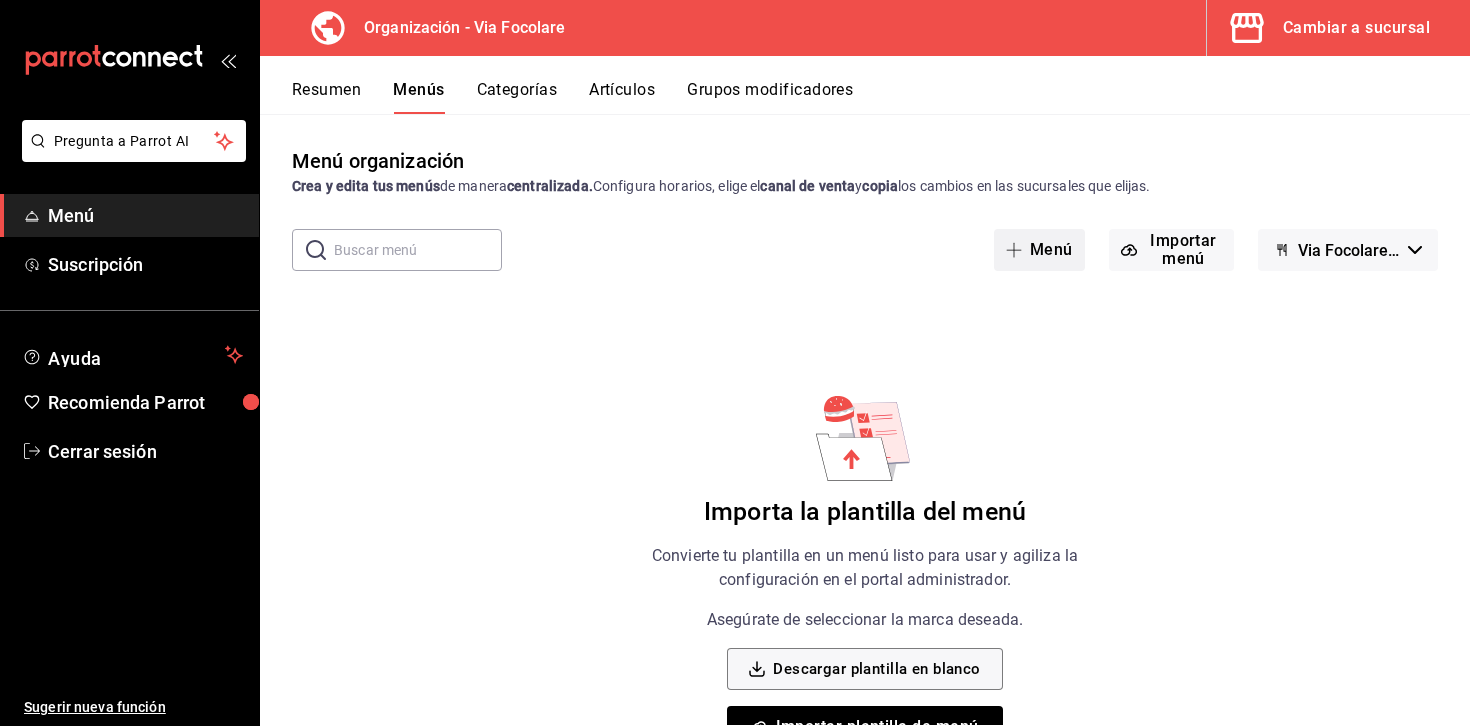 click on "Menú" at bounding box center [1039, 250] 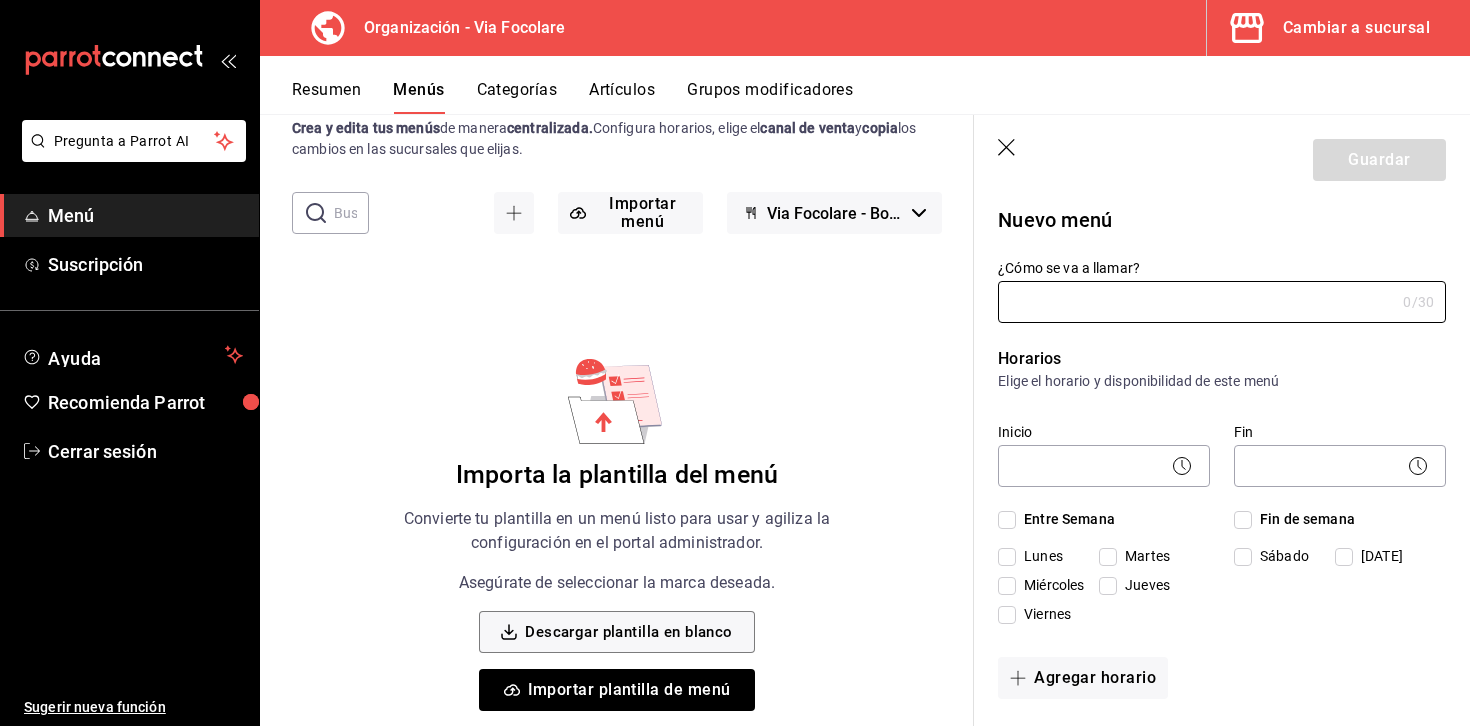 scroll, scrollTop: 81, scrollLeft: 0, axis: vertical 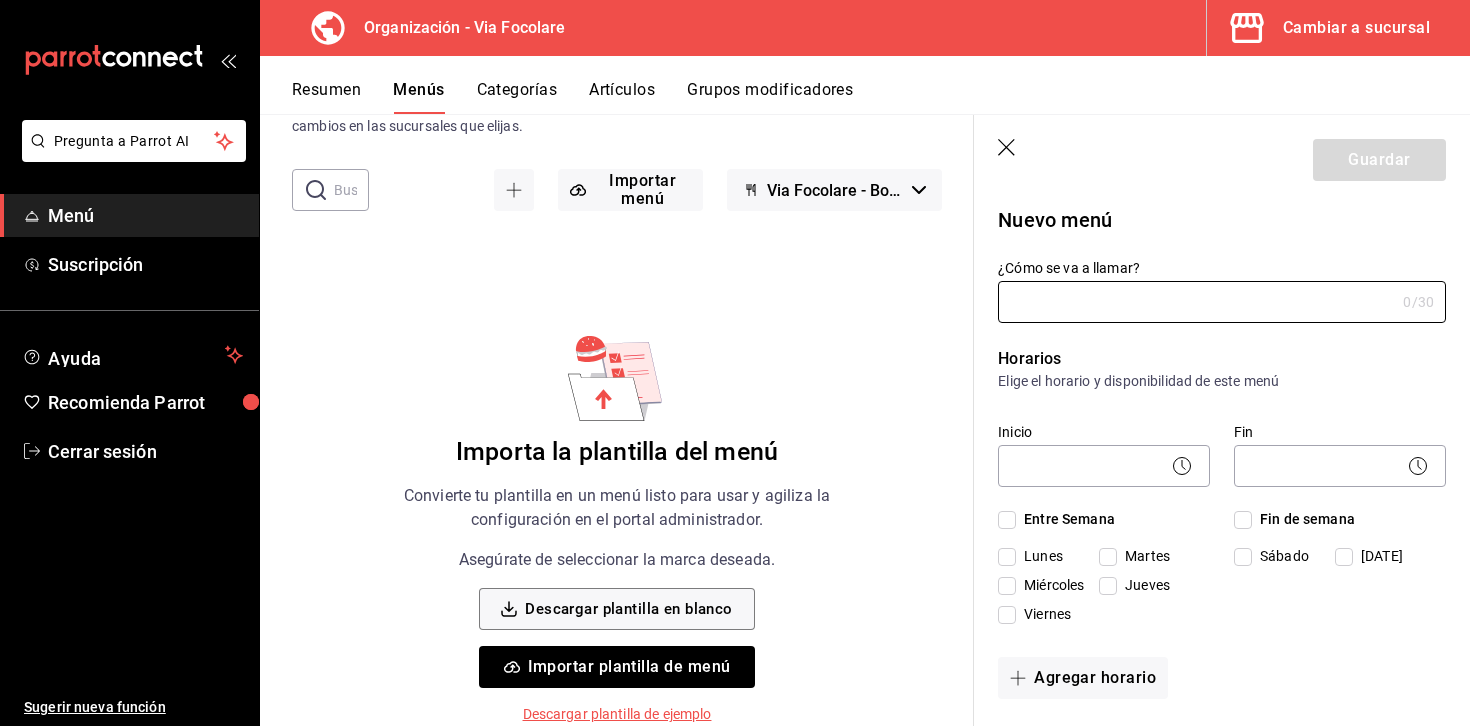click on "Guardar" at bounding box center [1222, 156] 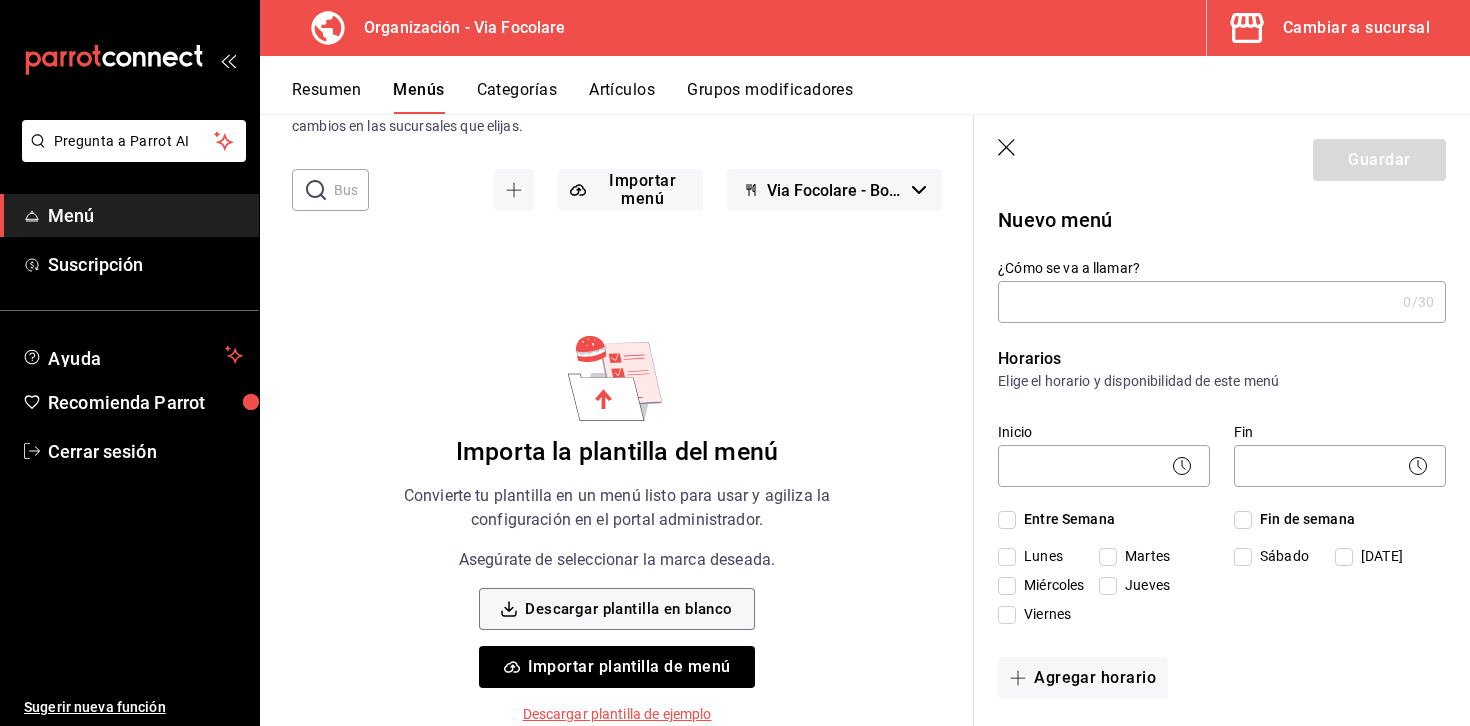 click 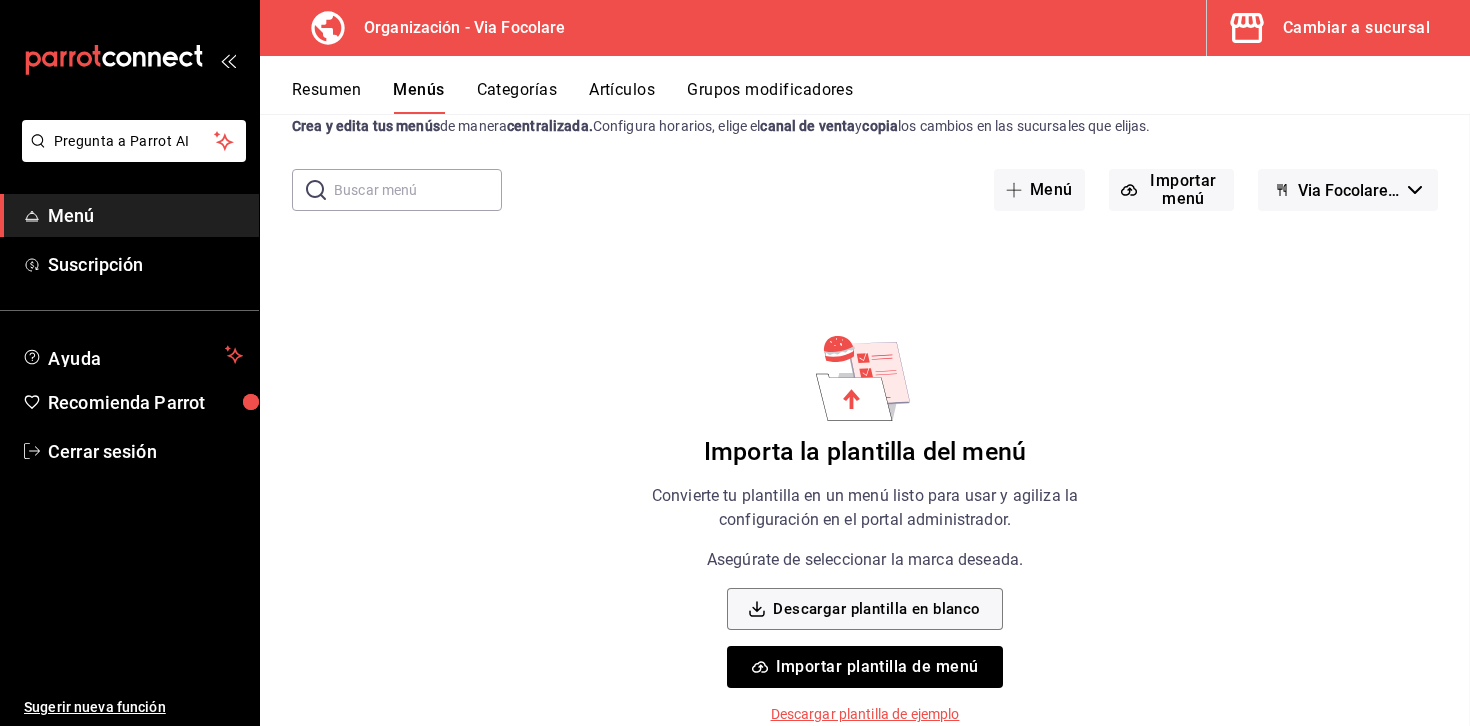 scroll, scrollTop: 60, scrollLeft: 0, axis: vertical 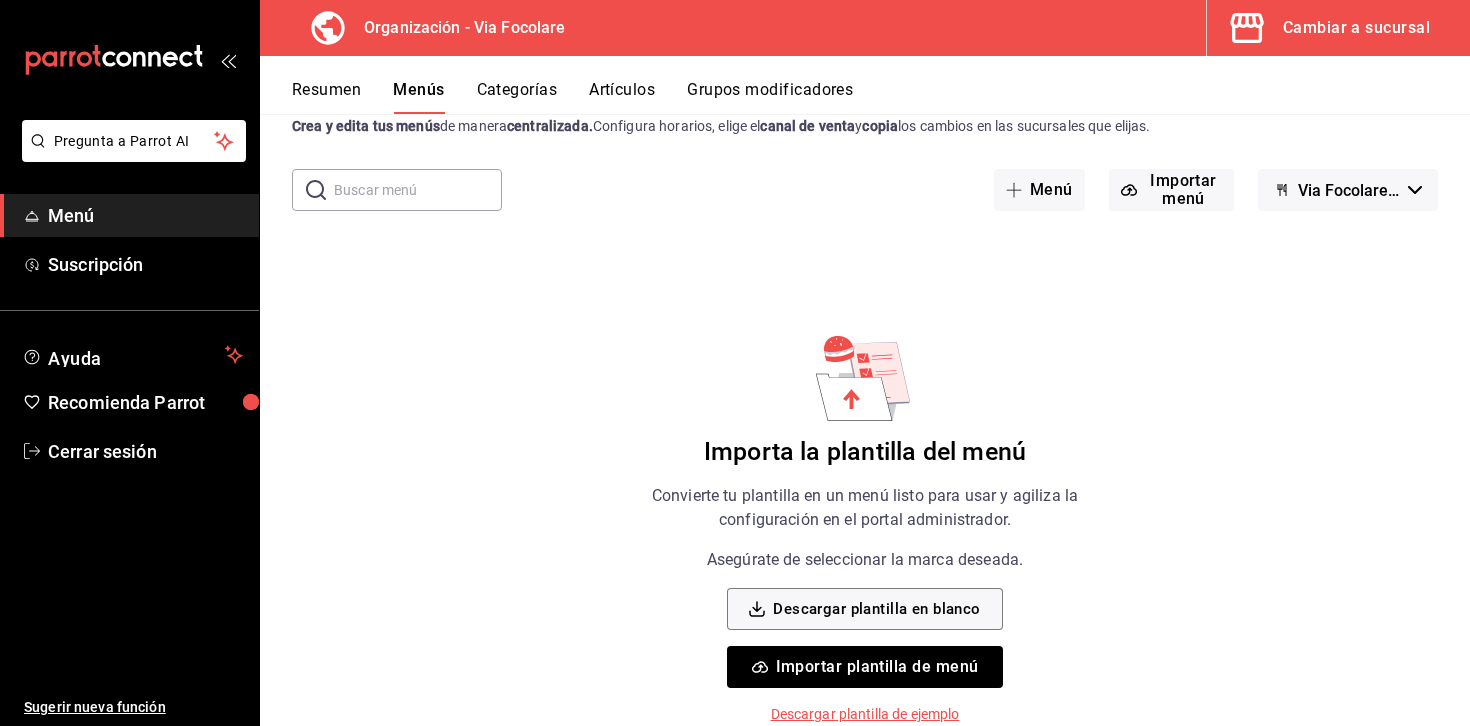 click on "Importar plantilla de menú" at bounding box center [864, 667] 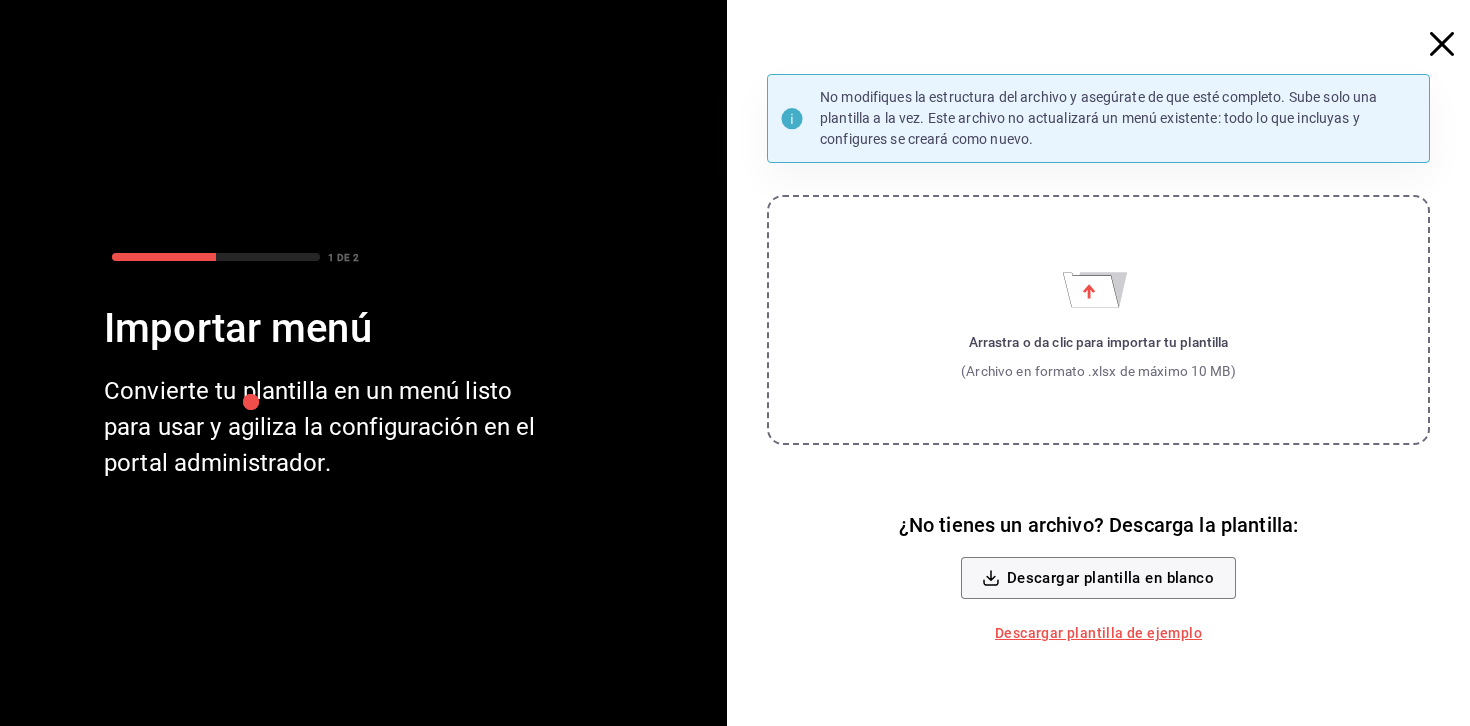 click 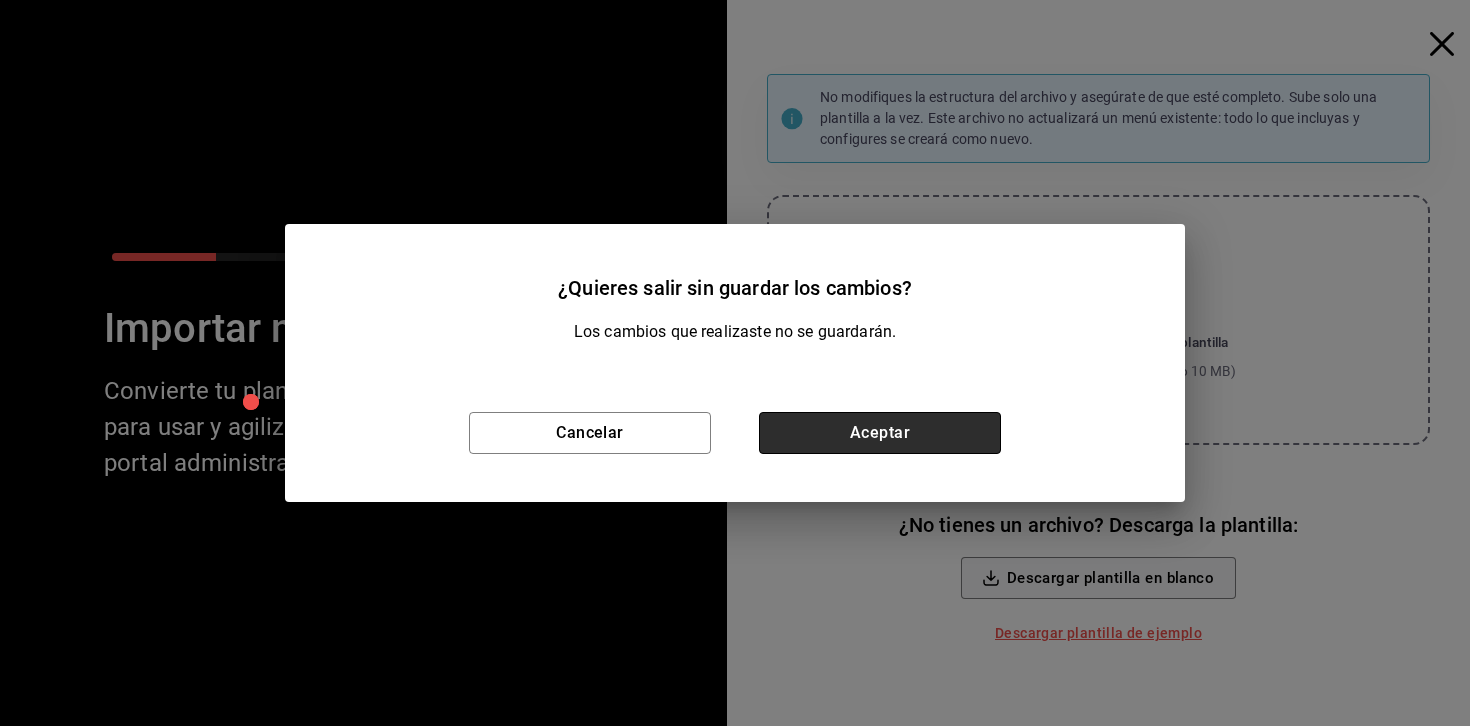 click on "Aceptar" at bounding box center (880, 433) 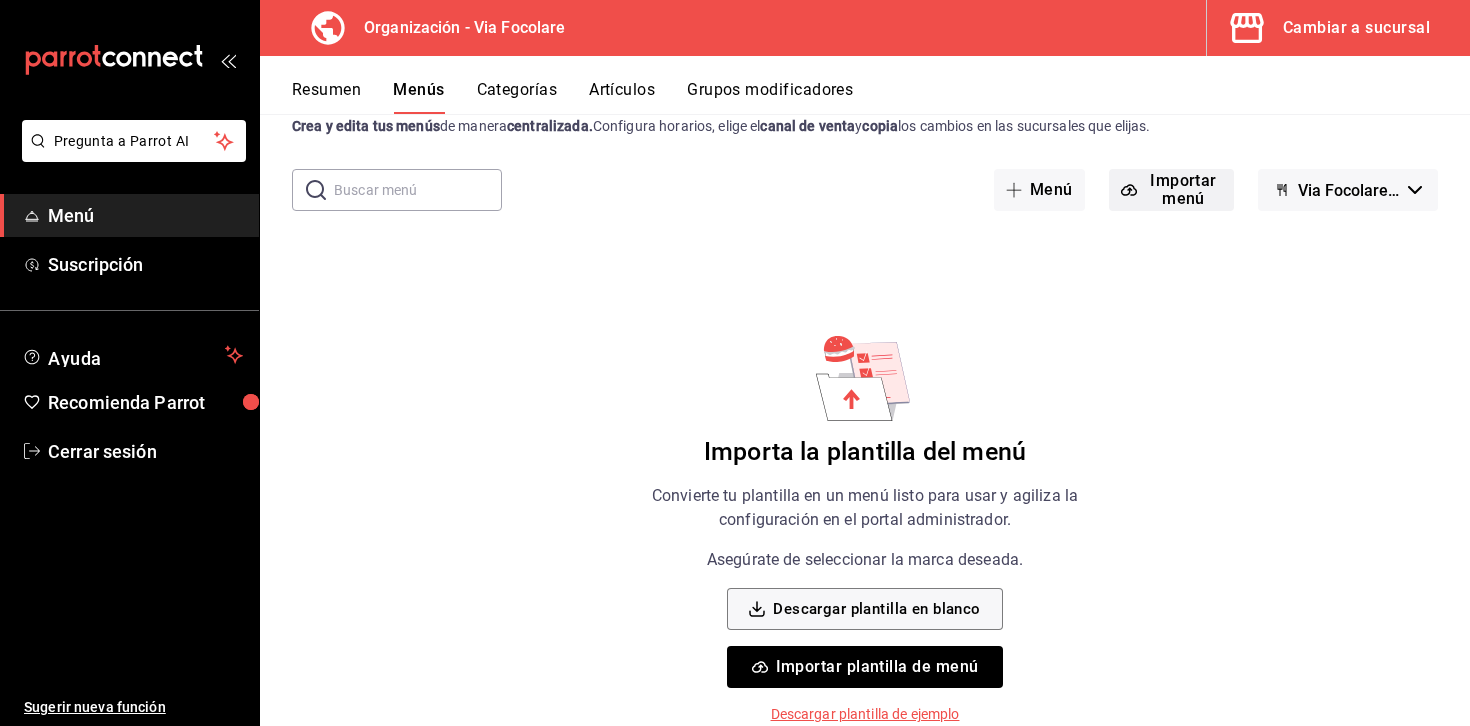 click on "Importar menú" at bounding box center [1171, 190] 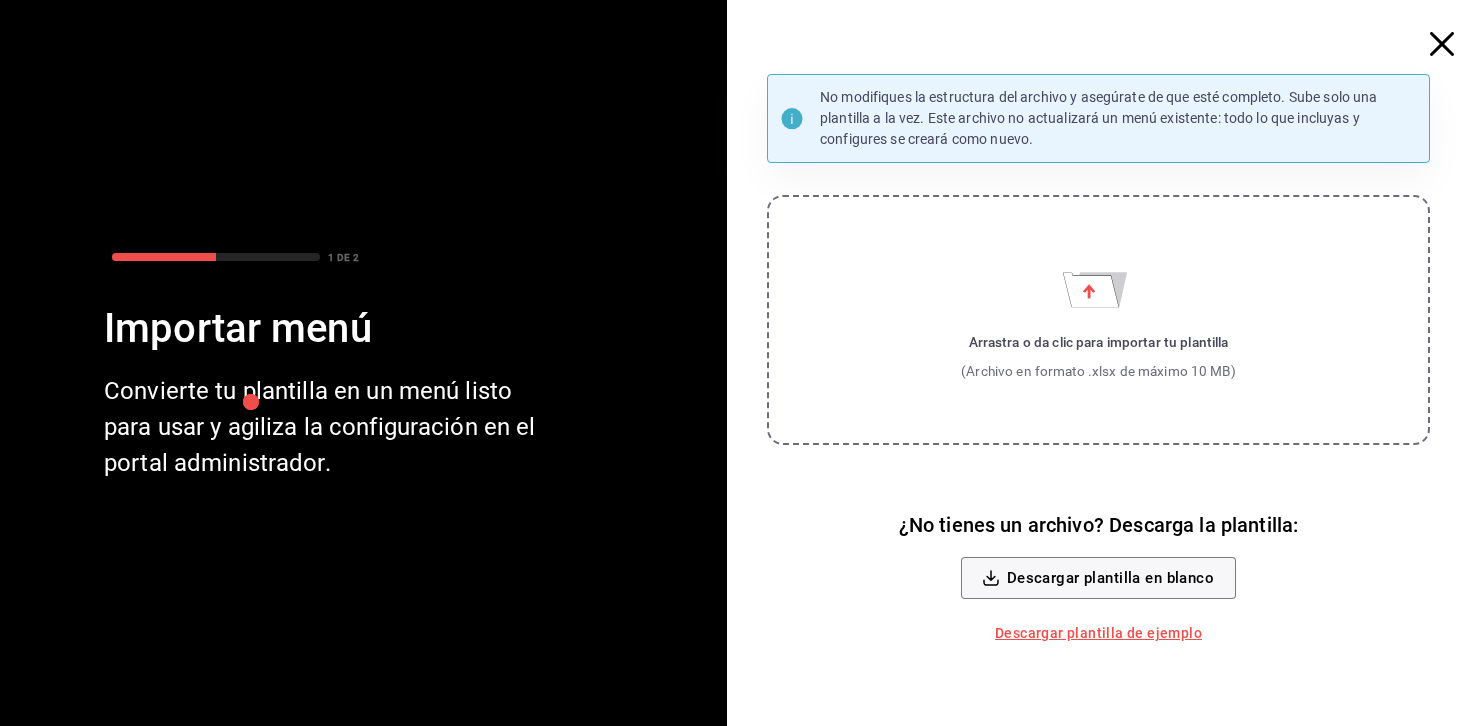 click on "Importar menú" at bounding box center [328, 329] 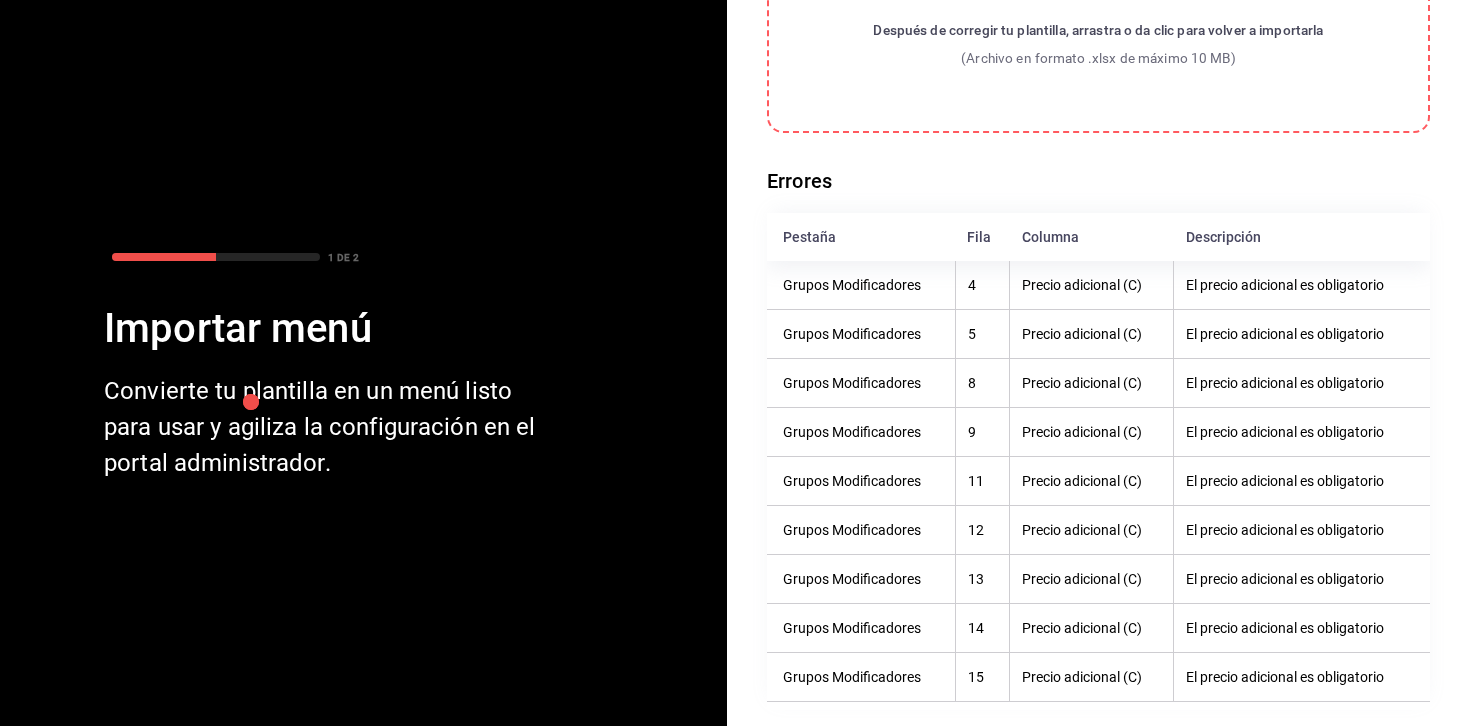 scroll, scrollTop: 0, scrollLeft: 0, axis: both 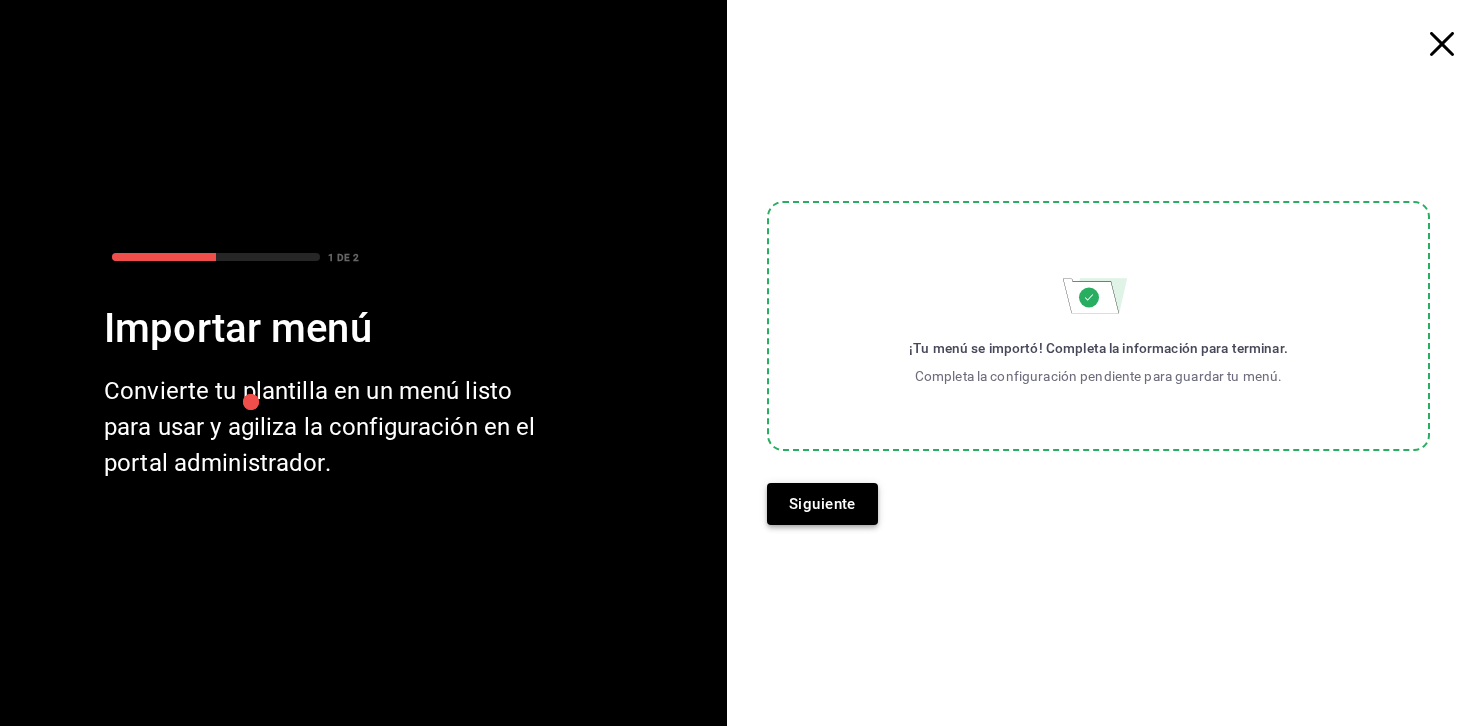 click on "Siguiente" at bounding box center [822, 504] 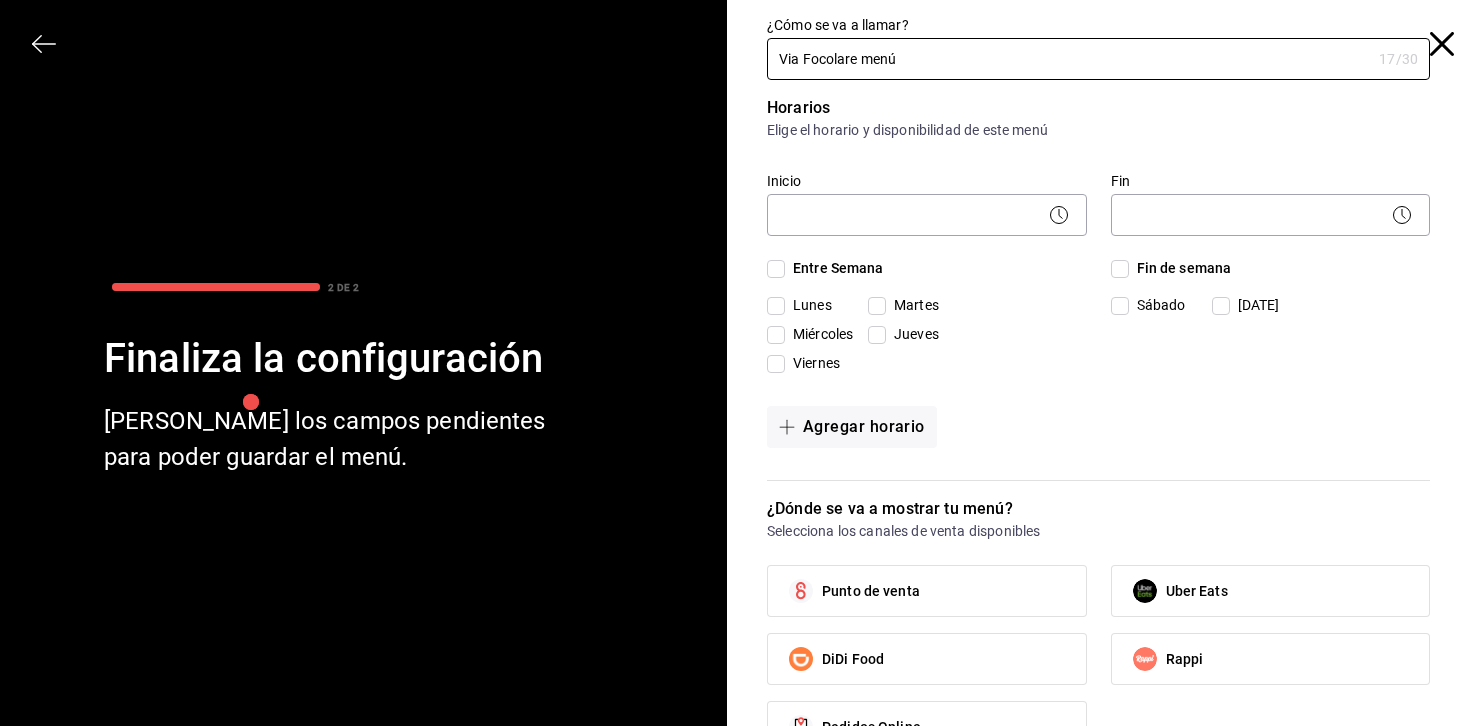 type on "Via Focolare menú" 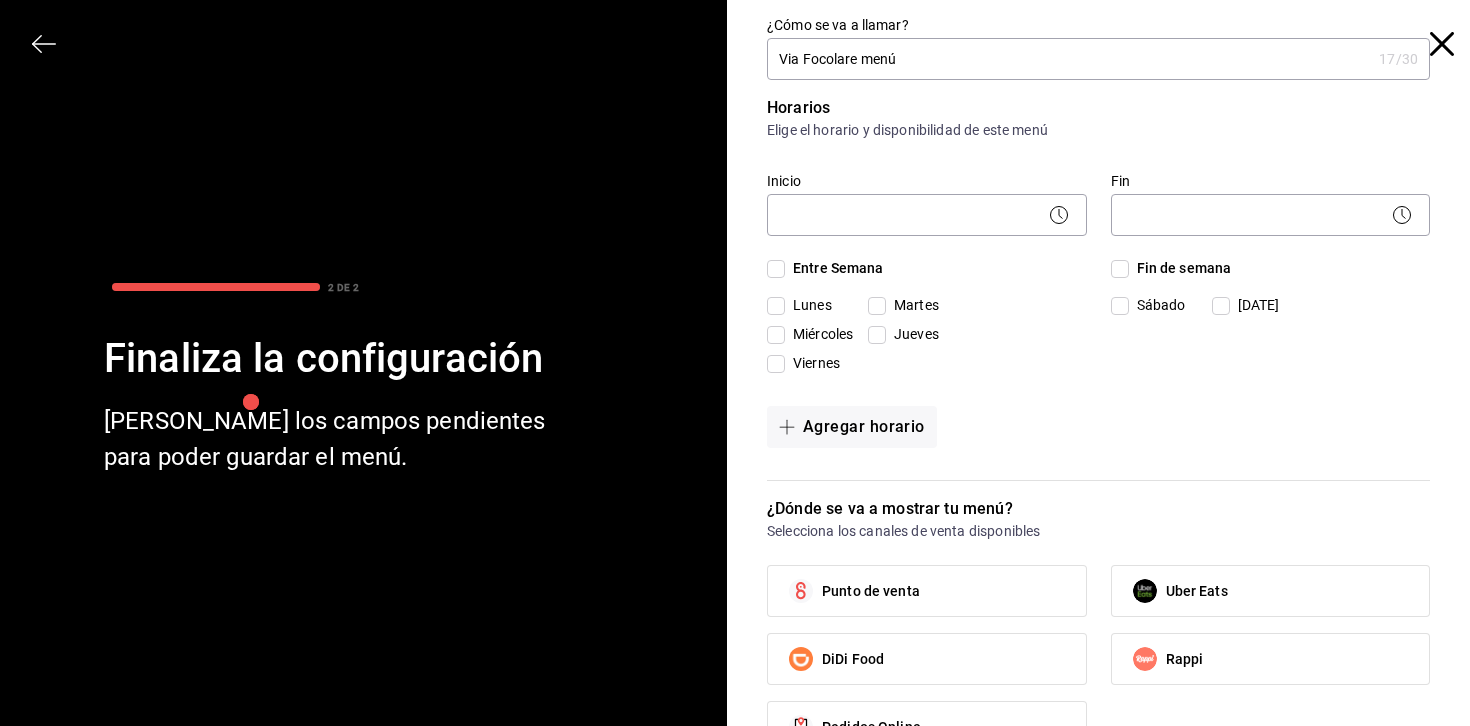 click on "Horarios Elige el horario y disponibilidad de este menú Inicio ​ Fin ​ Entre Semana [DATE] [DATE] [DATE] [DATE] [DATE] Fin de semana [DATE][PERSON_NAME][DATE] Agregar horario" at bounding box center [1098, 288] 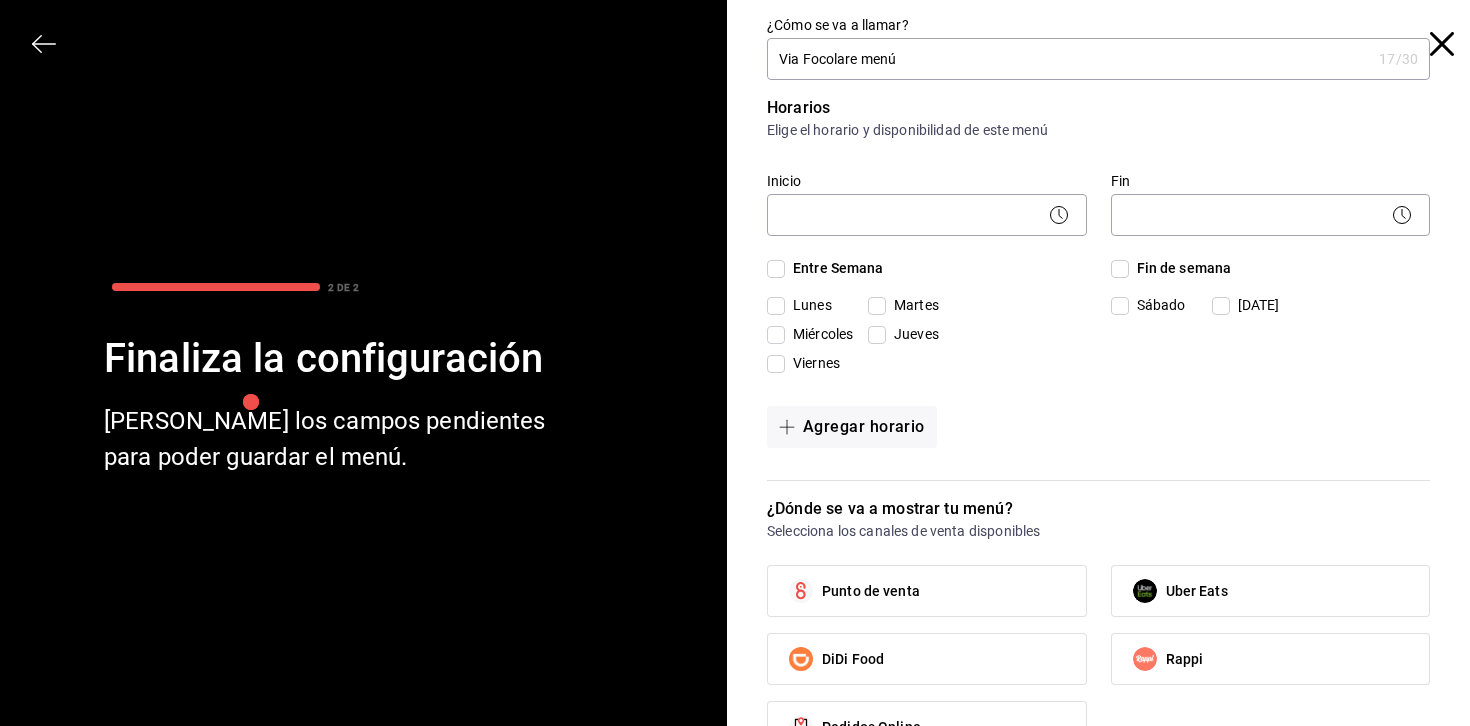click on "Lunes" at bounding box center [776, 306] 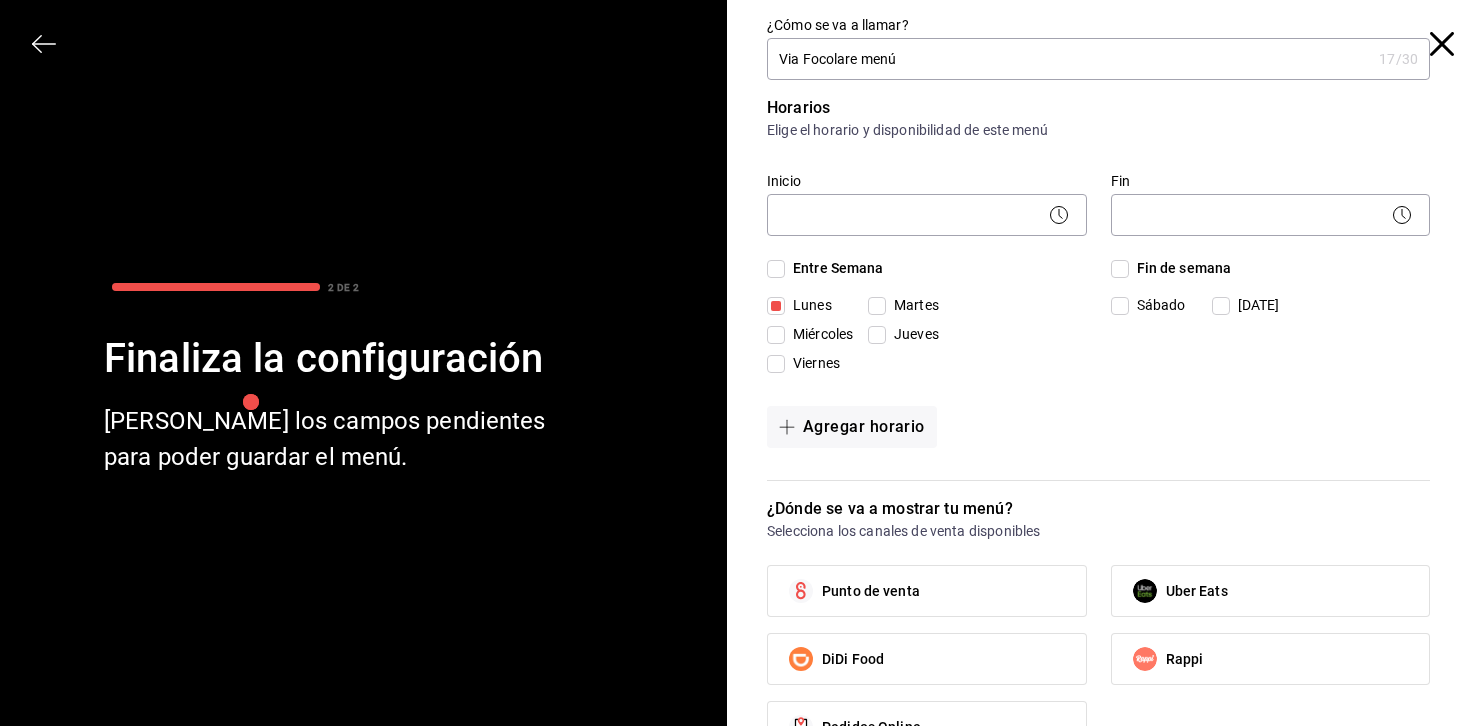 click on "Lunes" at bounding box center (815, 305) 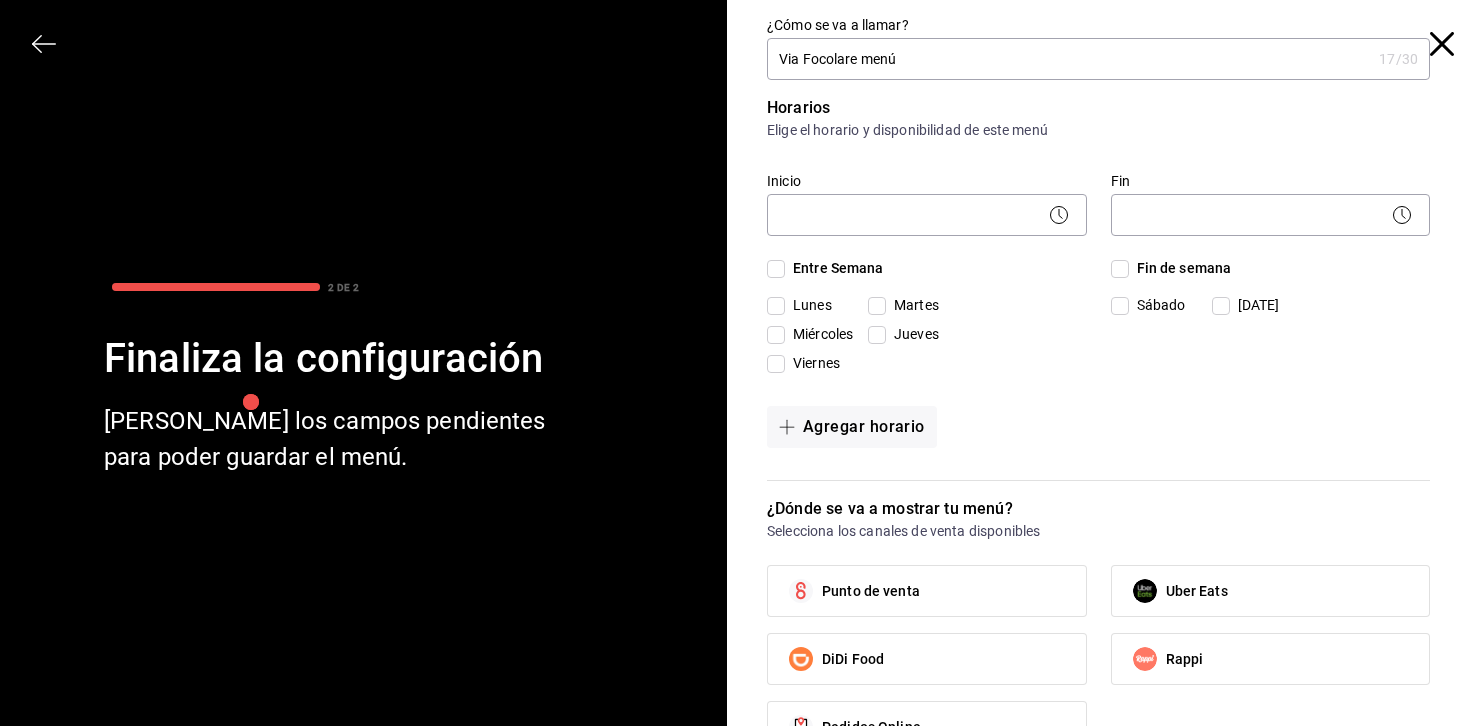 click on "Martes" at bounding box center (877, 306) 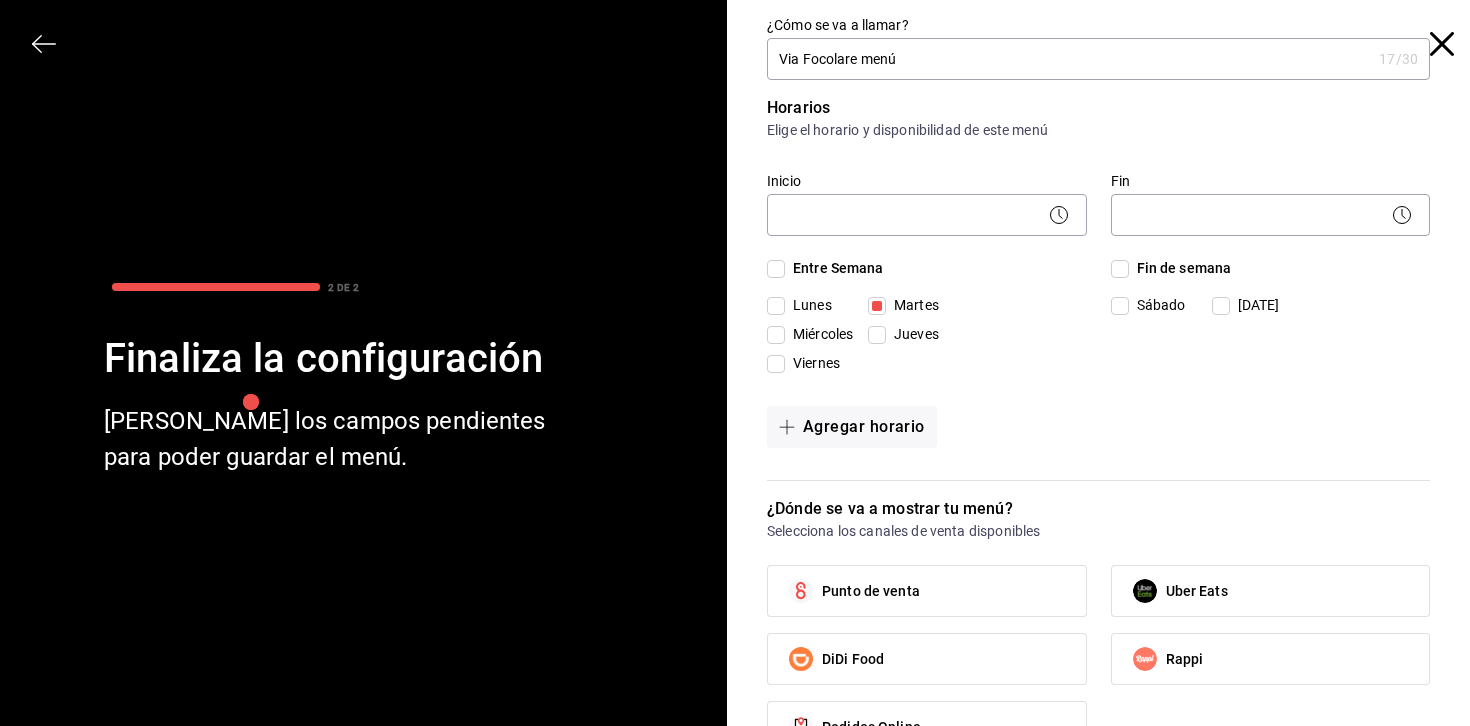 click on "Miércoles" at bounding box center (776, 335) 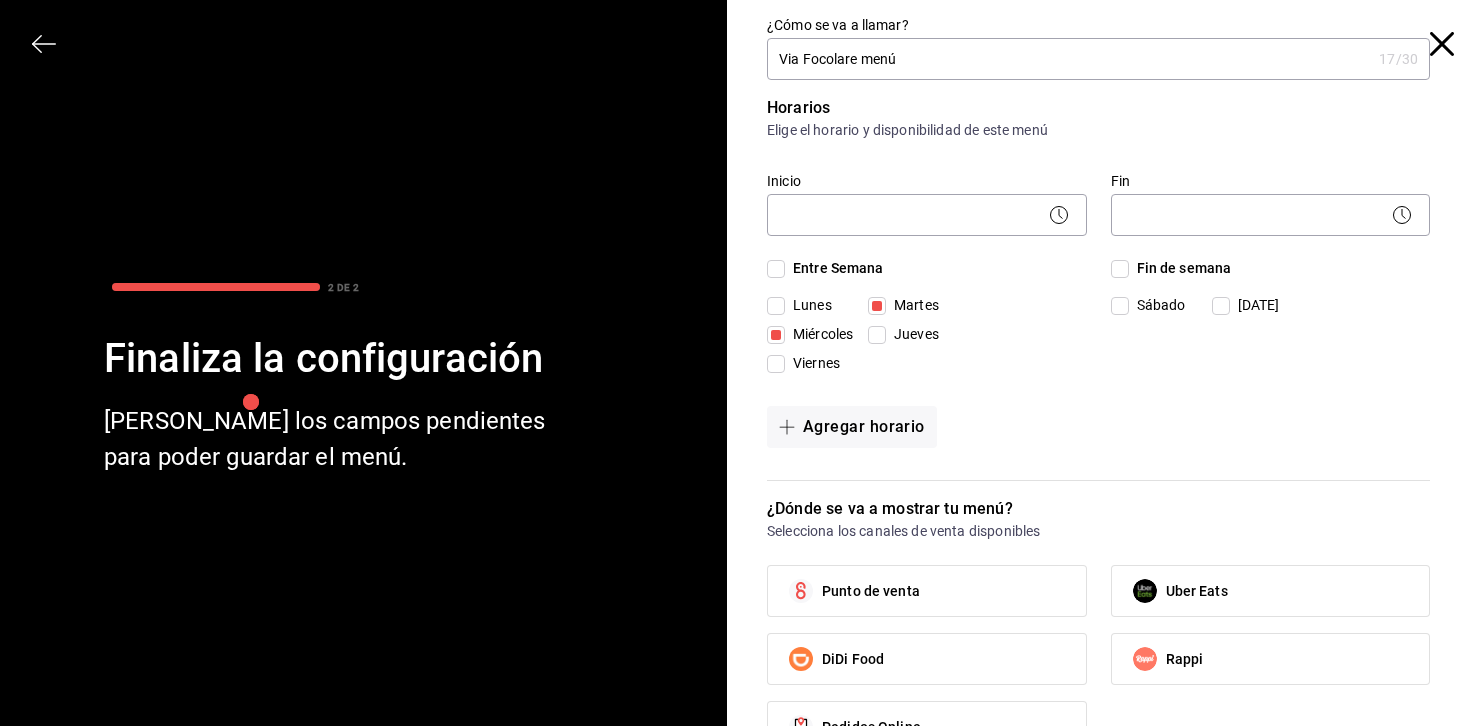 click on "Jueves" at bounding box center (912, 334) 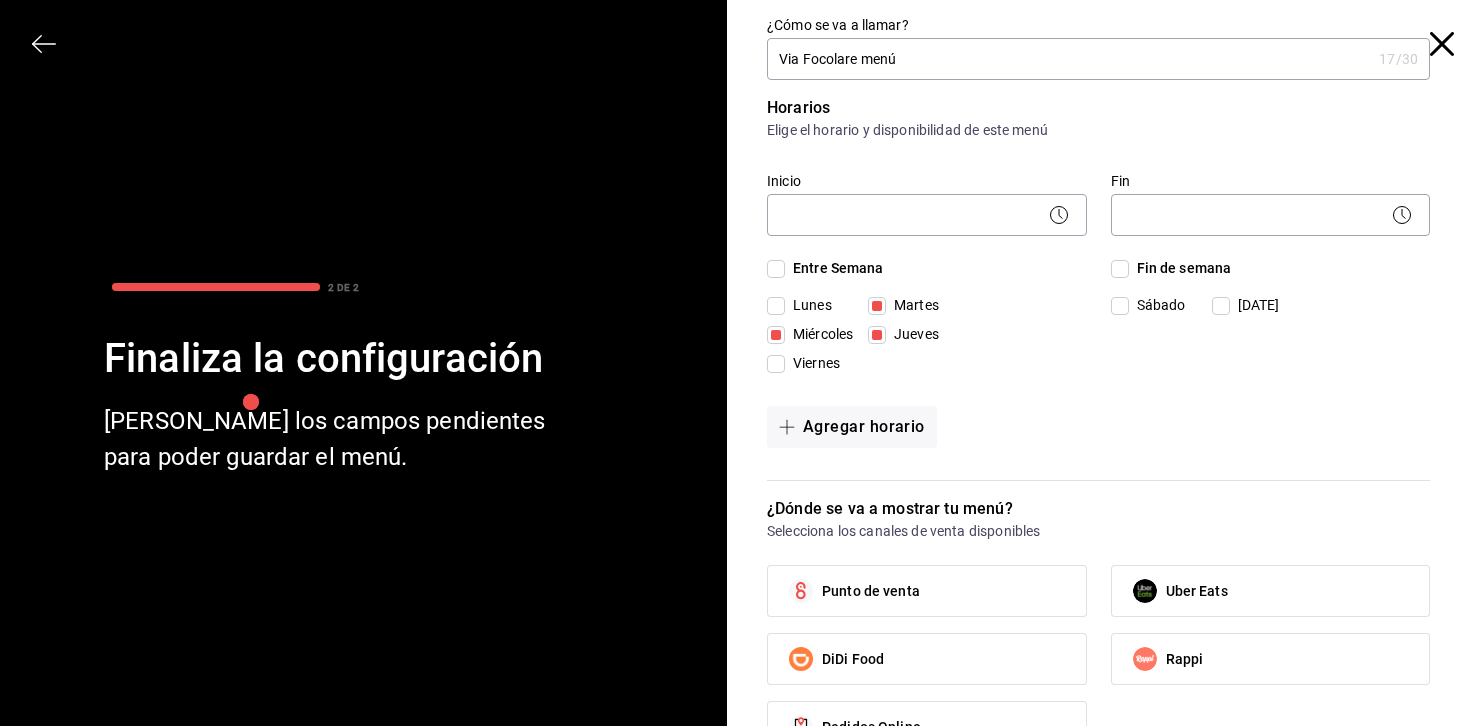 click on "Viernes" at bounding box center [812, 363] 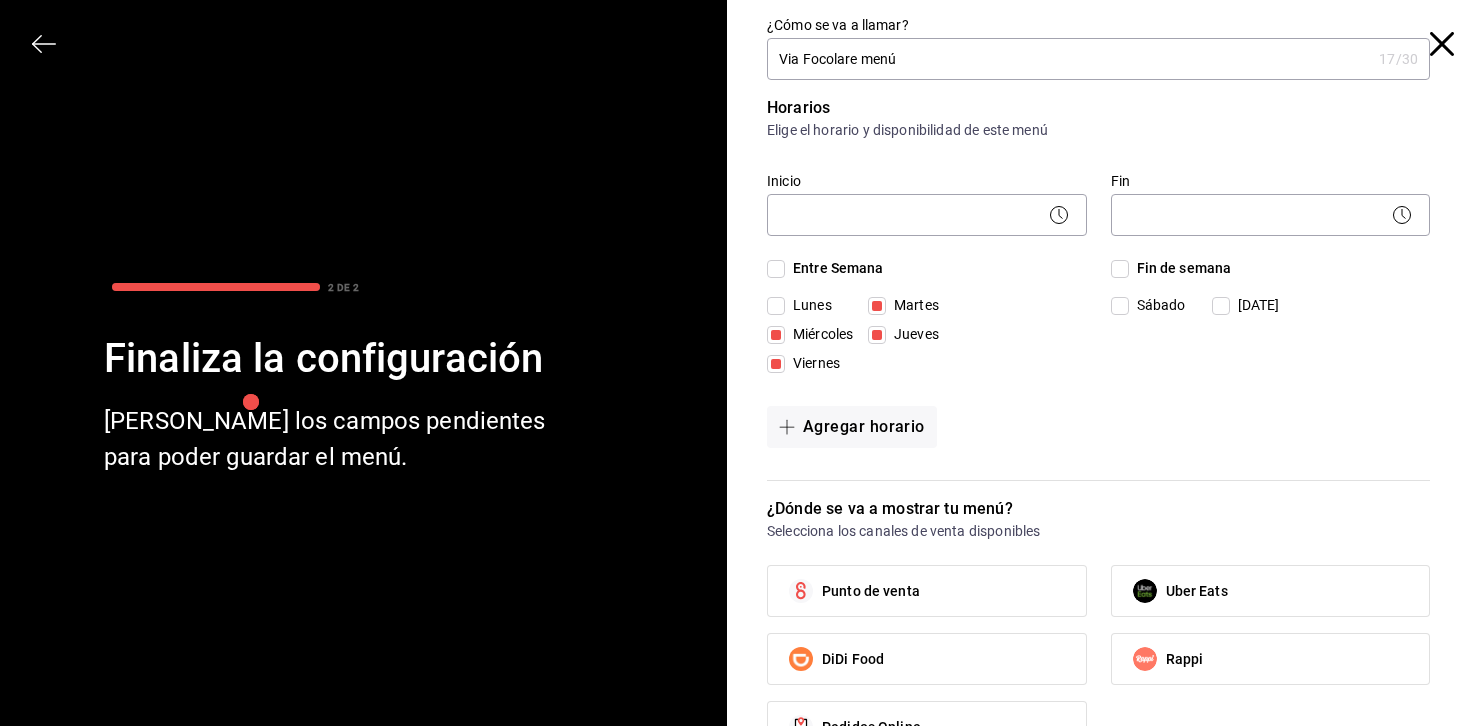 click on "Sábado" at bounding box center (1157, 305) 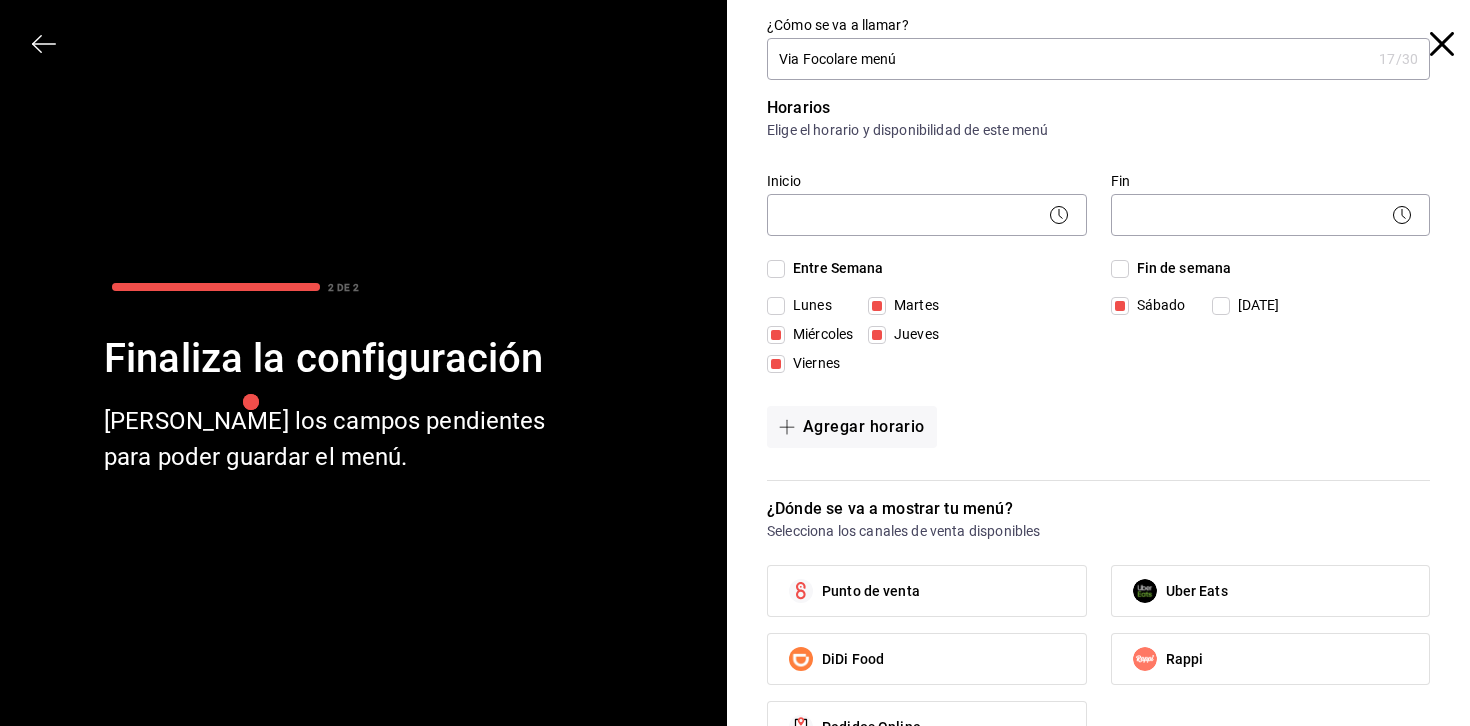 click on "[DATE]" at bounding box center (1255, 305) 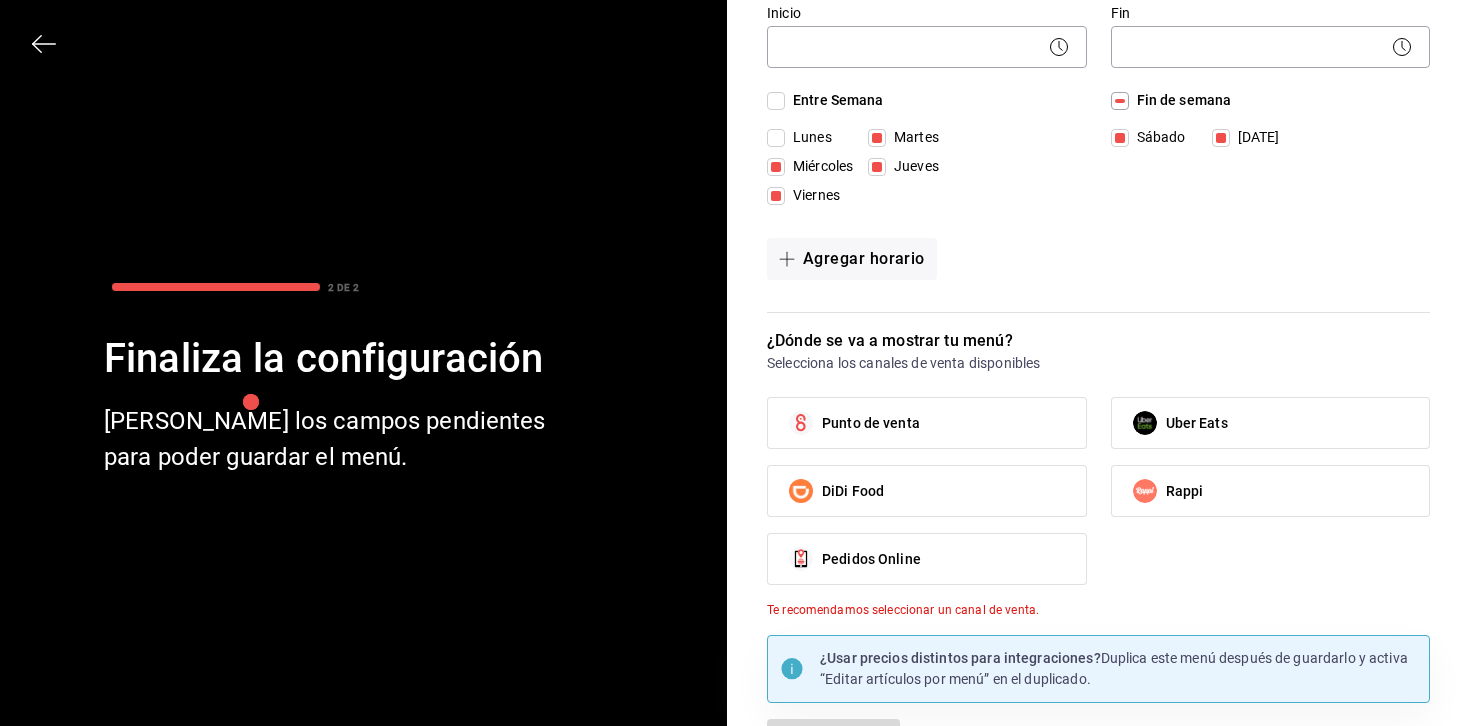 scroll, scrollTop: 171, scrollLeft: 0, axis: vertical 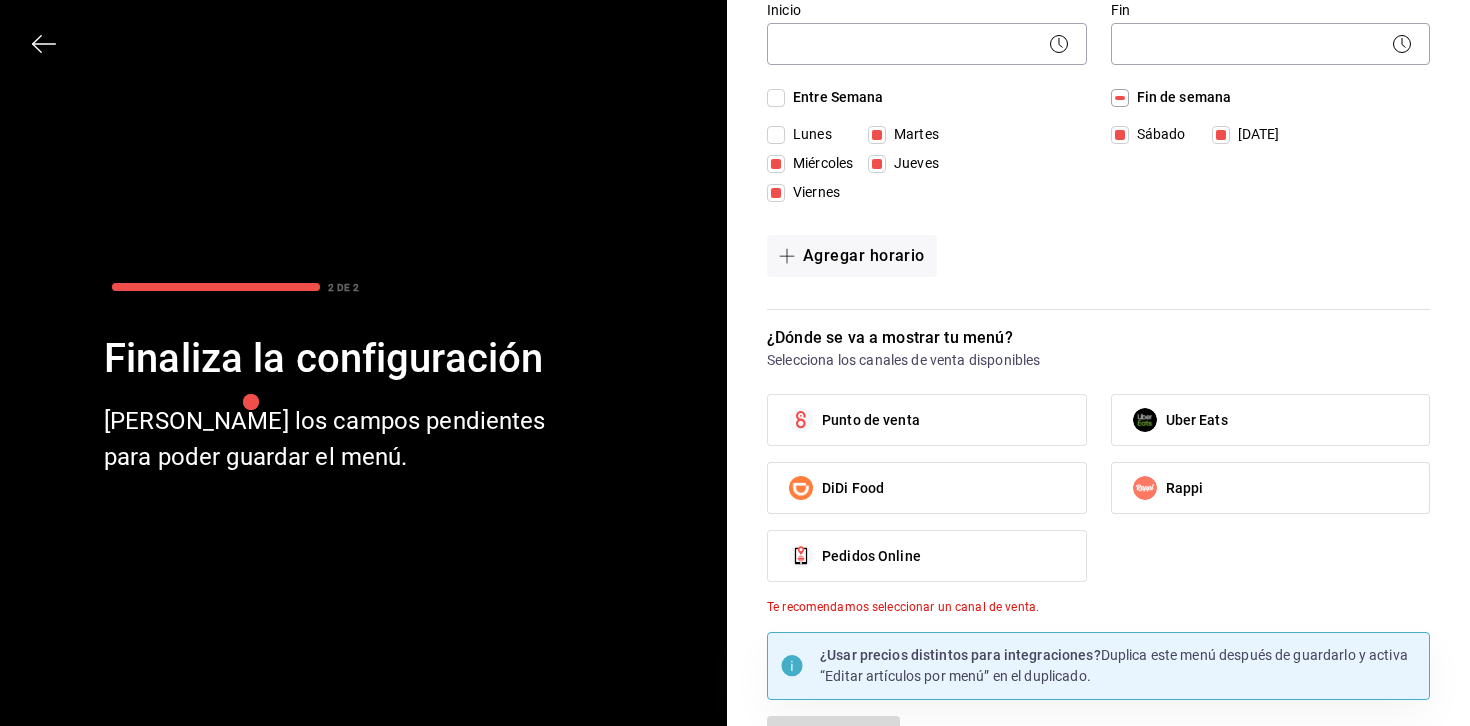 click on "Punto de venta" at bounding box center (927, 420) 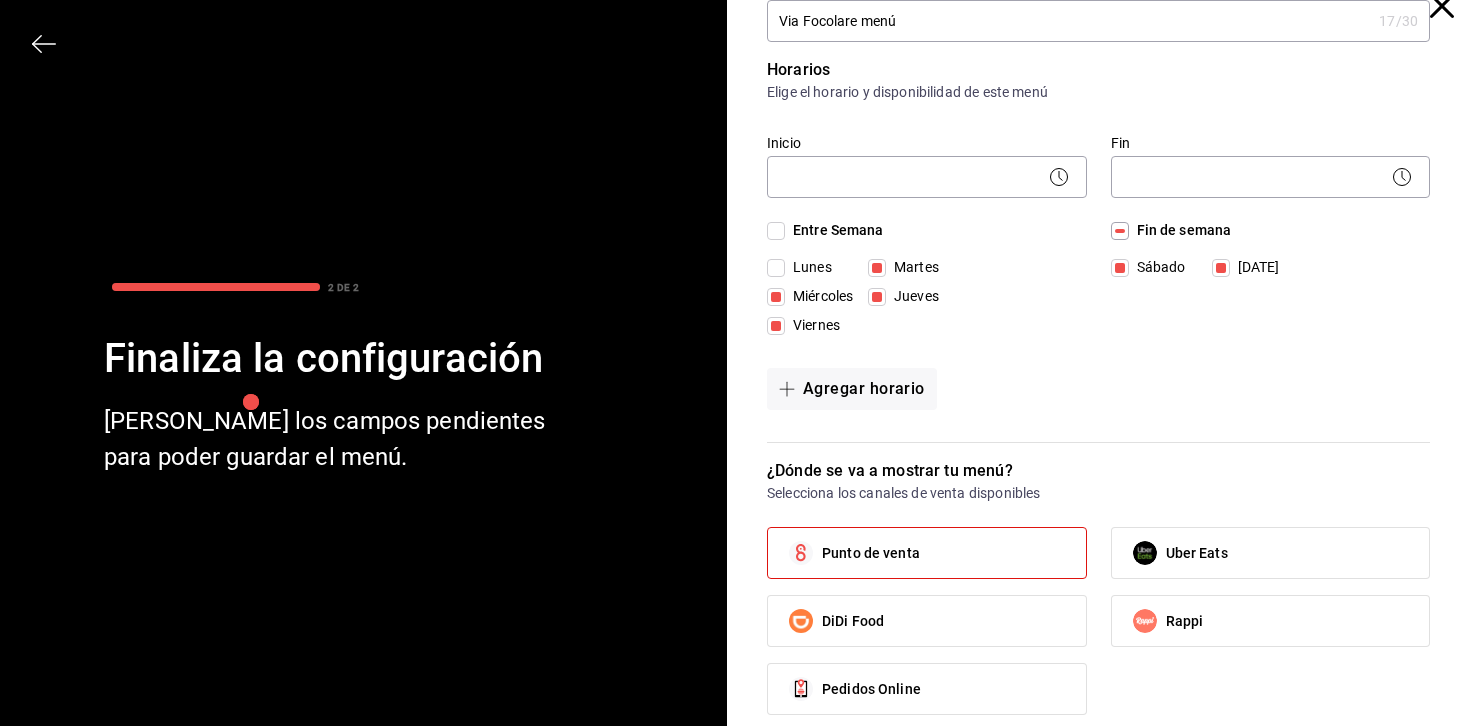 scroll, scrollTop: 16, scrollLeft: 0, axis: vertical 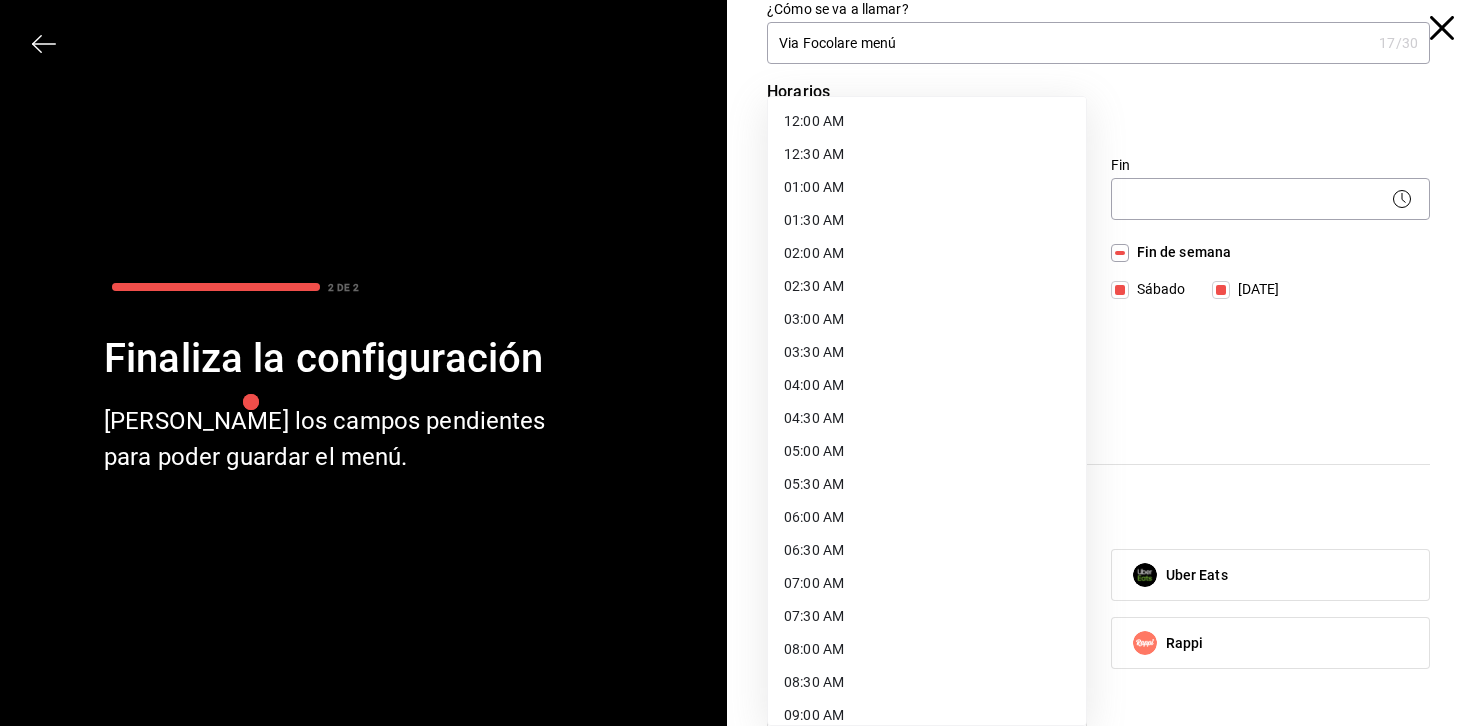 click on "Pregunta a Parrot AI Menú   Suscripción   Ayuda Recomienda Parrot   Cerrar sesión   Sugerir nueva función   Organización - Via Focolare Cambiar a sucursal Resumen Menús Categorías Artículos Grupos modificadores Menú organización Crea y edita tus menús  de manera  centralizada.  Configura horarios, elige el  canal de venta  y  copia  los cambios en las sucursales que elijas. ​ ​ Menú Importar menú Via Focolare - Borrador Importa la plantilla del menú Convierte tu plantilla en un menú listo para usar y agiliza la configuración en el portal administrador. Asegúrate de seleccionar la marca deseada. Descargar plantilla en blanco Importar plantilla de menú Descargar plantilla de ejemplo Guardar GANA 1 MES GRATIS EN TU SUSCRIPCIÓN AQUÍ ¿Recuerdas cómo empezó tu restaurante?
[DATE] puedes ayudar a un colega a tener el mismo cambio que tú viviste.
Recomienda Parrot directamente desde tu Portal Administrador.
Es fácil y rápido.
🎁 Por cada restaurante que se una, ganas 1 mes gratis." at bounding box center [735, 363] 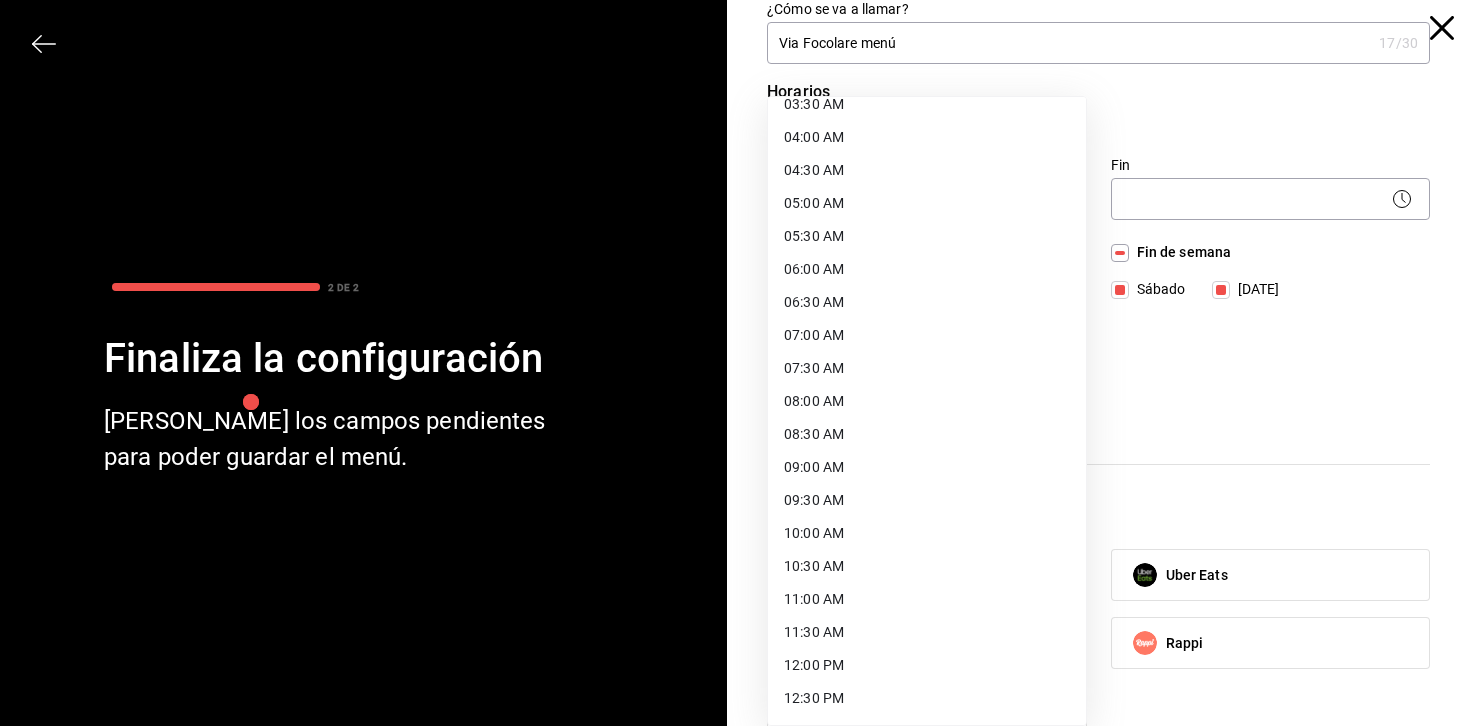 scroll, scrollTop: 249, scrollLeft: 0, axis: vertical 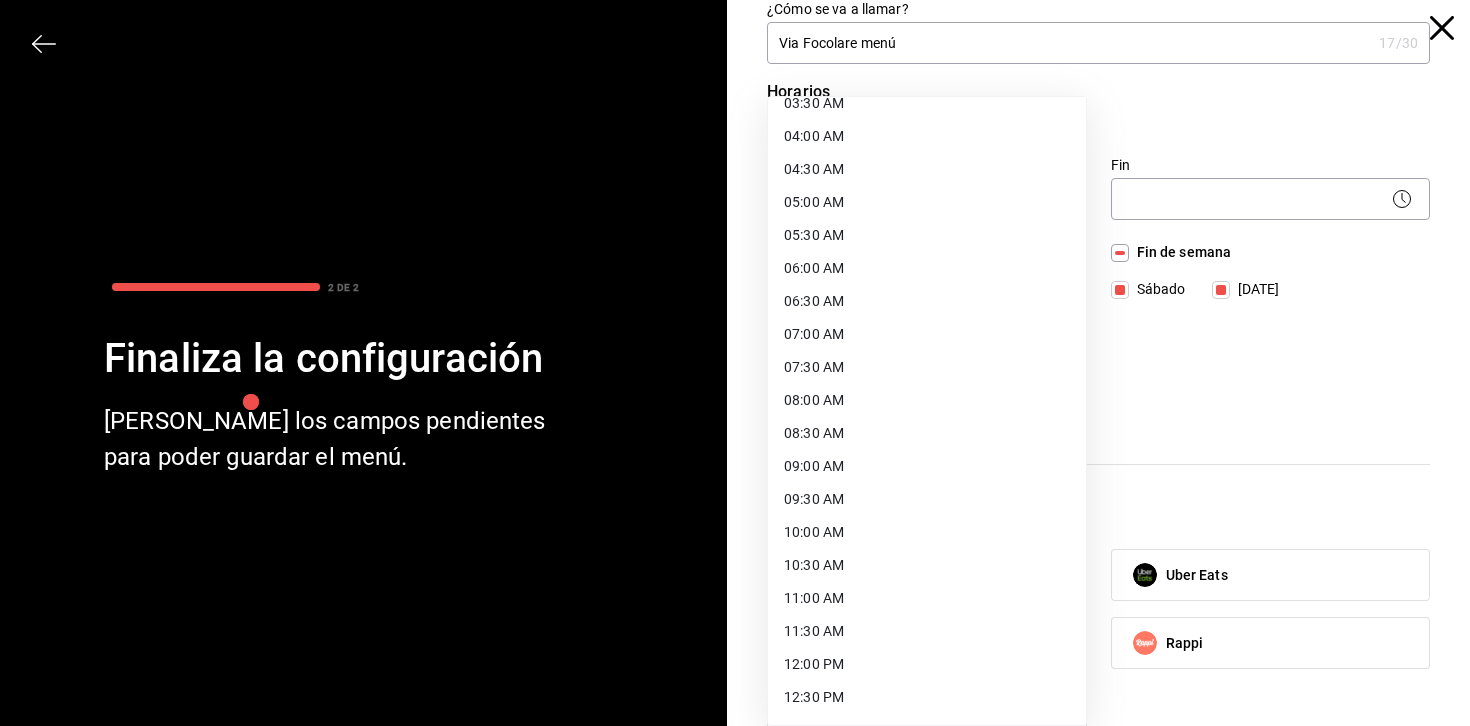 click on "10:00 AM" at bounding box center (927, 532) 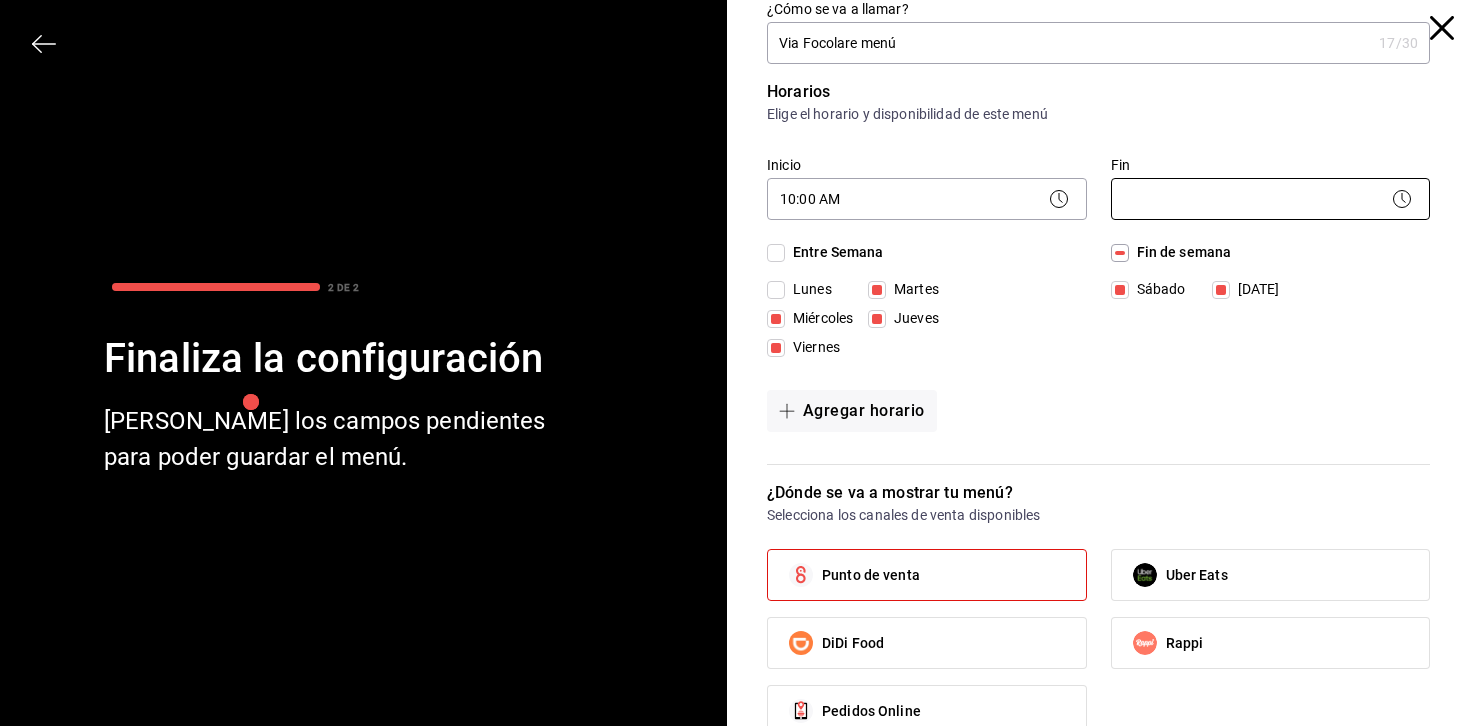 click on "Pregunta a Parrot AI Menú   Suscripción   Ayuda Recomienda Parrot   Cerrar sesión   Sugerir nueva función   Organización - Via Focolare Cambiar a sucursal Resumen Menús Categorías Artículos Grupos modificadores Menú organización Crea y edita tus menús  de manera  centralizada.  Configura horarios, elige el  canal de venta  y  copia  los cambios en las sucursales que elijas. ​ ​ Menú Importar menú Via Focolare - Borrador Importa la plantilla del menú Convierte tu plantilla en un menú listo para usar y agiliza la configuración en el portal administrador. Asegúrate de seleccionar la marca deseada. Descargar plantilla en blanco Importar plantilla de menú Descargar plantilla de ejemplo Guardar GANA 1 MES GRATIS EN TU SUSCRIPCIÓN AQUÍ ¿Recuerdas cómo empezó tu restaurante?
[DATE] puedes ayudar a un colega a tener el mismo cambio que tú viviste.
Recomienda Parrot directamente desde tu Portal Administrador.
Es fácil y rápido.
🎁 Por cada restaurante que se una, ganas 1 mes gratis." at bounding box center (735, 363) 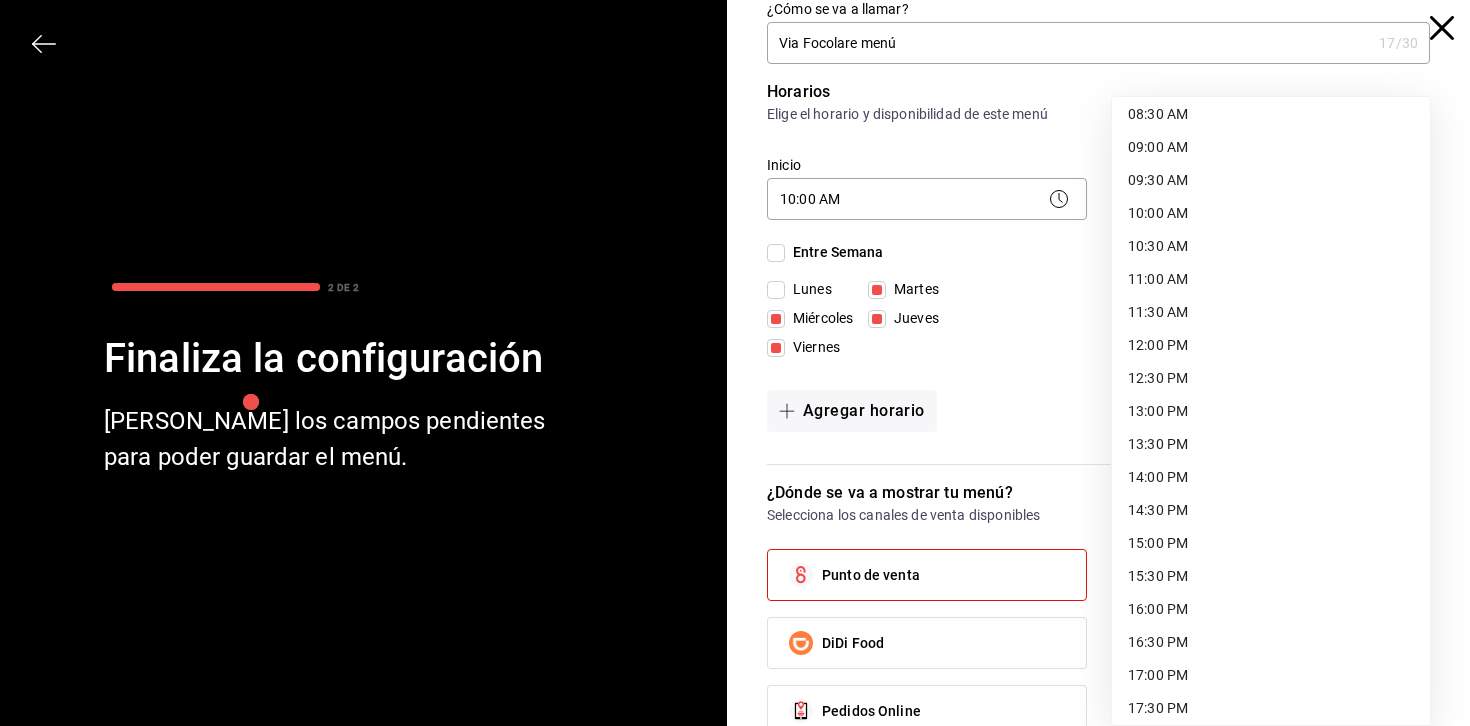 scroll, scrollTop: 1005, scrollLeft: 0, axis: vertical 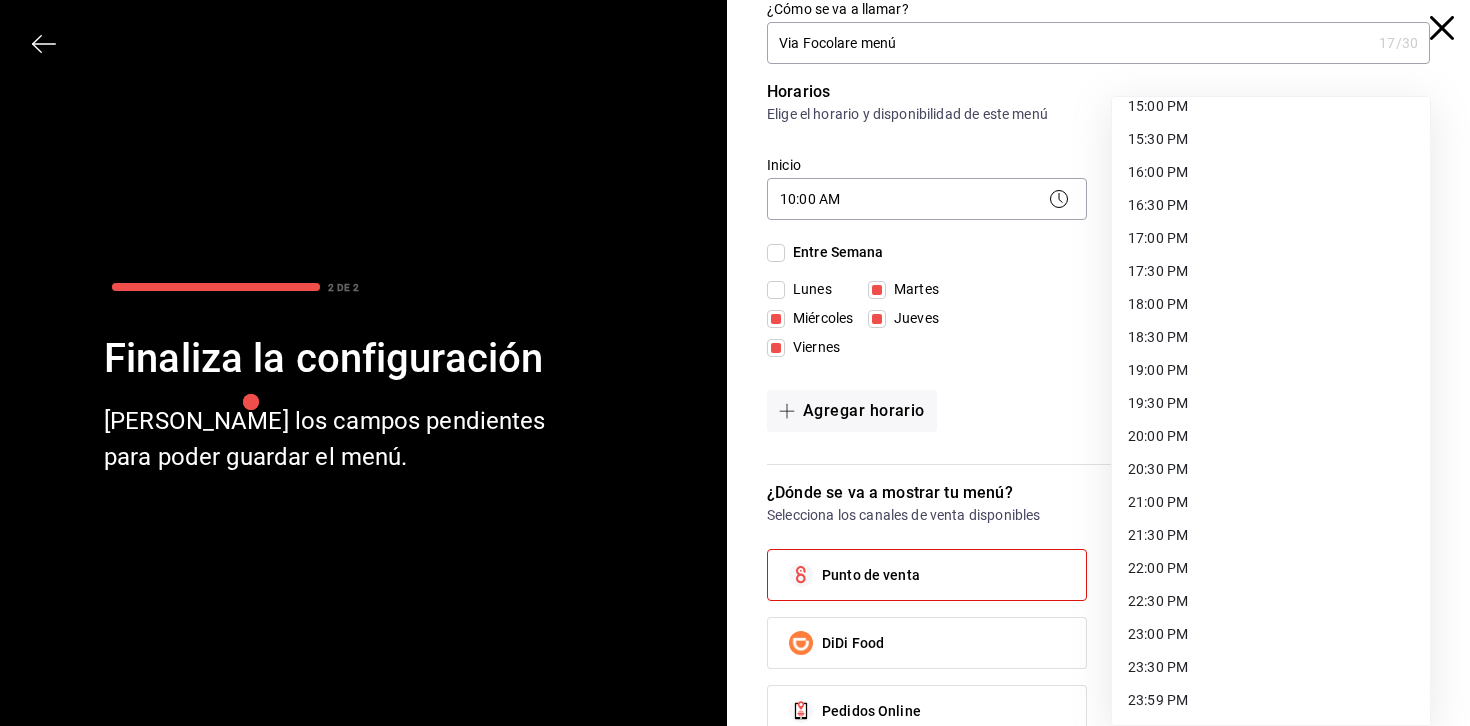 click on "22:00 PM" at bounding box center [1271, 568] 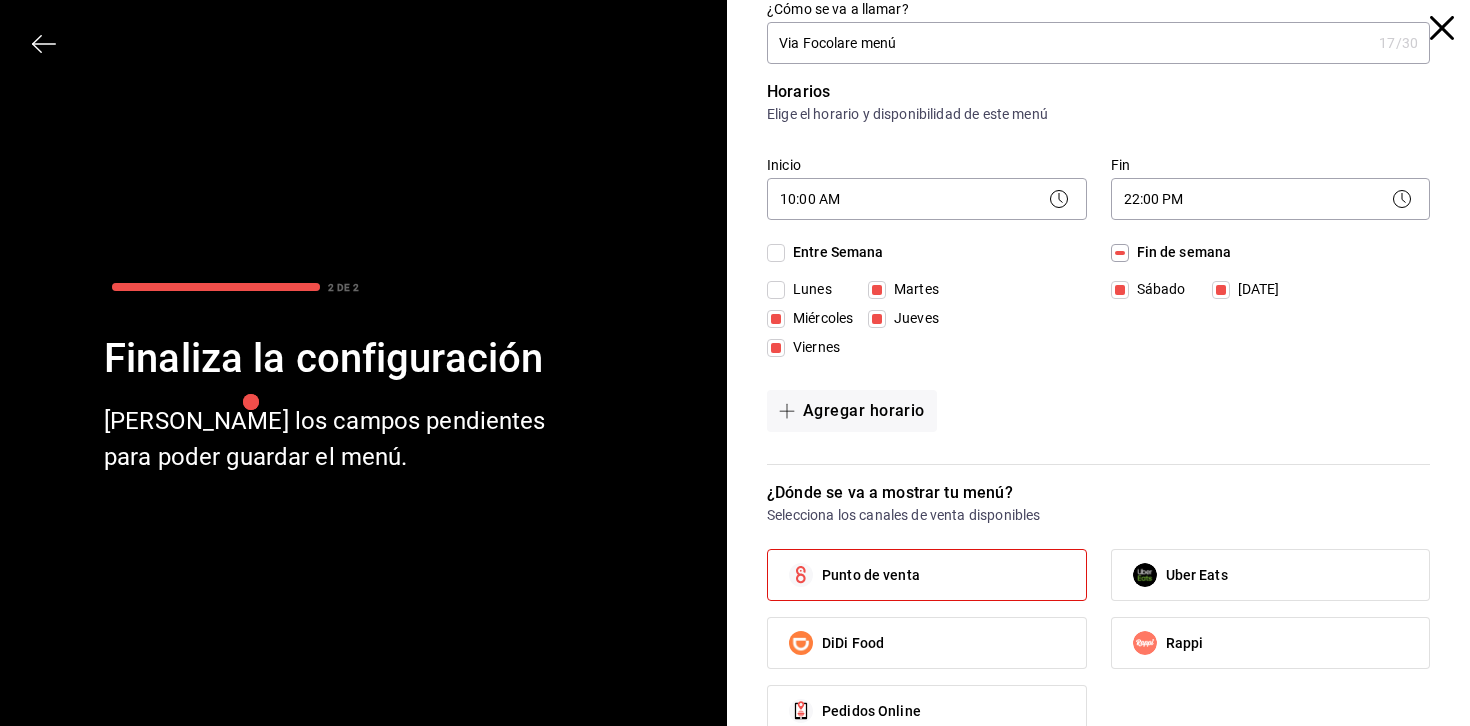 click on "Agregar horario" at bounding box center (1098, 411) 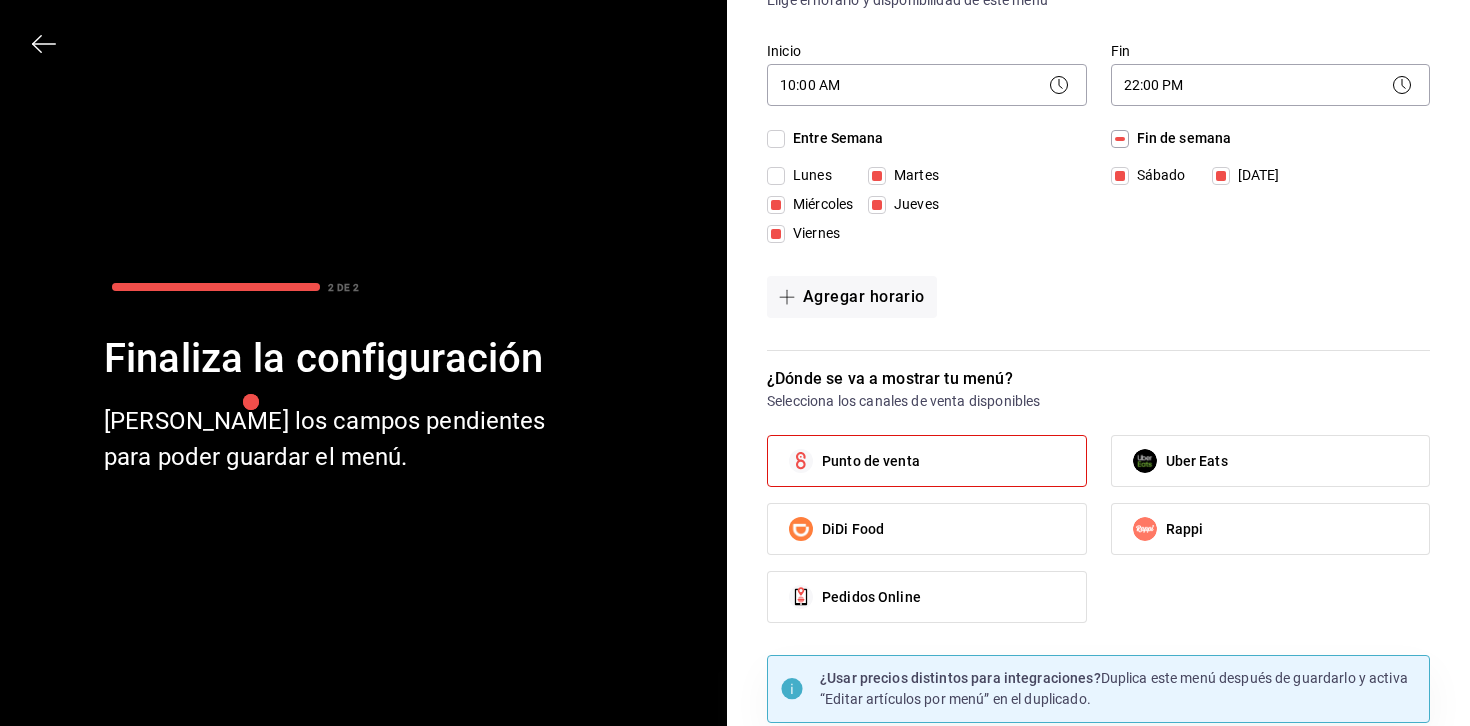 scroll, scrollTop: 201, scrollLeft: 0, axis: vertical 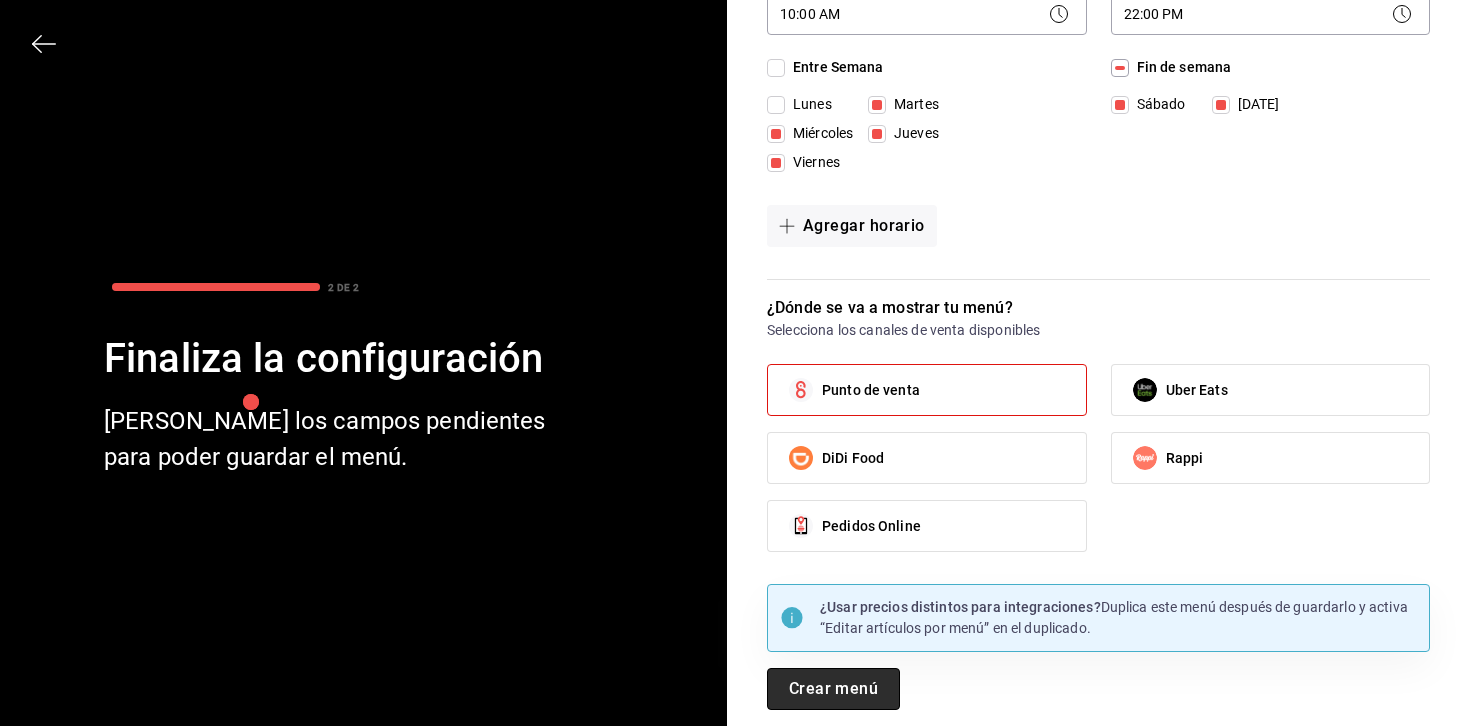 click on "Crear menú" at bounding box center (833, 689) 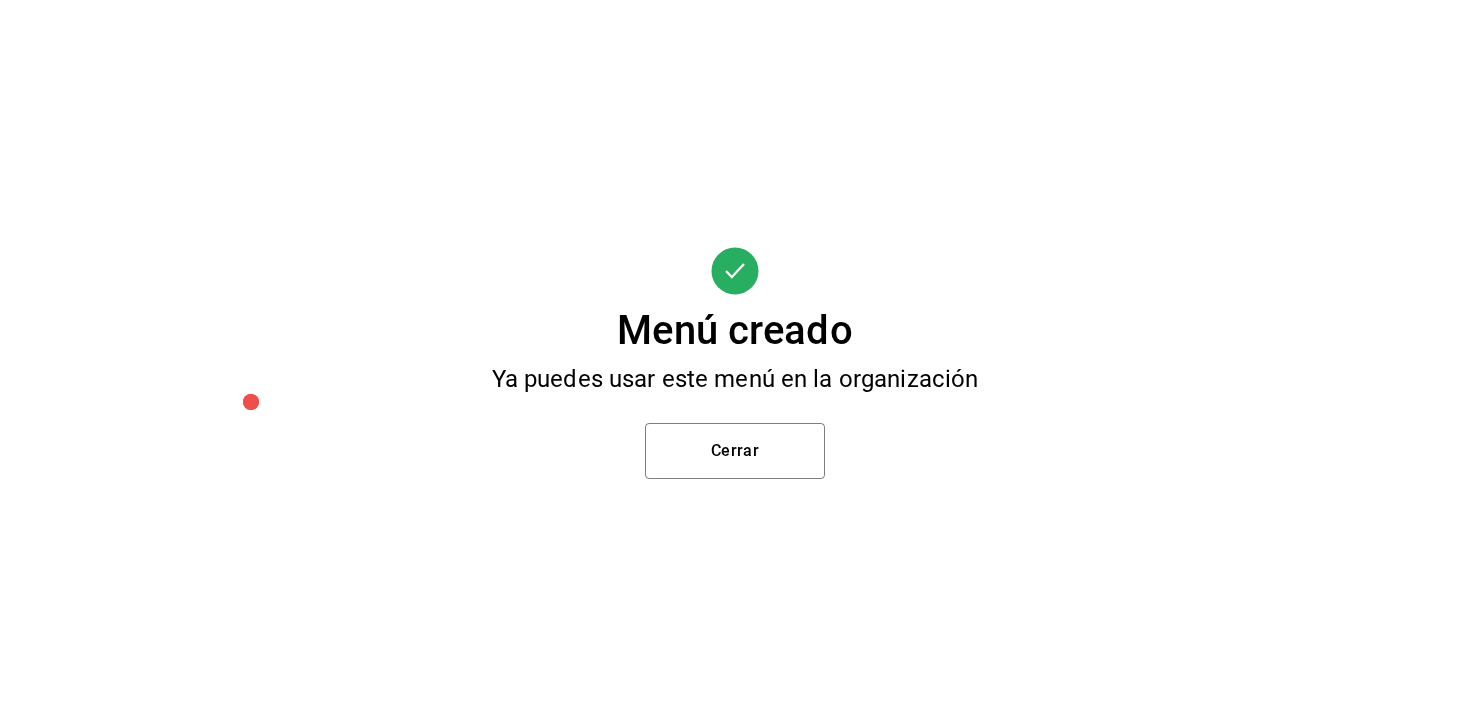 scroll, scrollTop: 0, scrollLeft: 0, axis: both 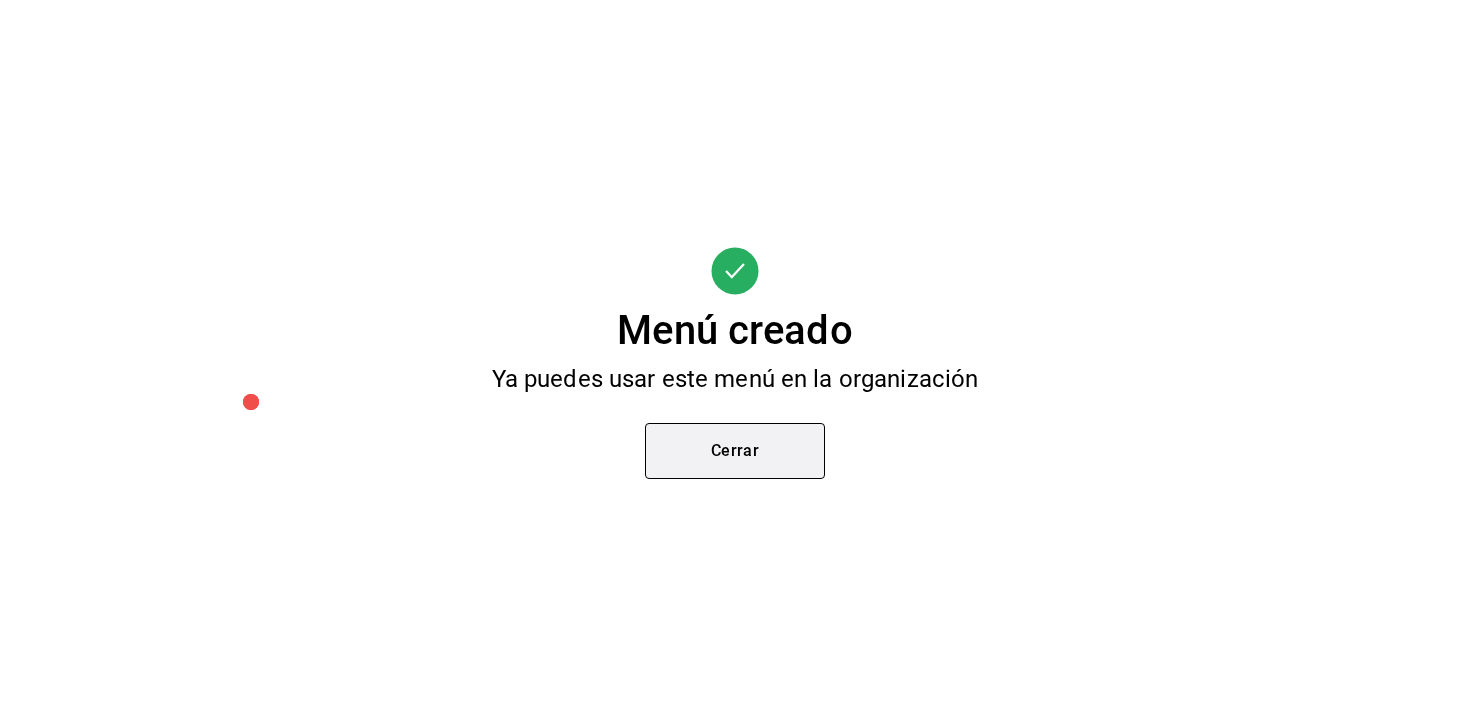 click on "Cerrar" at bounding box center (735, 451) 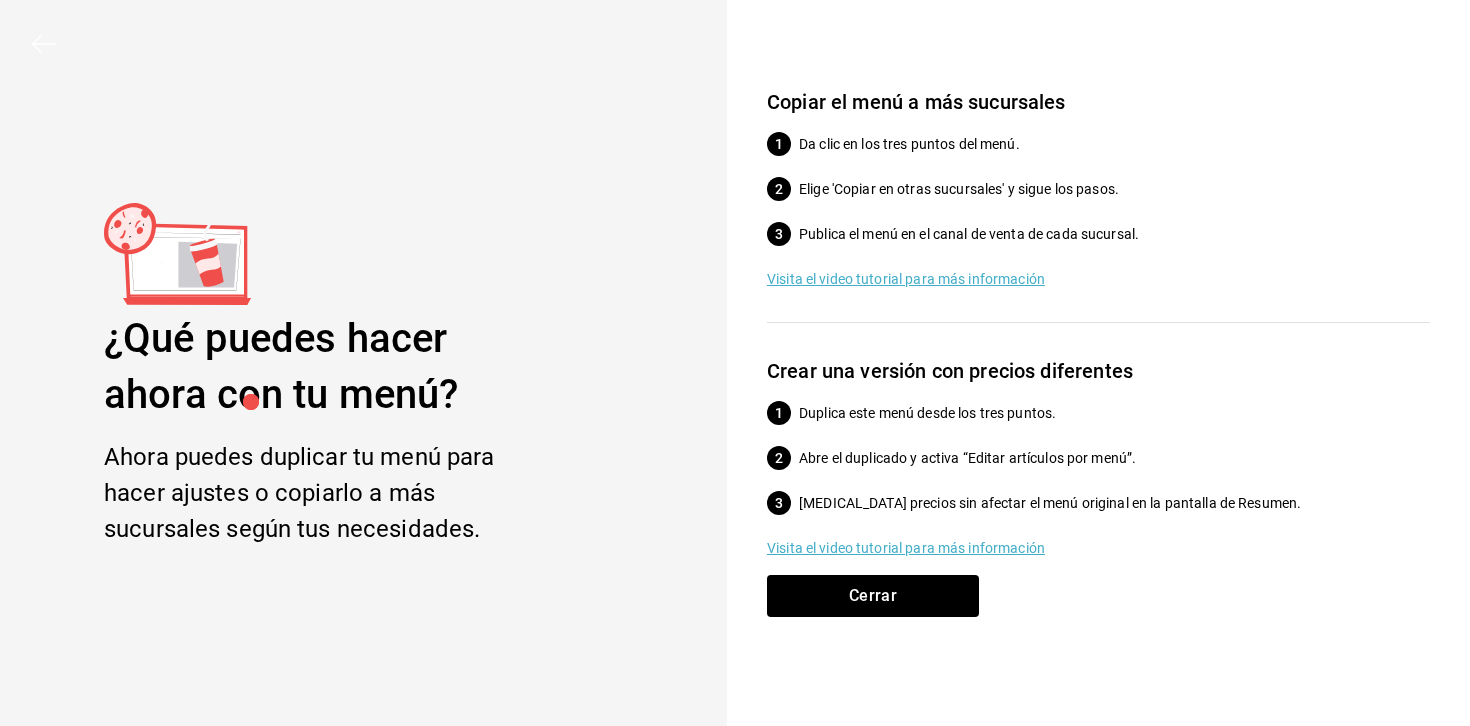 click on "Cerrar" at bounding box center (1098, 608) 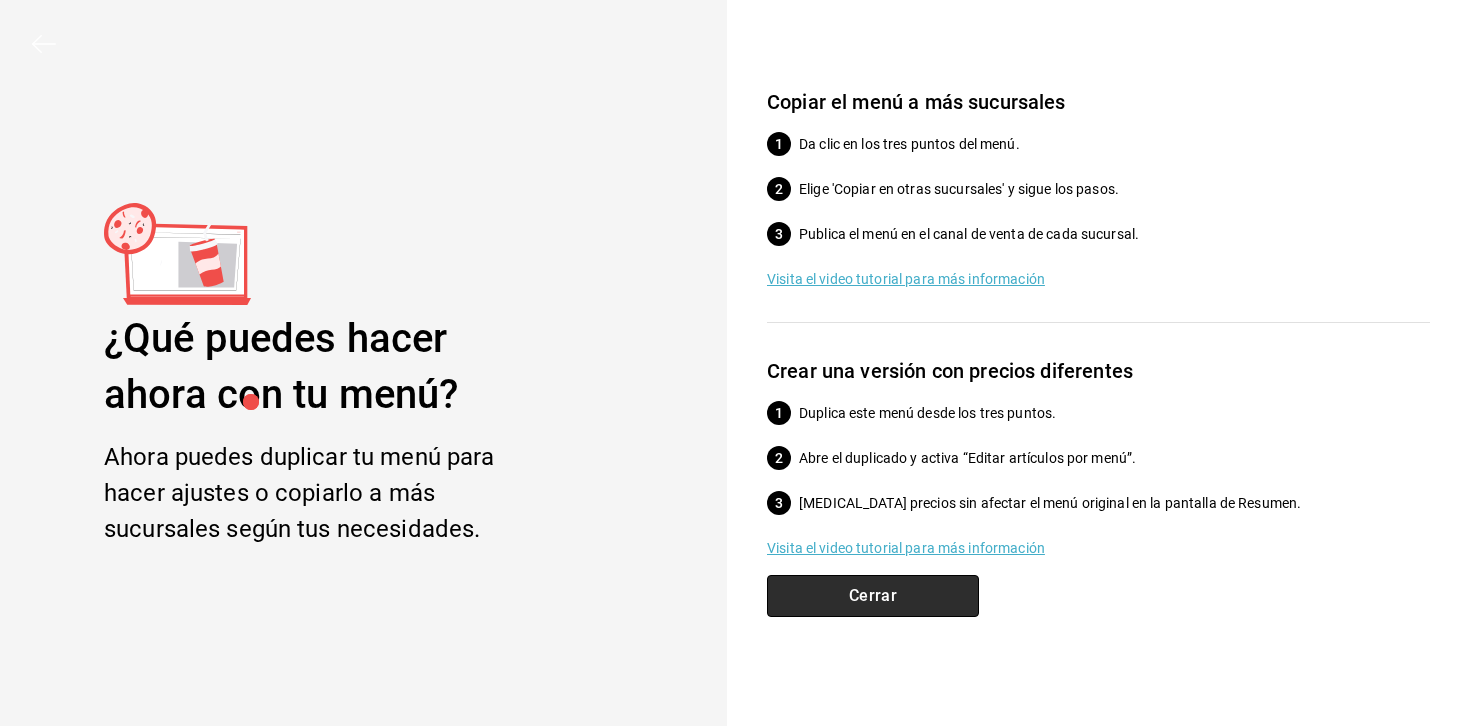 click on "Cerrar" at bounding box center [873, 596] 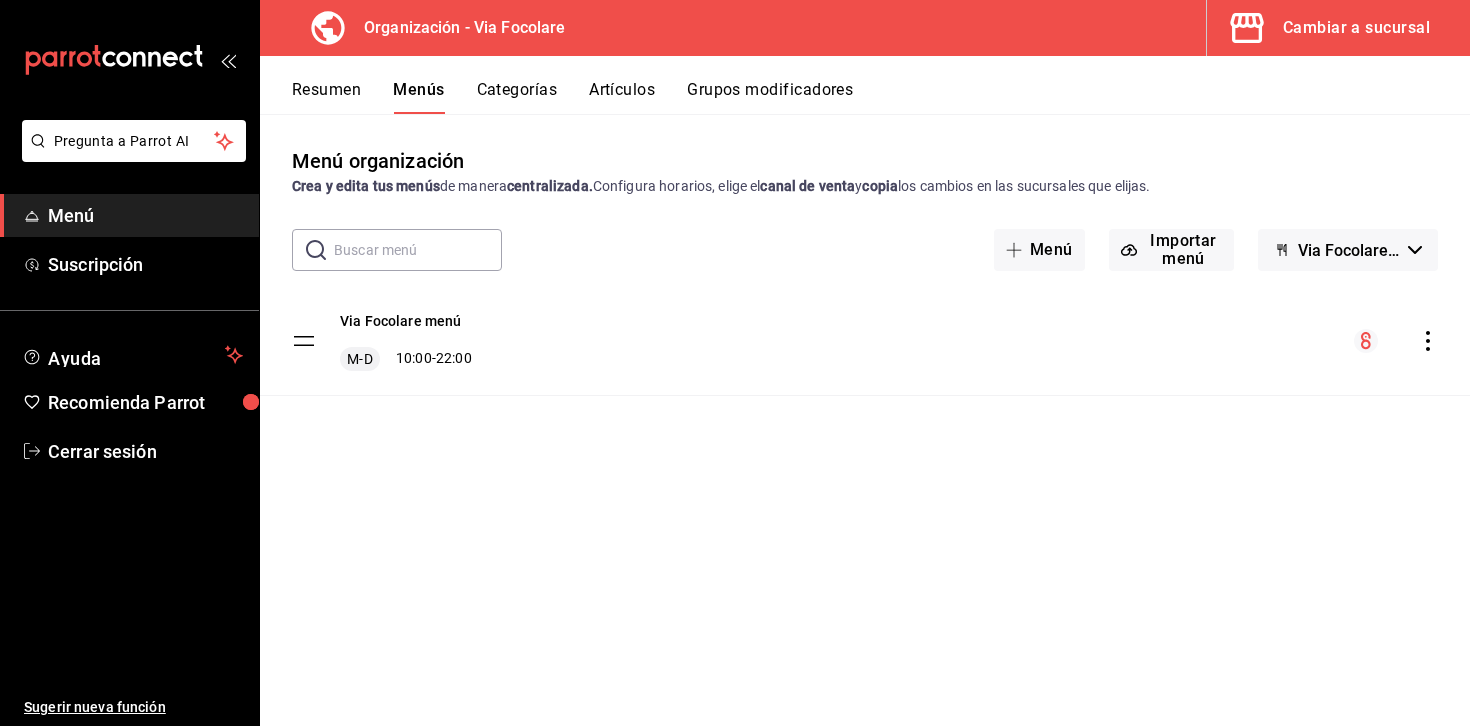 click on "Resumen" at bounding box center [326, 97] 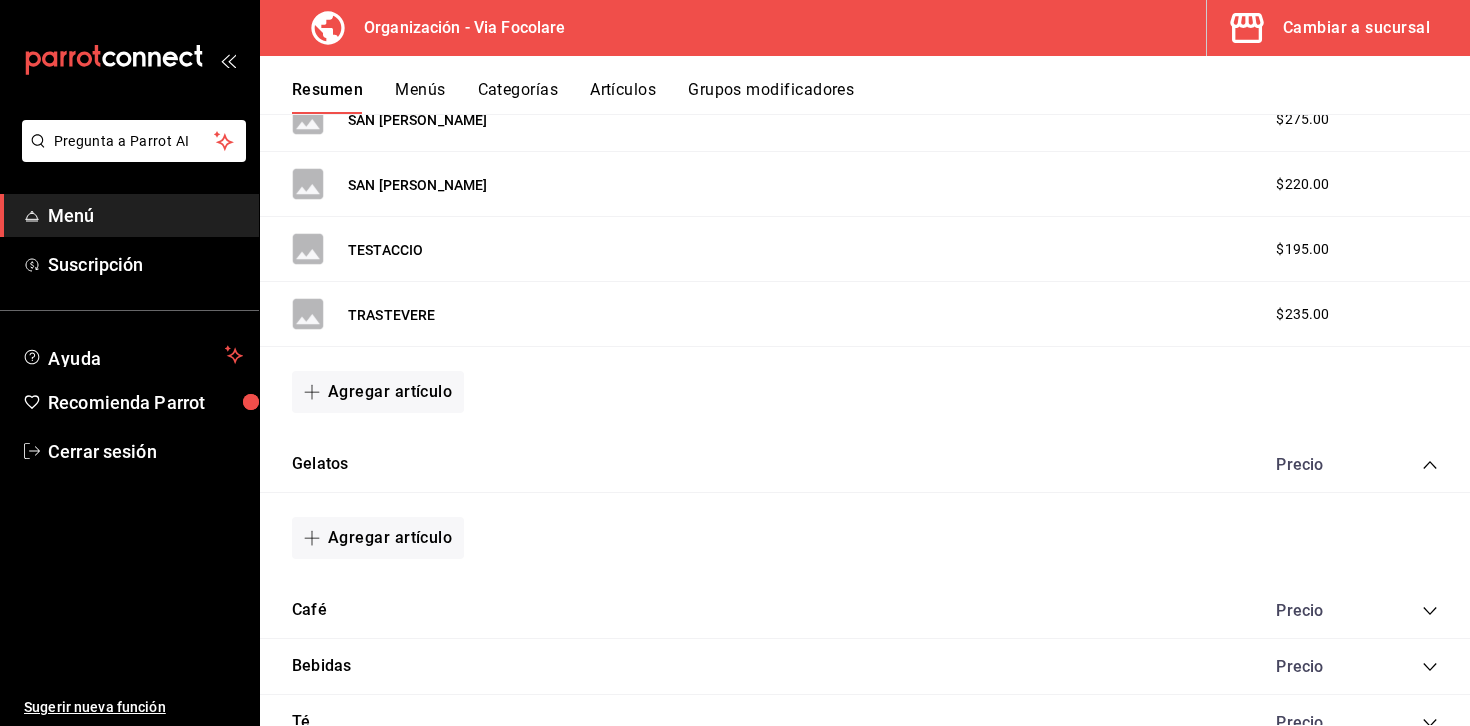 scroll, scrollTop: 636, scrollLeft: 0, axis: vertical 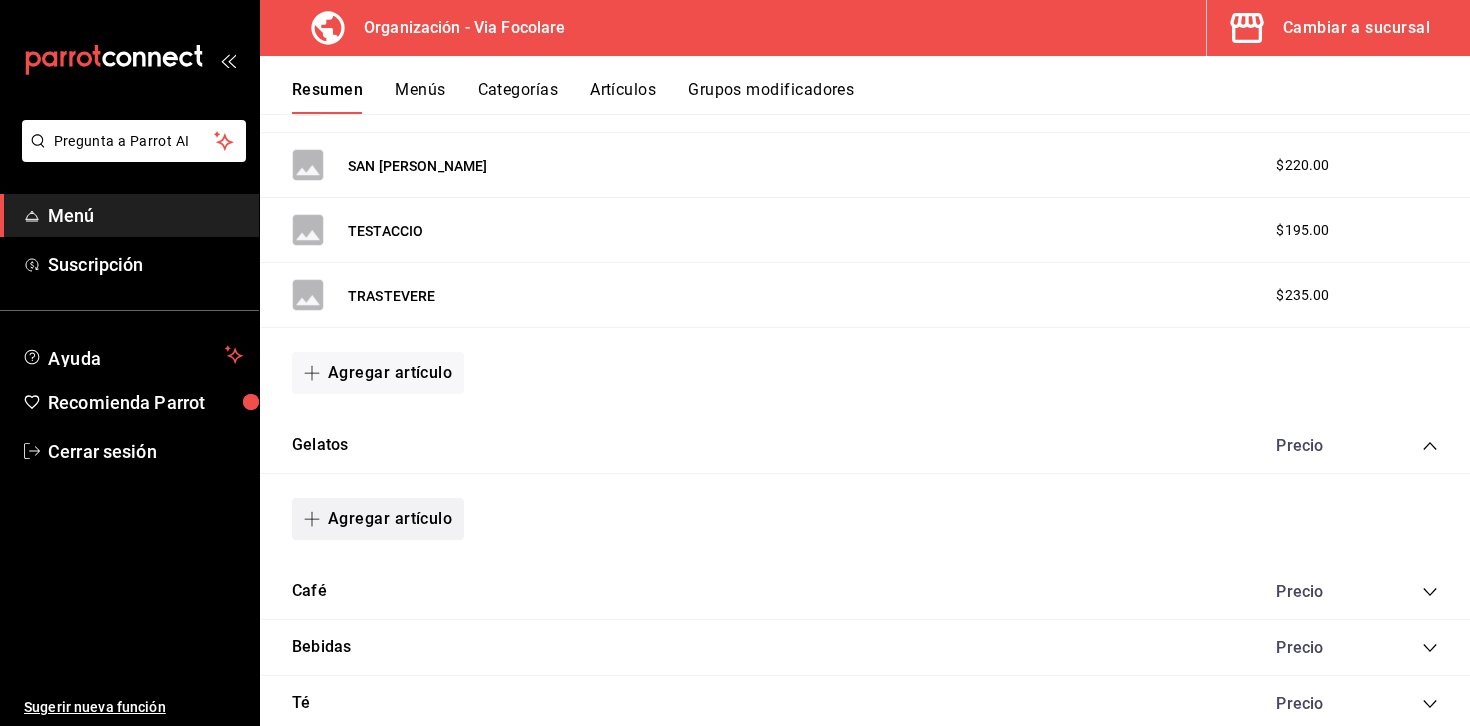 click on "Agregar artículo" at bounding box center [378, 519] 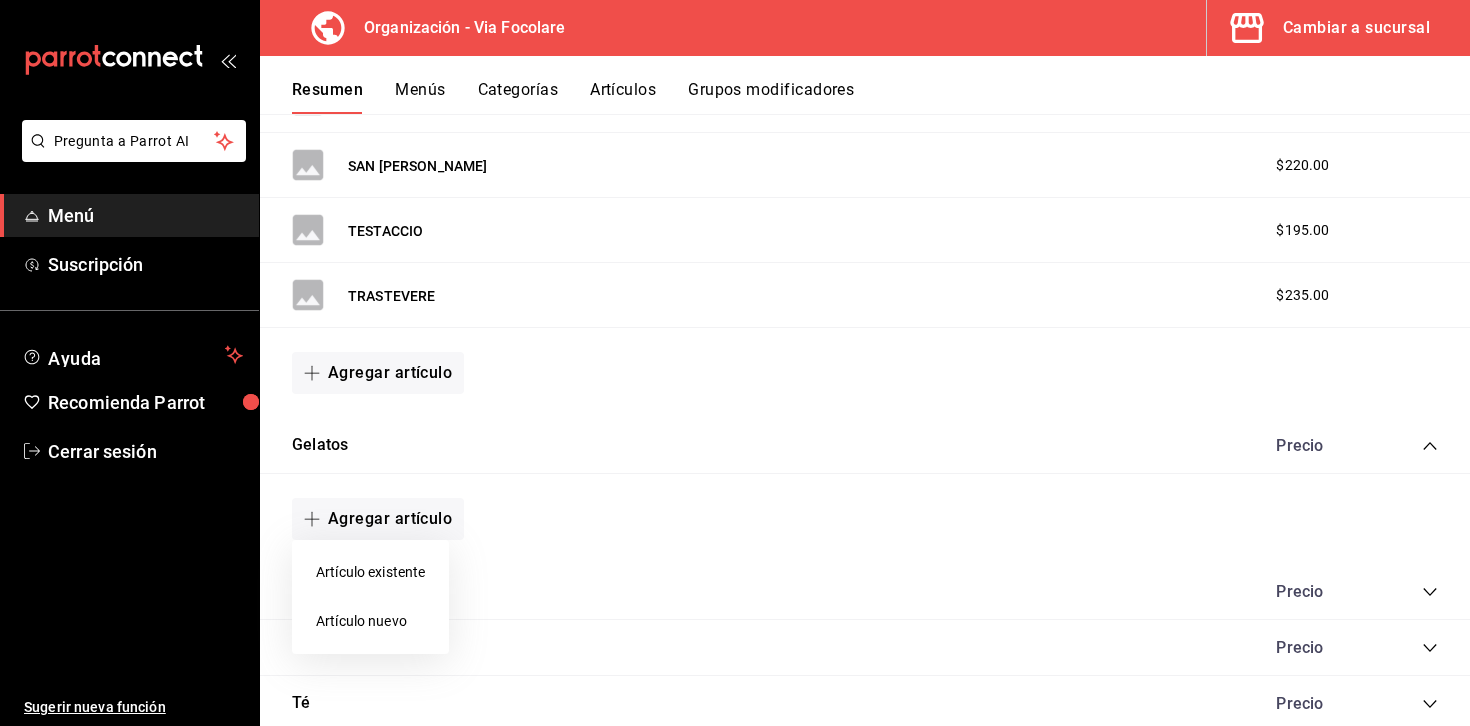 click on "Artículo nuevo" at bounding box center [370, 621] 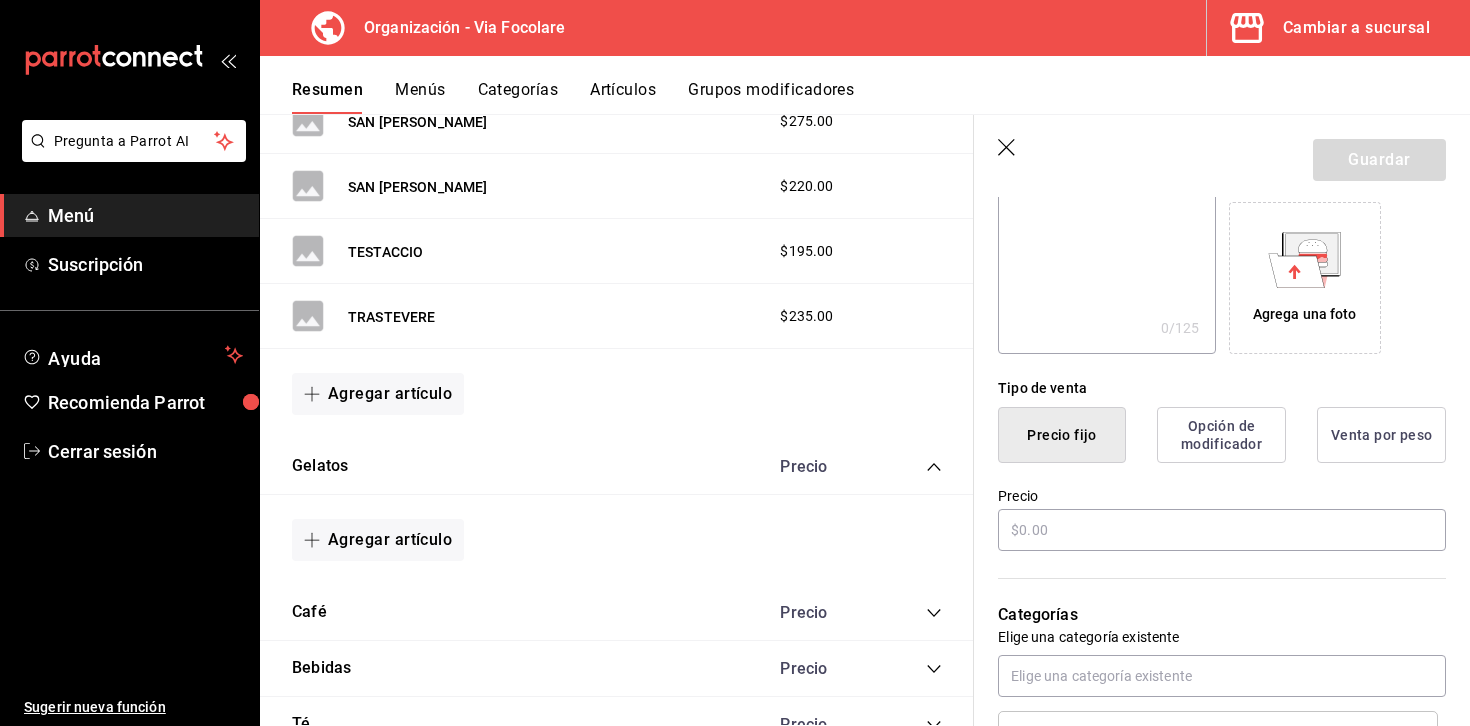 scroll, scrollTop: 329, scrollLeft: 0, axis: vertical 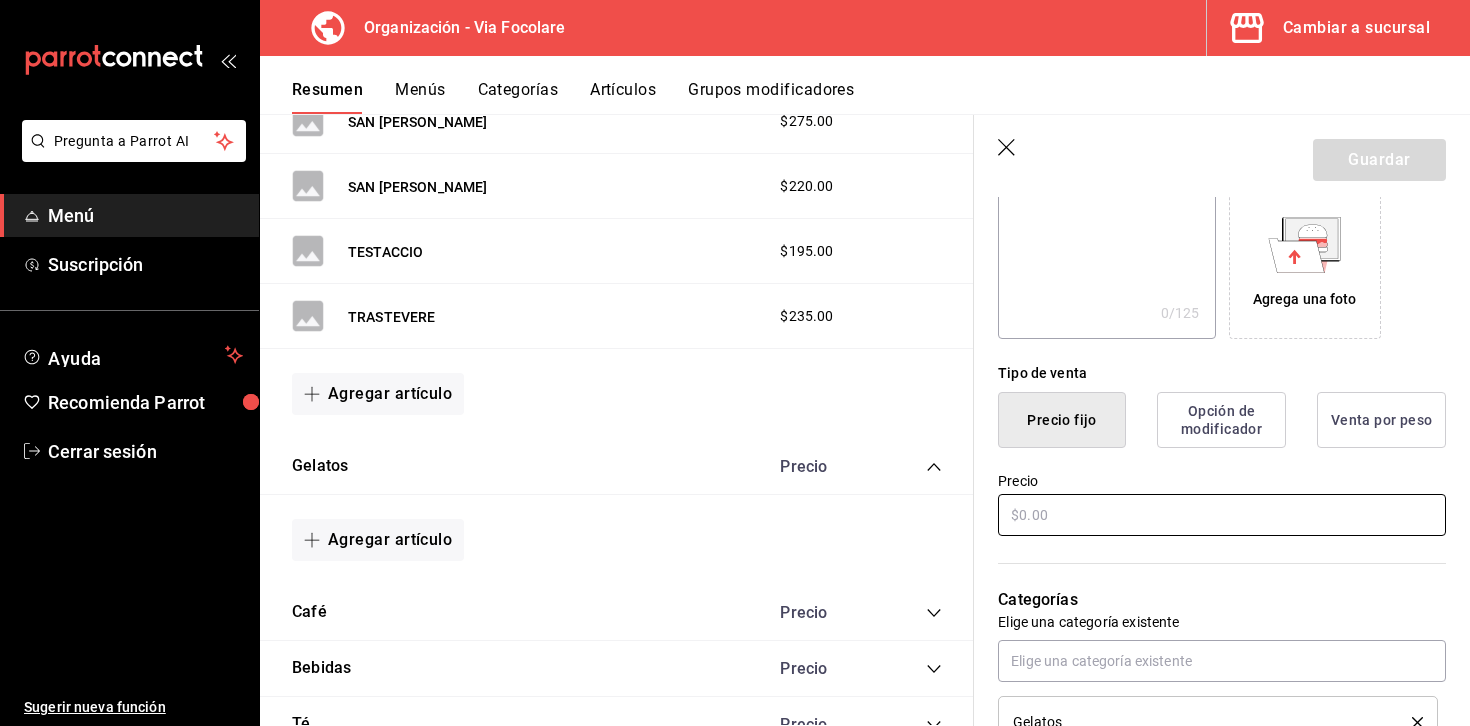 type on "Vainilla" 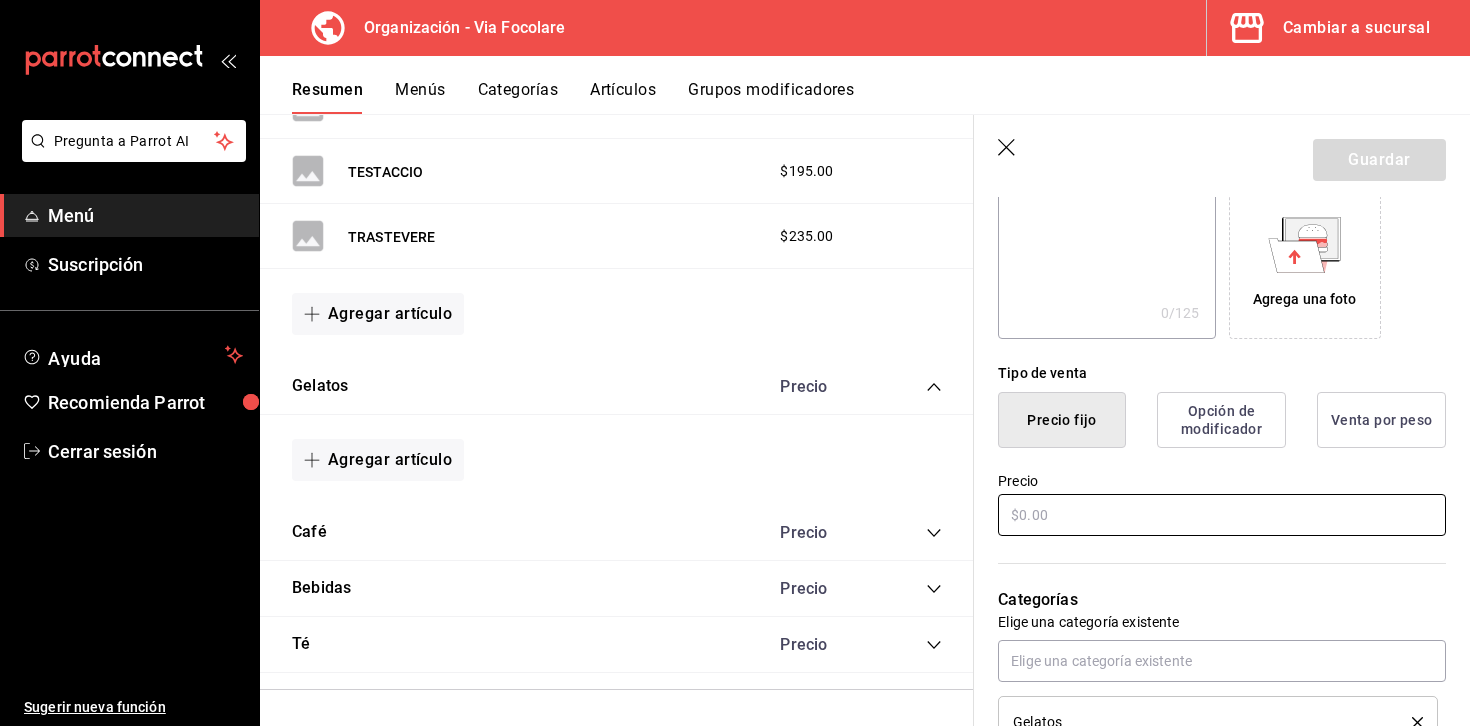 scroll, scrollTop: 721, scrollLeft: 0, axis: vertical 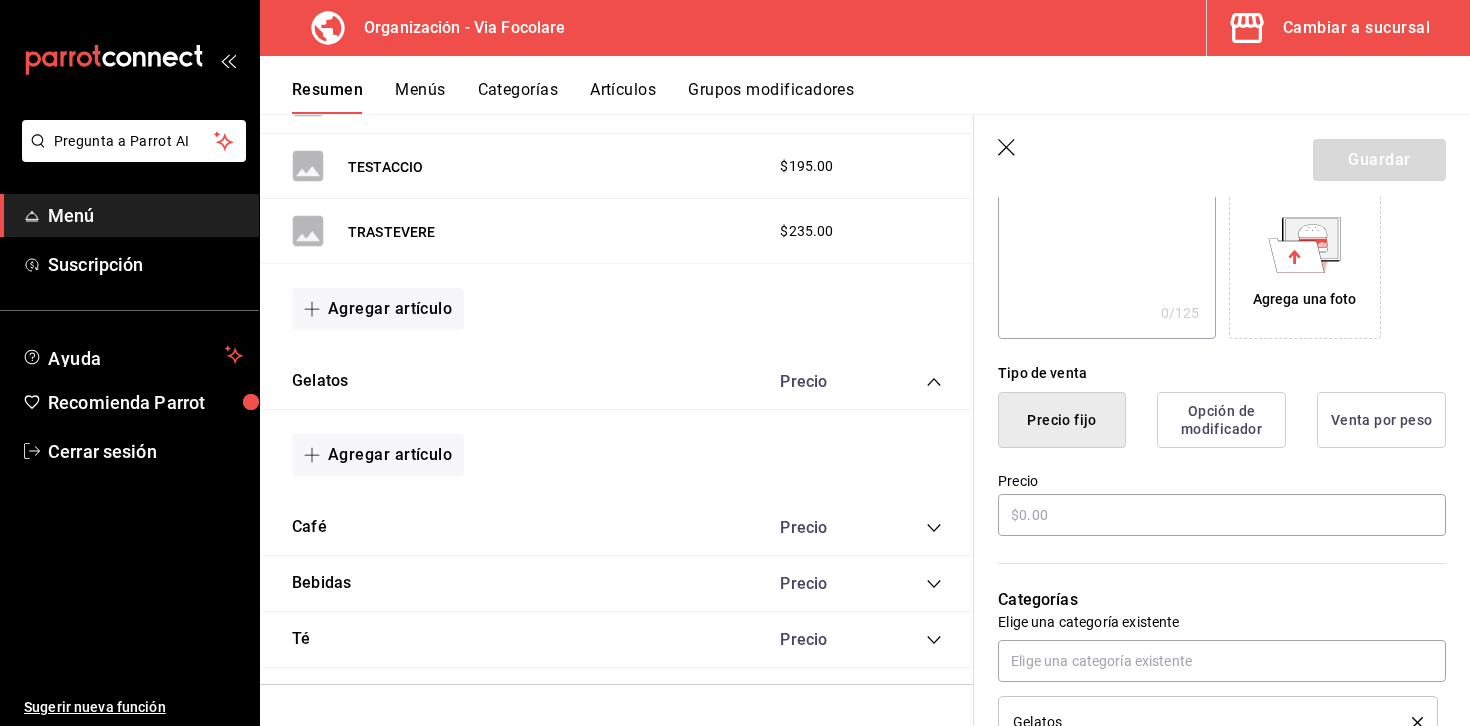 click on "Café Precio" at bounding box center (617, 528) 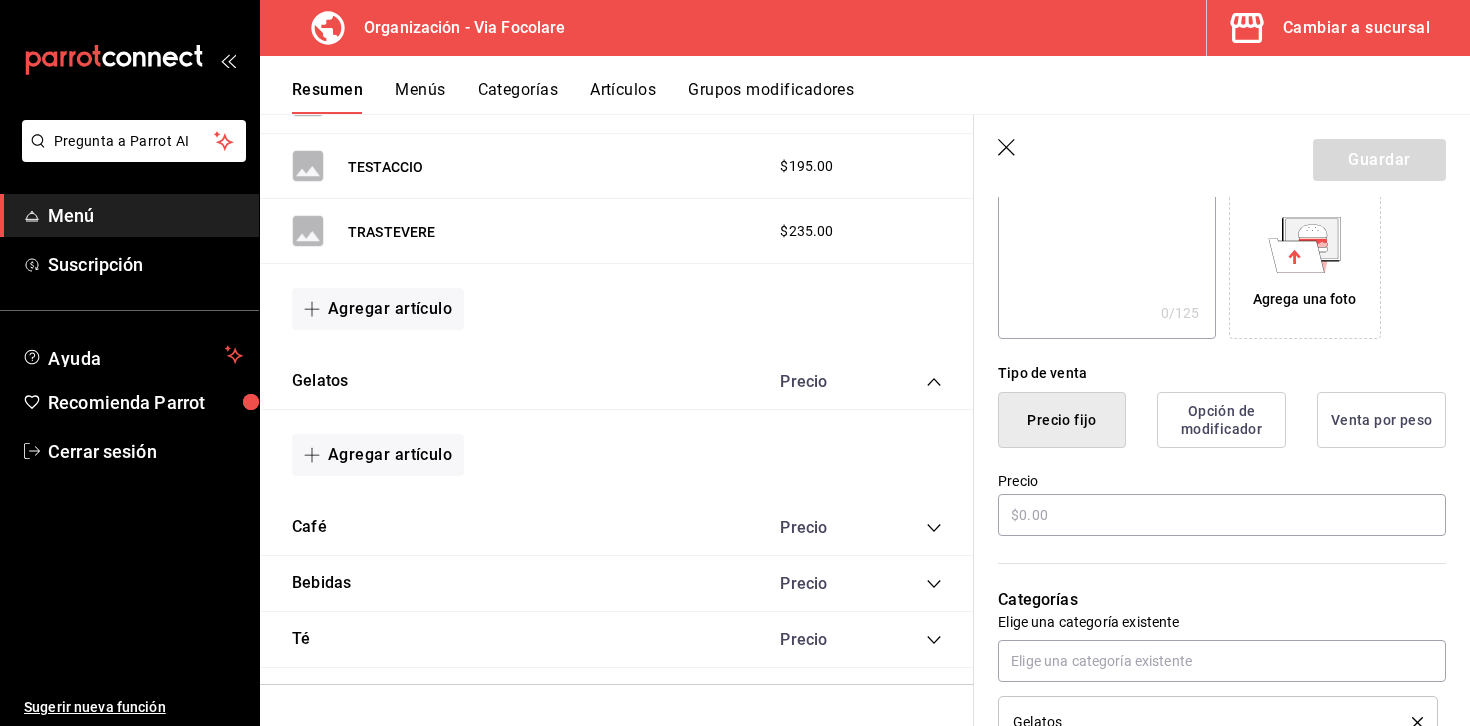 click 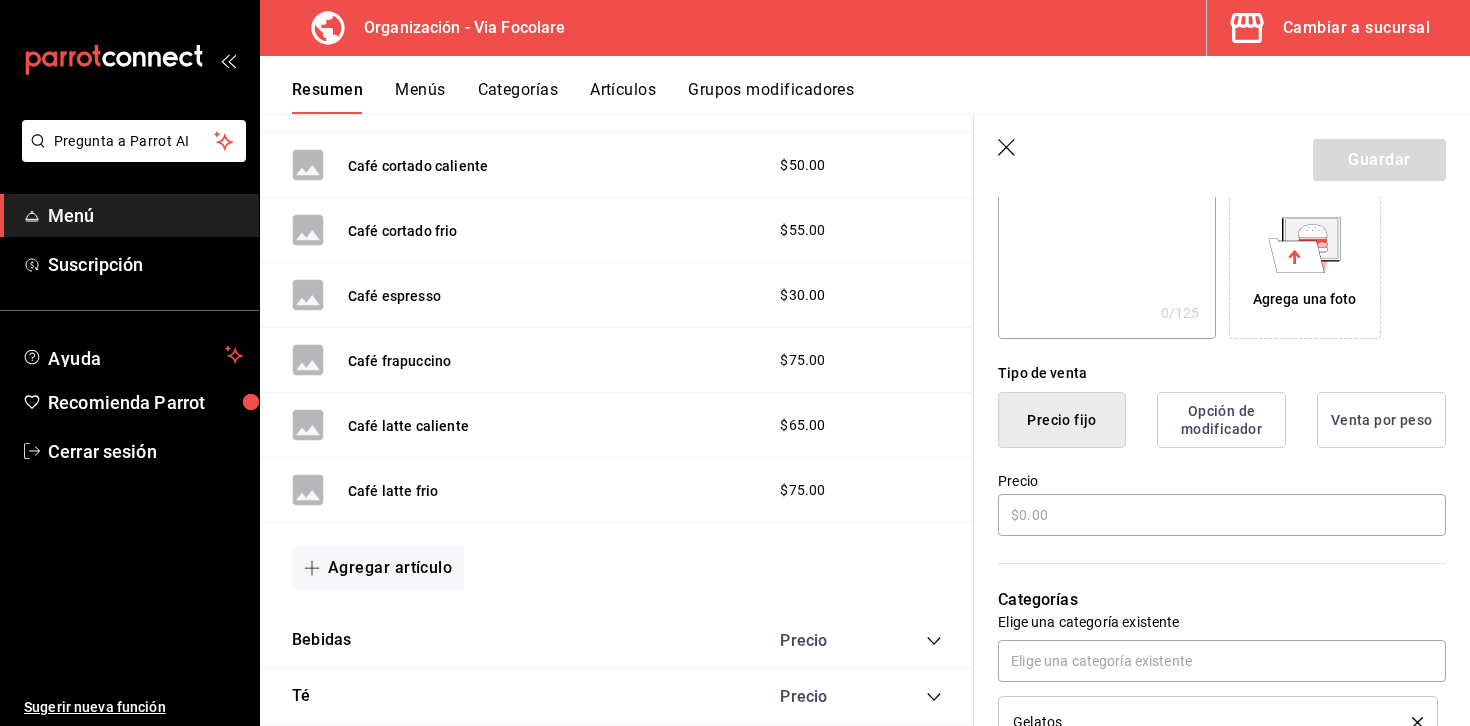 scroll, scrollTop: 1526, scrollLeft: 0, axis: vertical 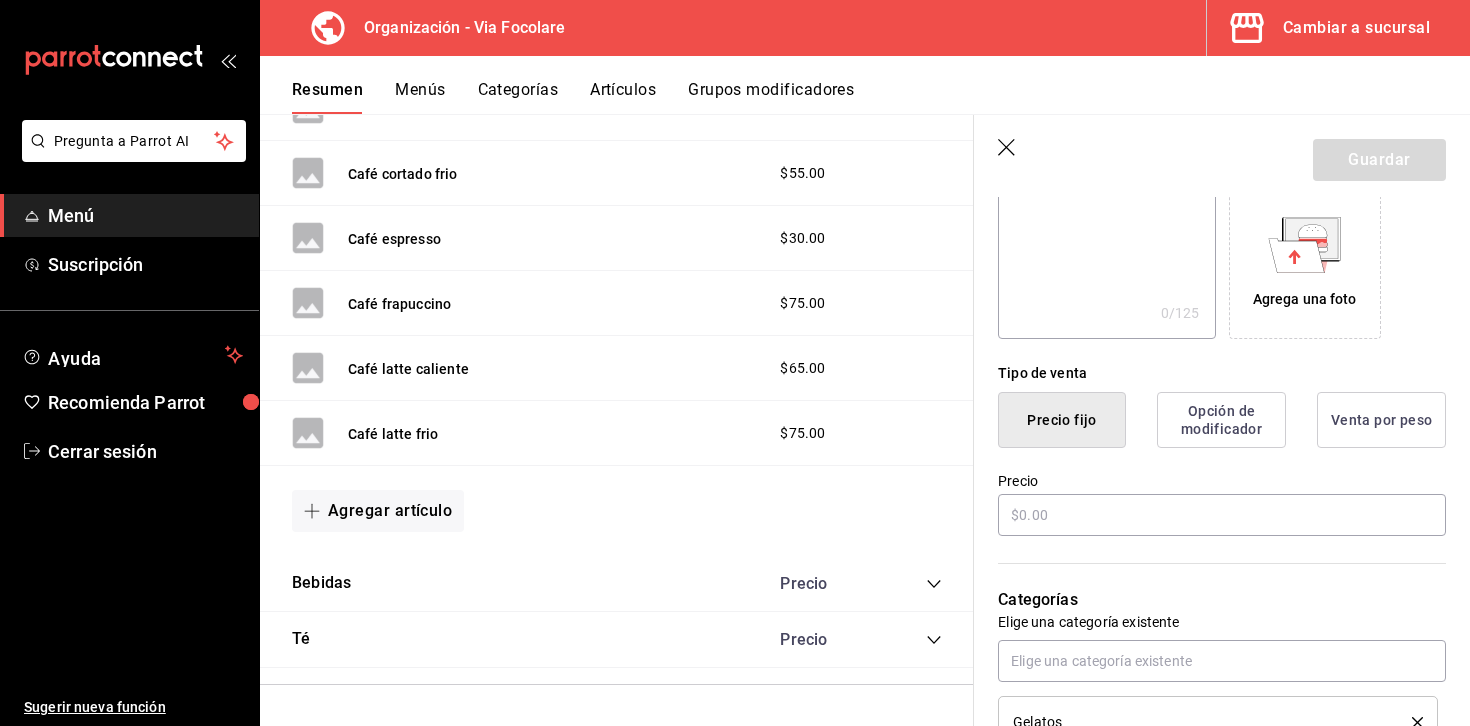 click 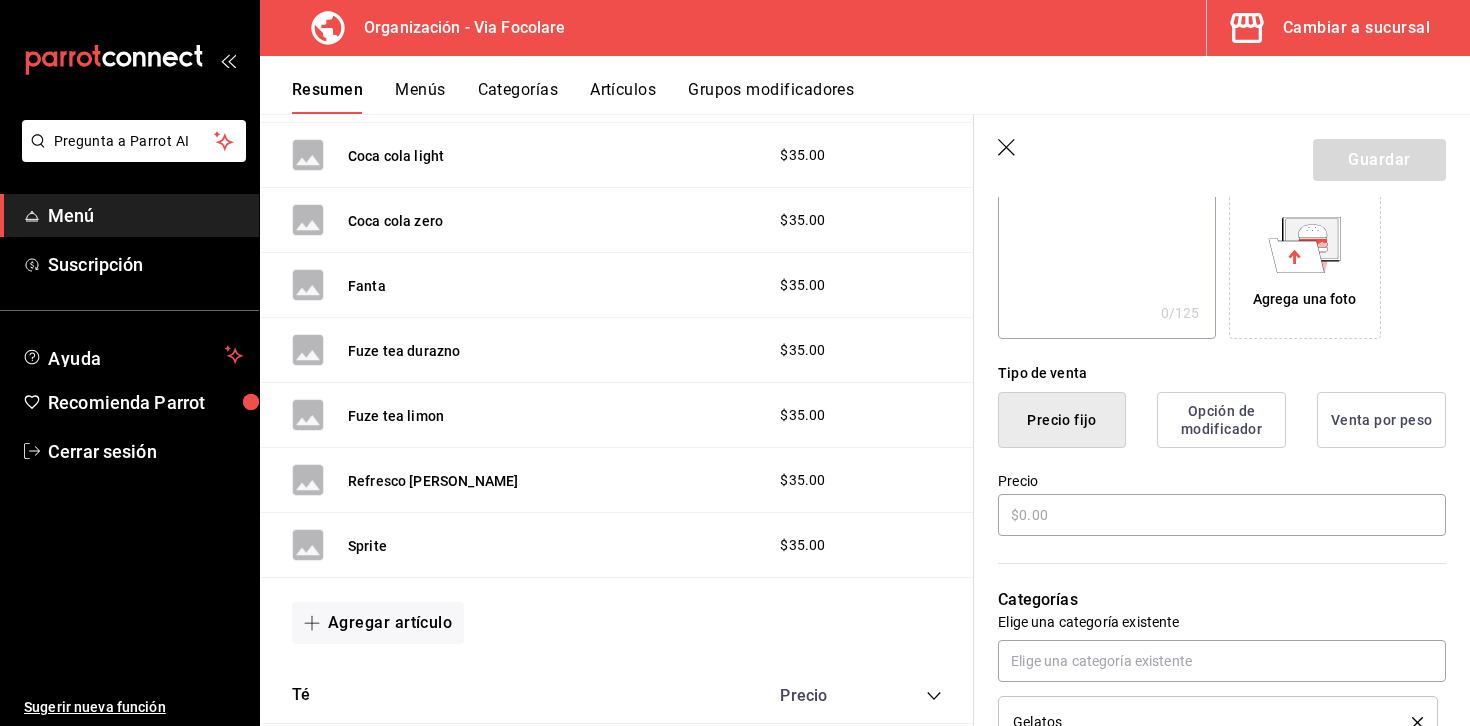scroll, scrollTop: 2266, scrollLeft: 0, axis: vertical 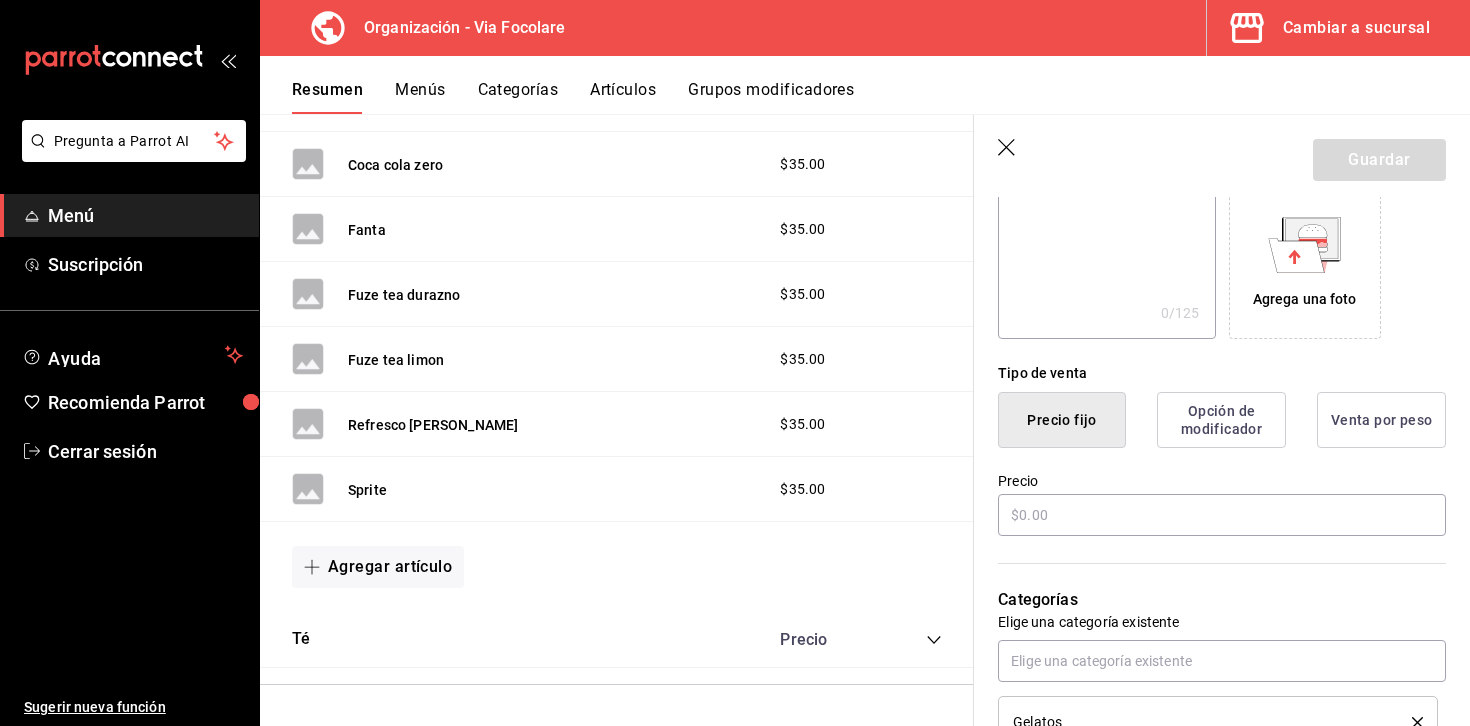 click 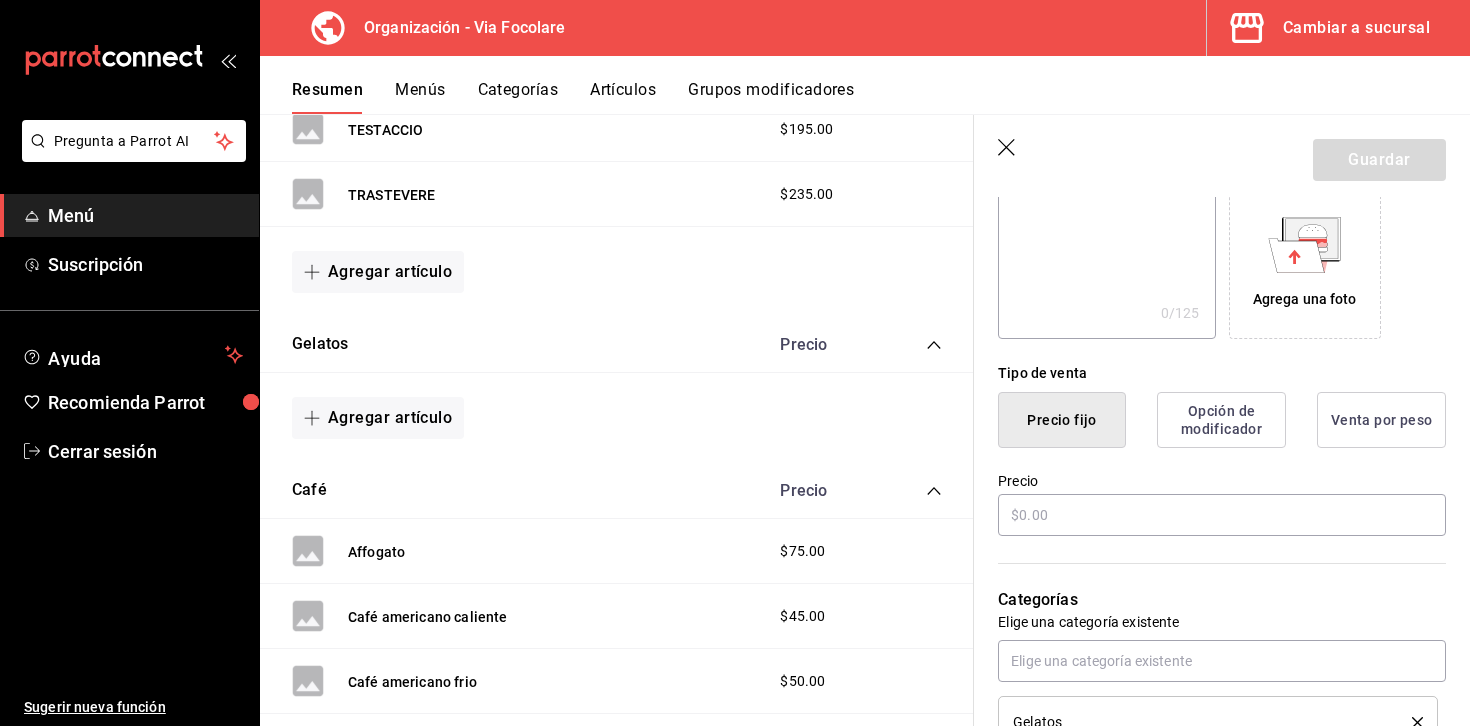 scroll, scrollTop: 766, scrollLeft: 0, axis: vertical 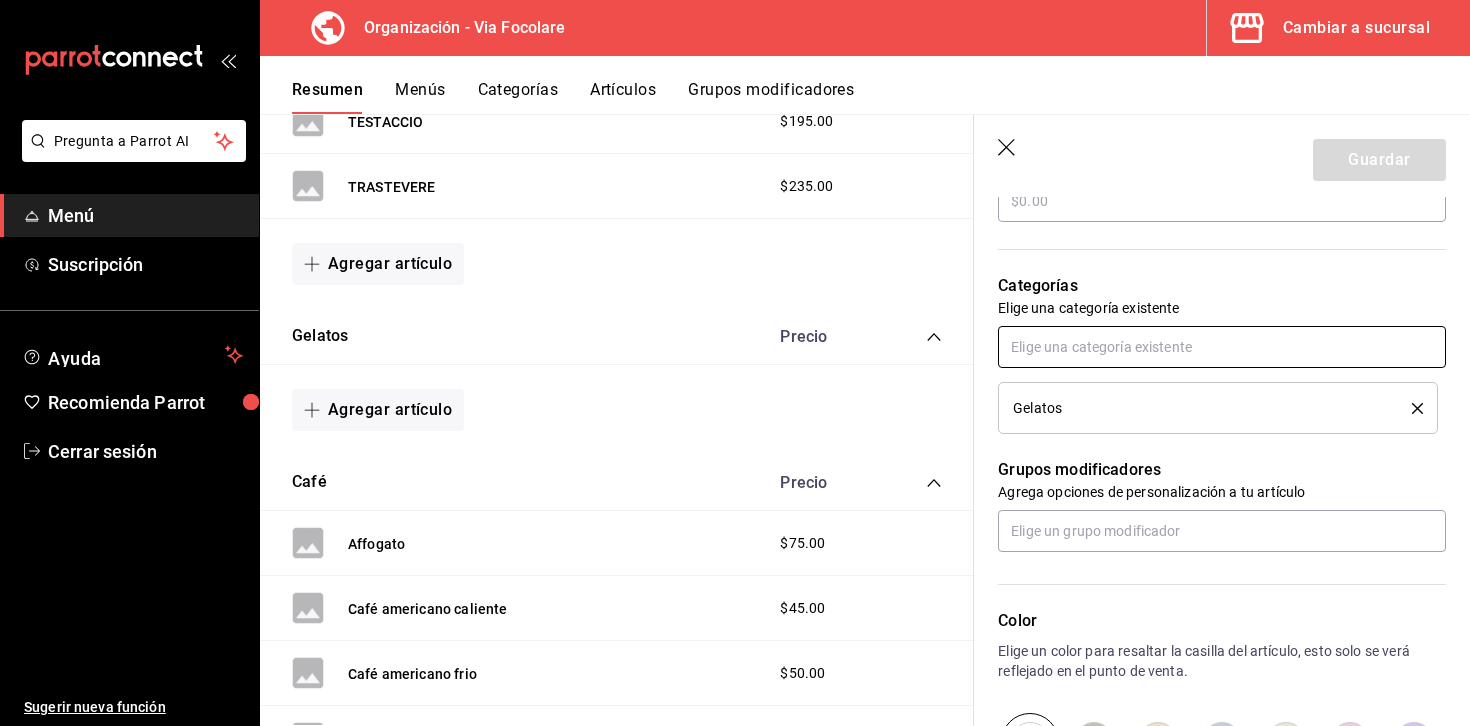 click at bounding box center (1222, 347) 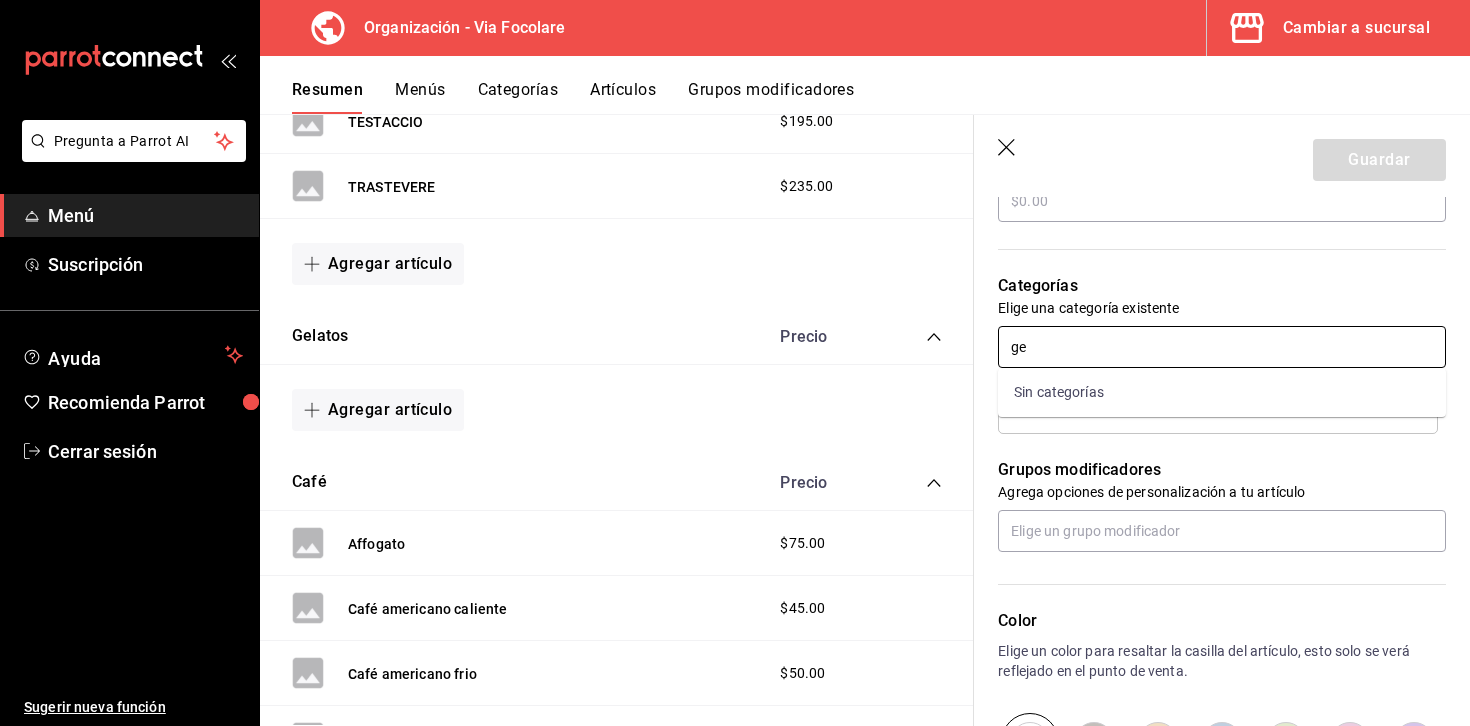 type on "ge" 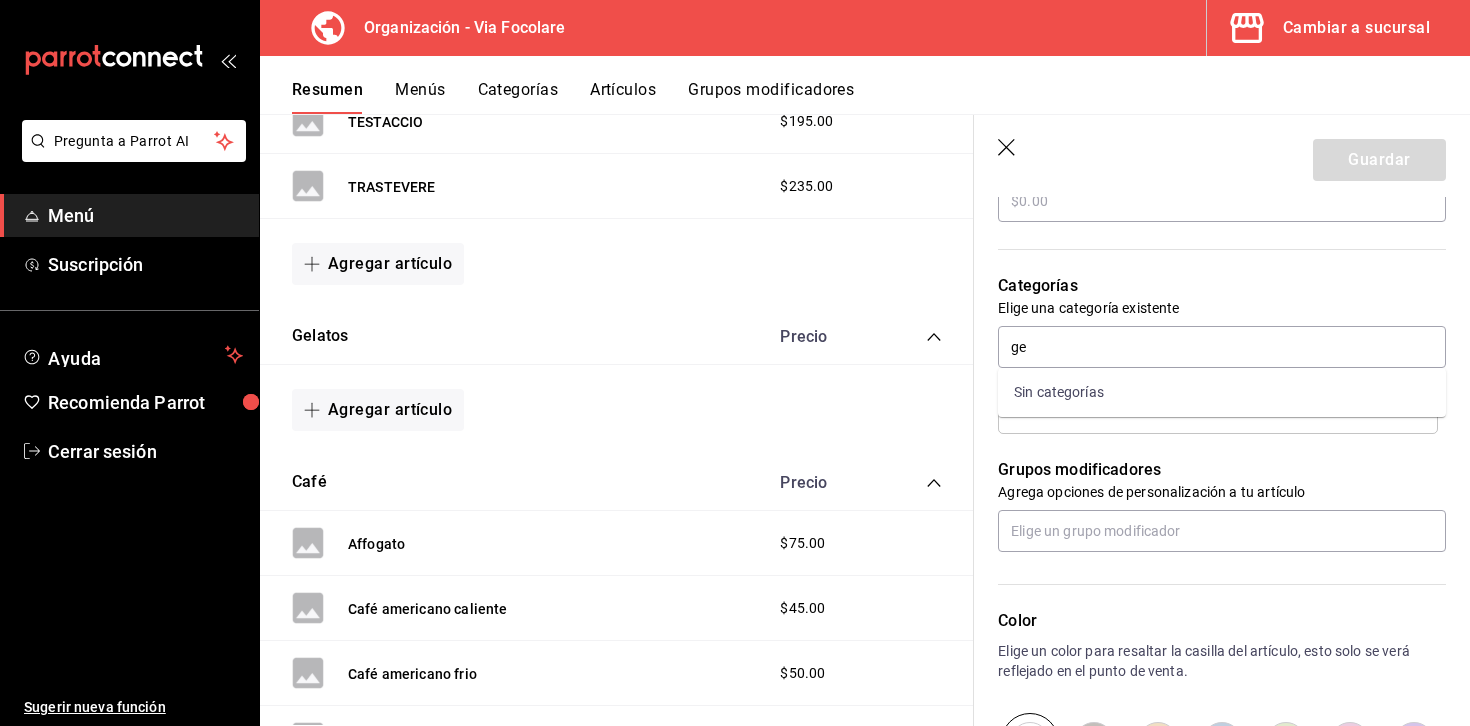type 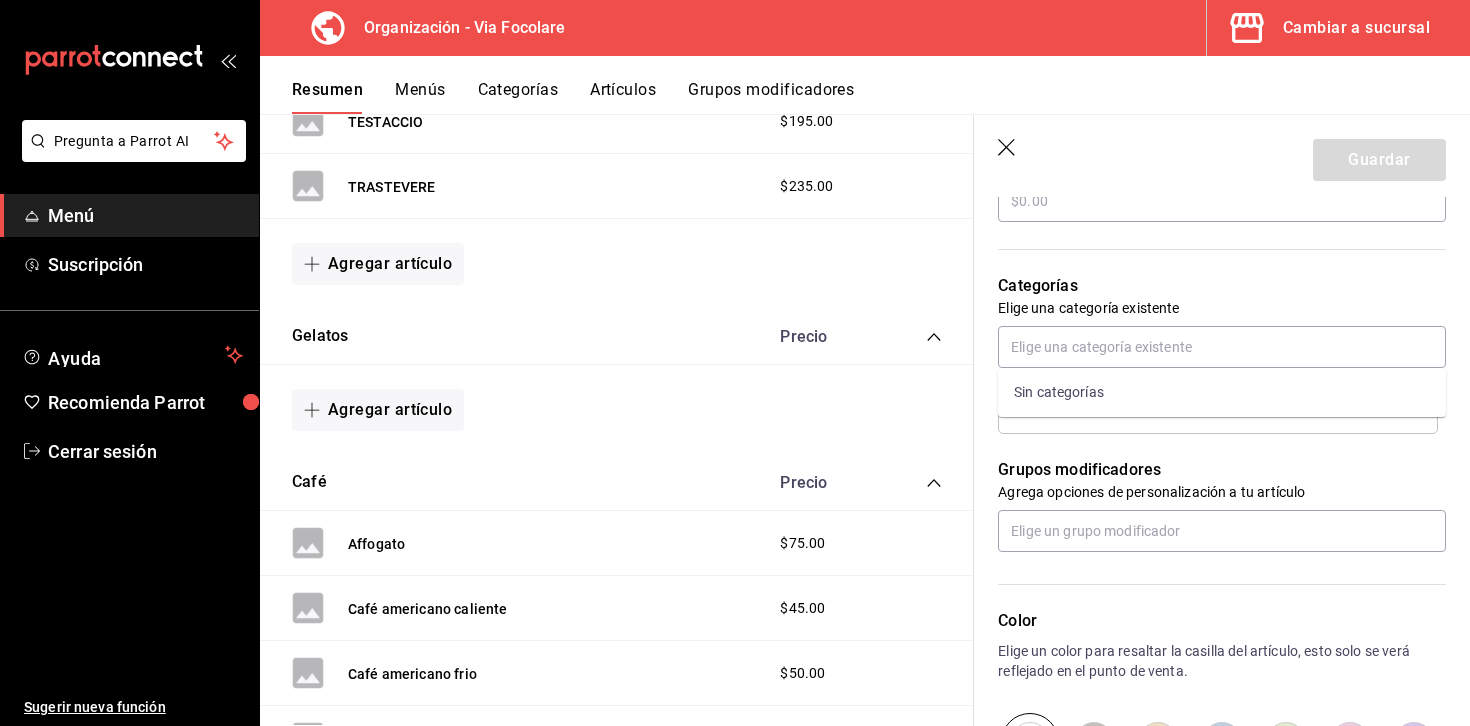 click on "Categorías Elige una categoría existente Gelatos" at bounding box center [1210, 329] 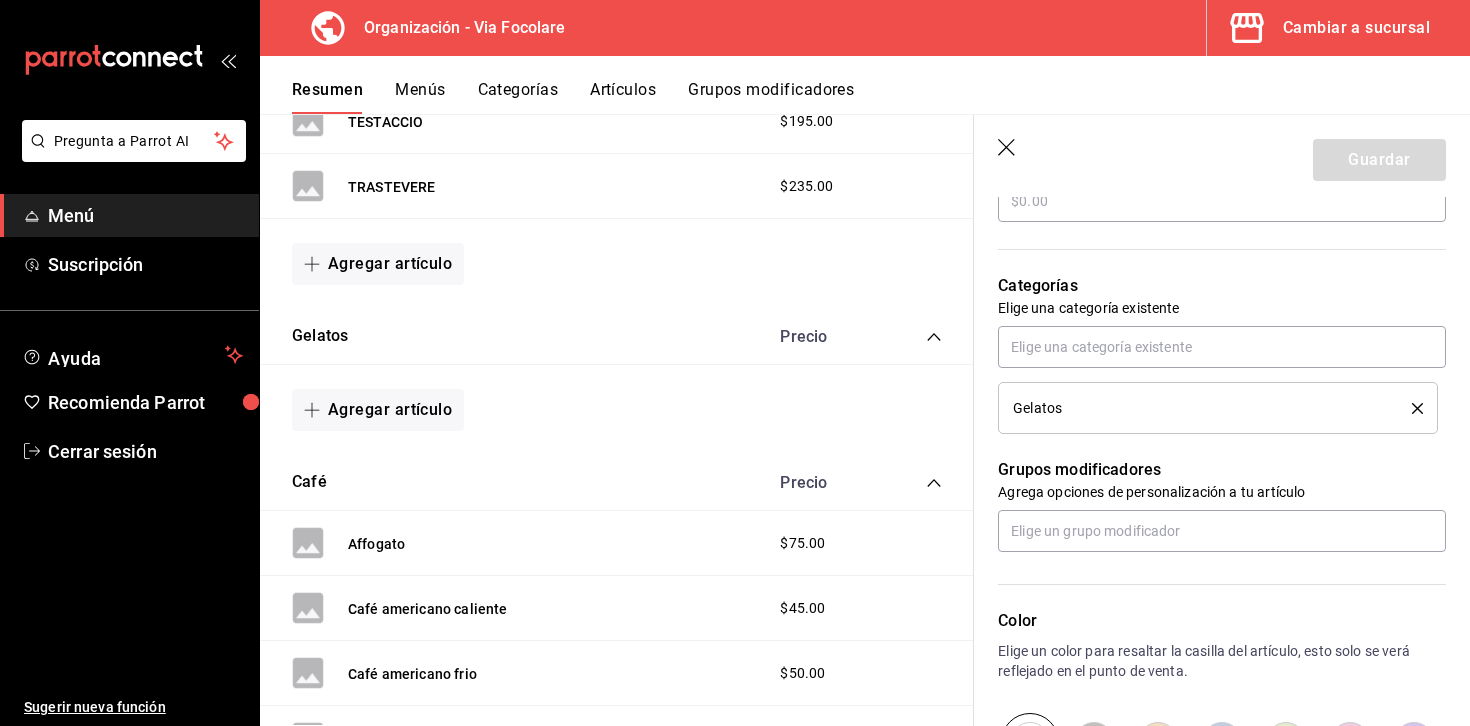 click on "Grupos modificadores Agrega opciones de personalización a tu artículo" at bounding box center (1210, 493) 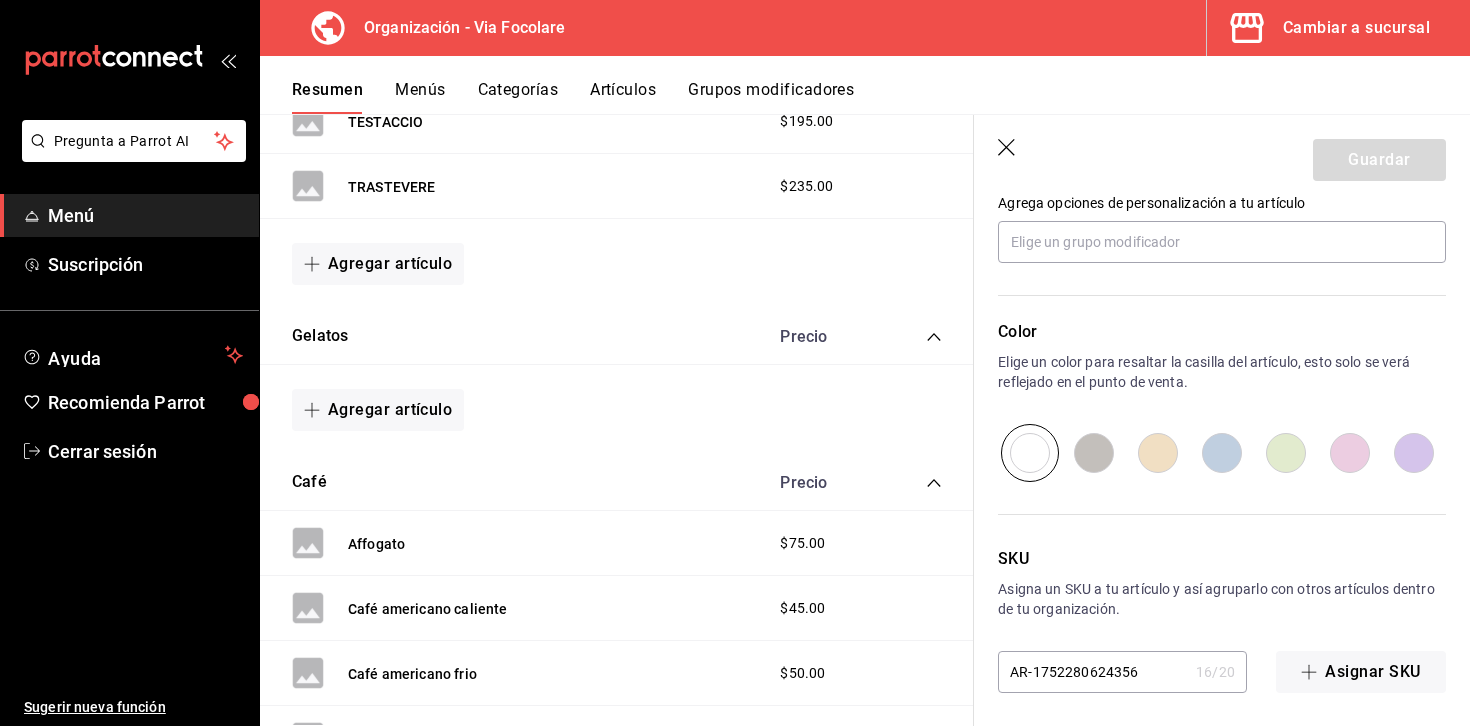 scroll, scrollTop: 939, scrollLeft: 0, axis: vertical 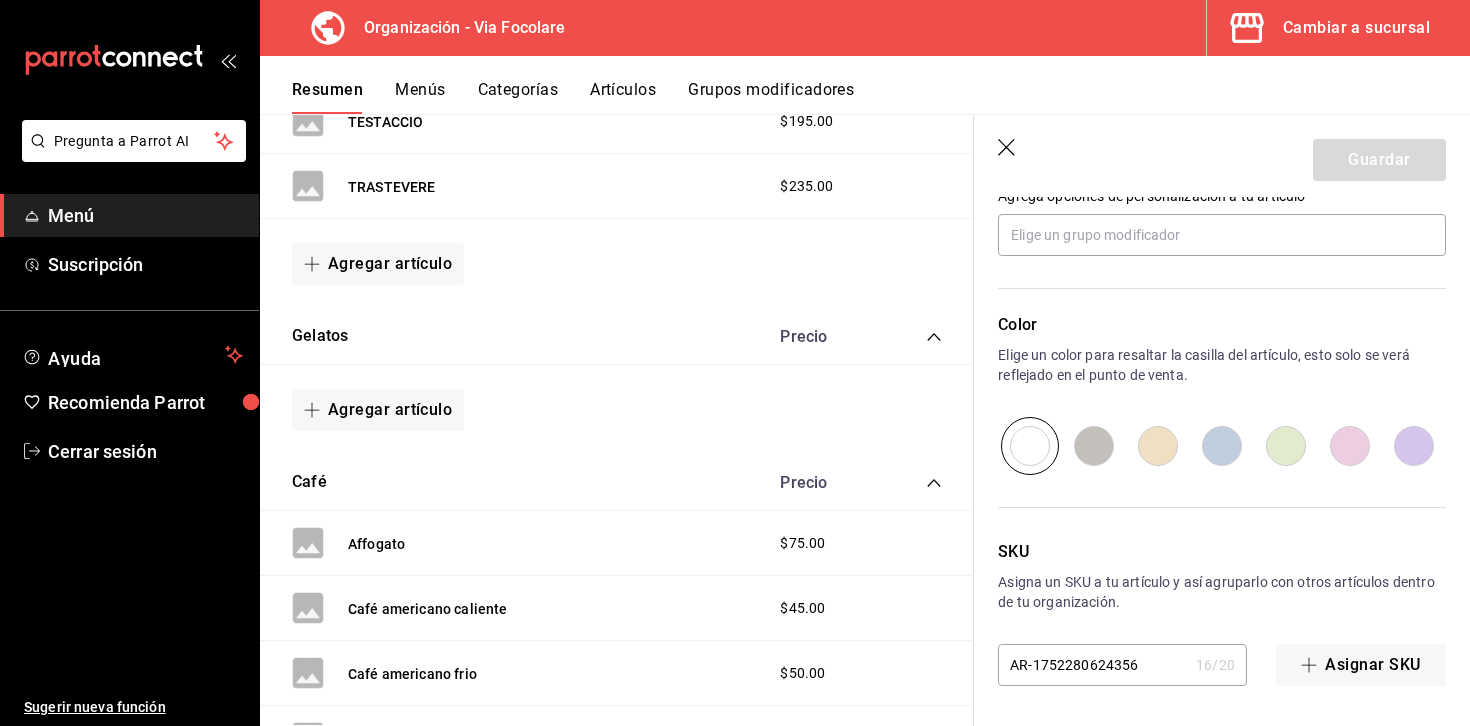 click on "SKU" at bounding box center [1222, 552] 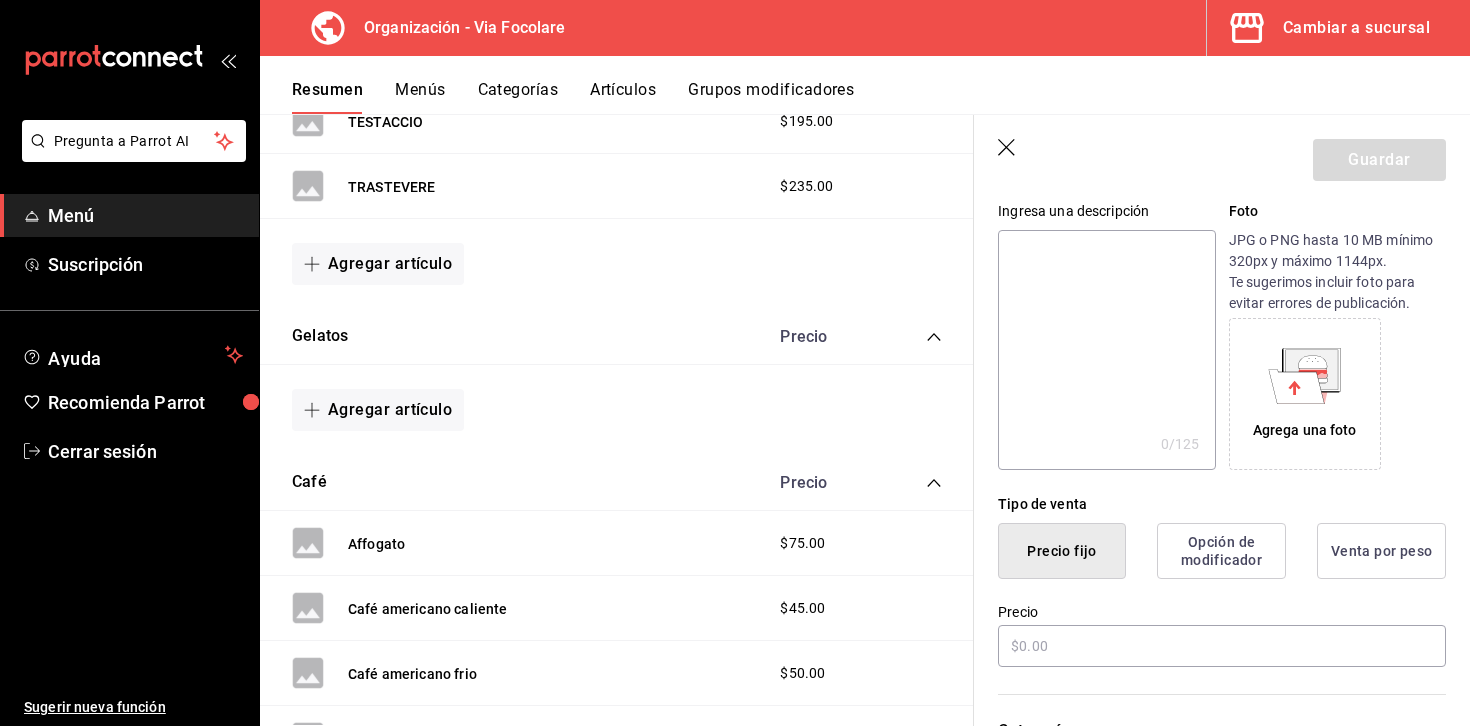 scroll, scrollTop: 210, scrollLeft: 0, axis: vertical 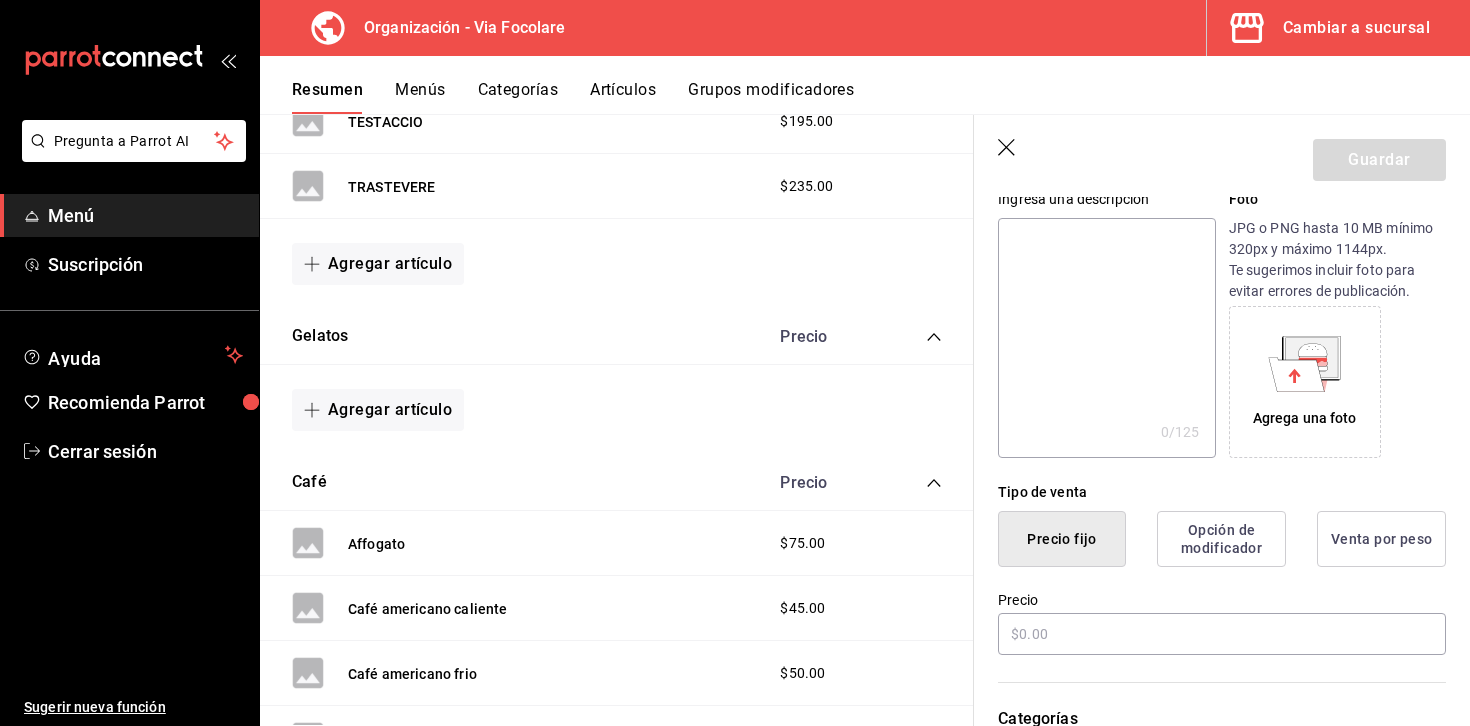 click on "Venta por peso" at bounding box center [1381, 539] 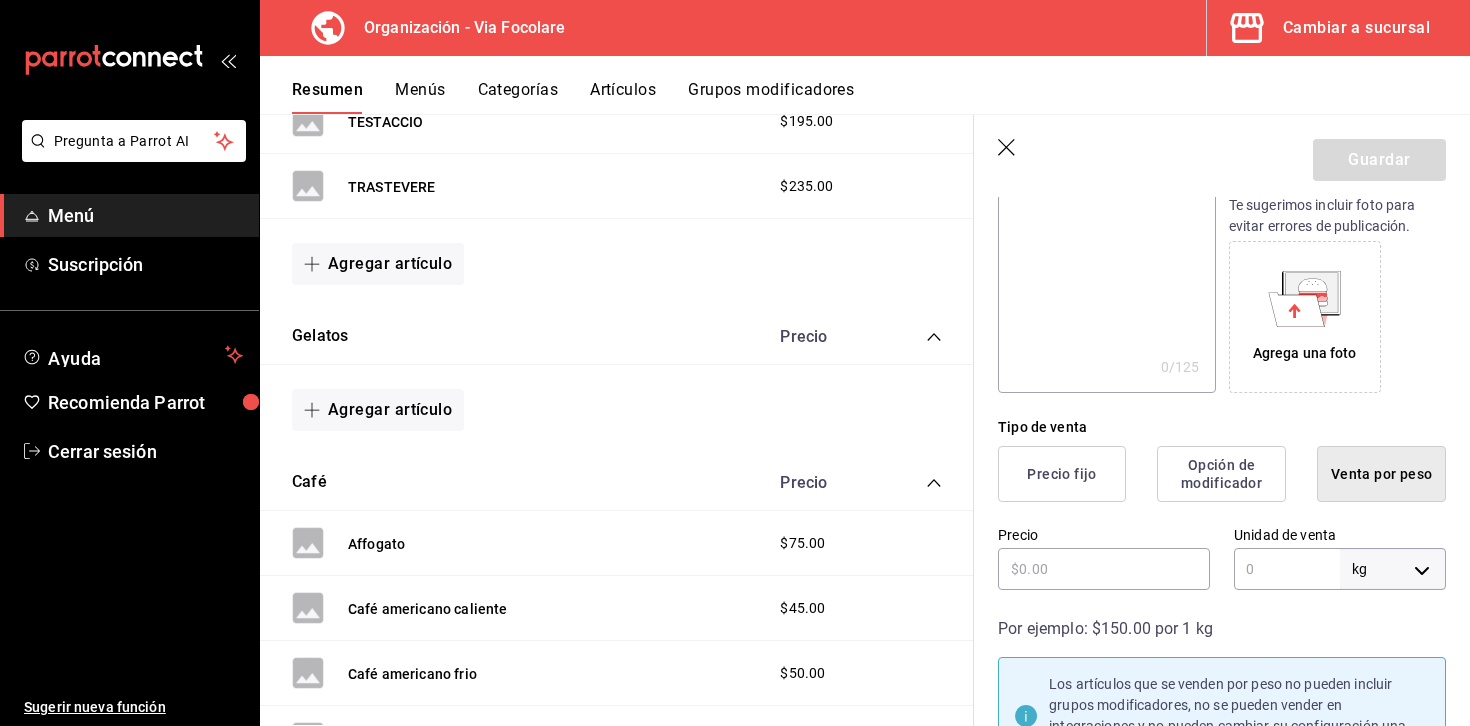 scroll, scrollTop: 277, scrollLeft: 0, axis: vertical 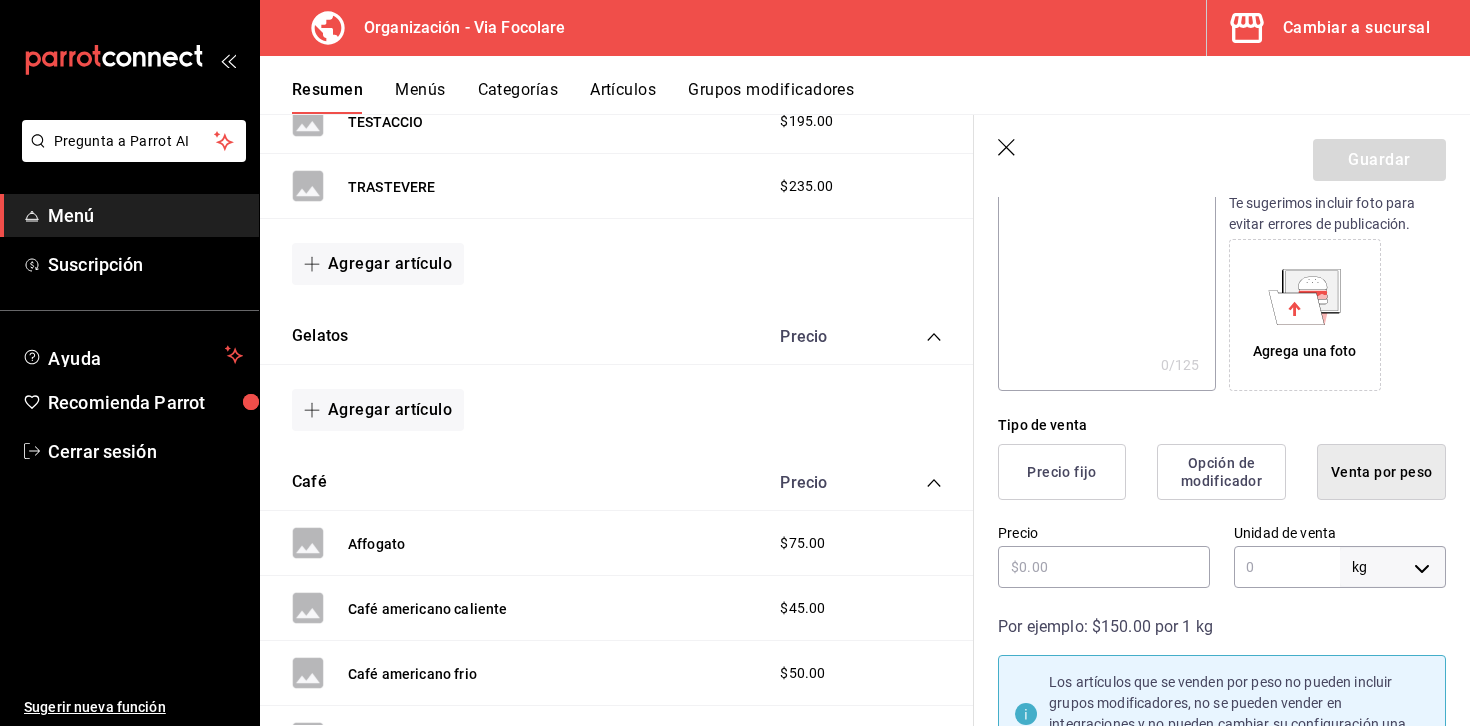 click on "Pregunta a Parrot AI Menú   Suscripción   Ayuda Recomienda Parrot   Cerrar sesión   Sugerir nueva función   Organización - Via Focolare Cambiar a sucursal Resumen Menús Categorías Artículos Grupos modificadores Resumen organización Agrega y edita los menús, las categorías, artículos y grupos modificadores  (existentes o nuevos) de manera  centralizada. ​ ​ Importar menú Via Focolare - Borrador Via Focolare menú M-D 10:00  -  22:00 Agregar categoría Focaccias Precio BRERA $230.00 ORTISEI $250.00 PARMA VECCHIA $225.00 SAN [PERSON_NAME] $275.00 SAN [PERSON_NAME] $220.00 TESTACCIO $195.00 TRASTEVERE $235.00 Agregar artículo Gelatos Precio Agregar artículo Café Precio Affogato $75.00 Café americano caliente $45.00 Café americano frio $50.00 Café capuccino caliente $55.00 Café capuccino frio $60.00 Café cortado caliente $50.00 Café cortado frio $55.00 Café espresso $30.00 Café frapuccino $75.00 Café latte caliente $65.00 Café latte frio $75.00 Agregar artículo Bebidas Precio $35.00 $35.00 $35.00" at bounding box center (735, 363) 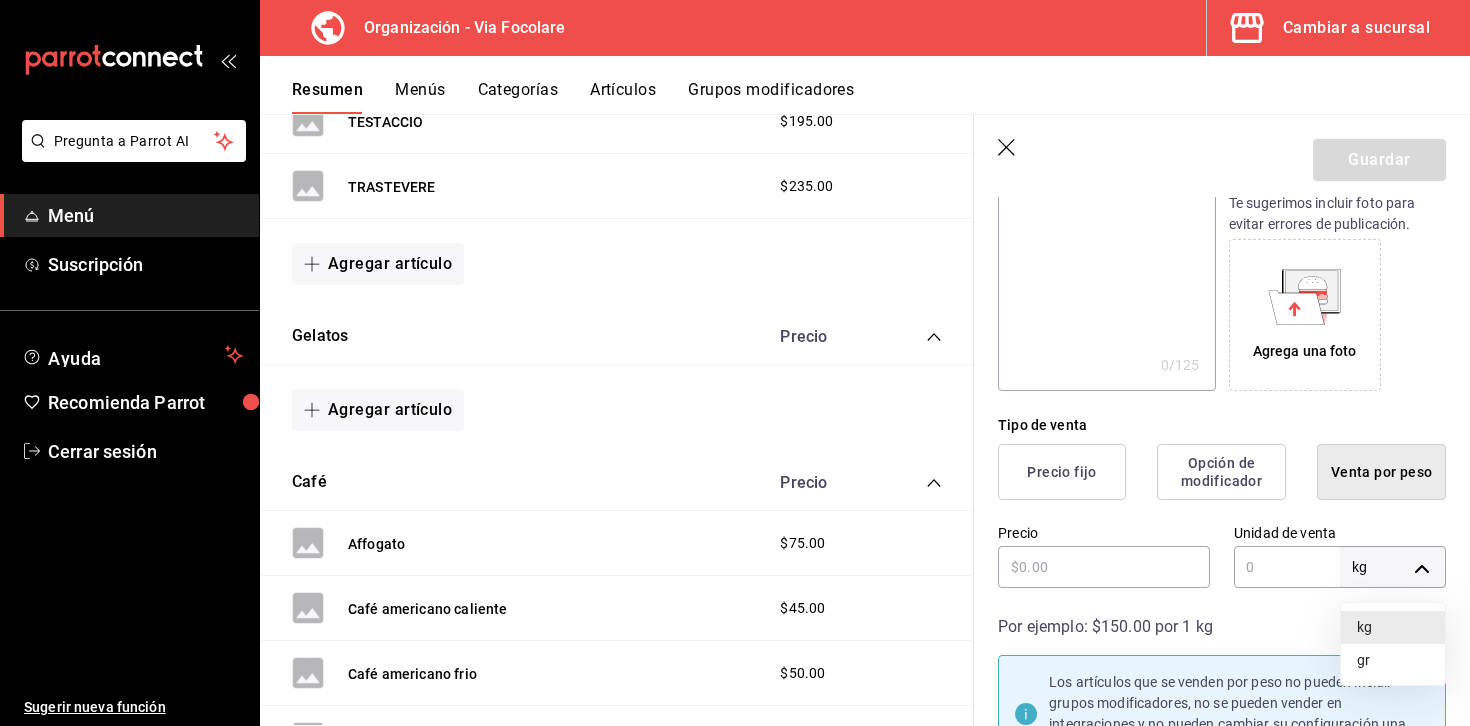 click at bounding box center [735, 363] 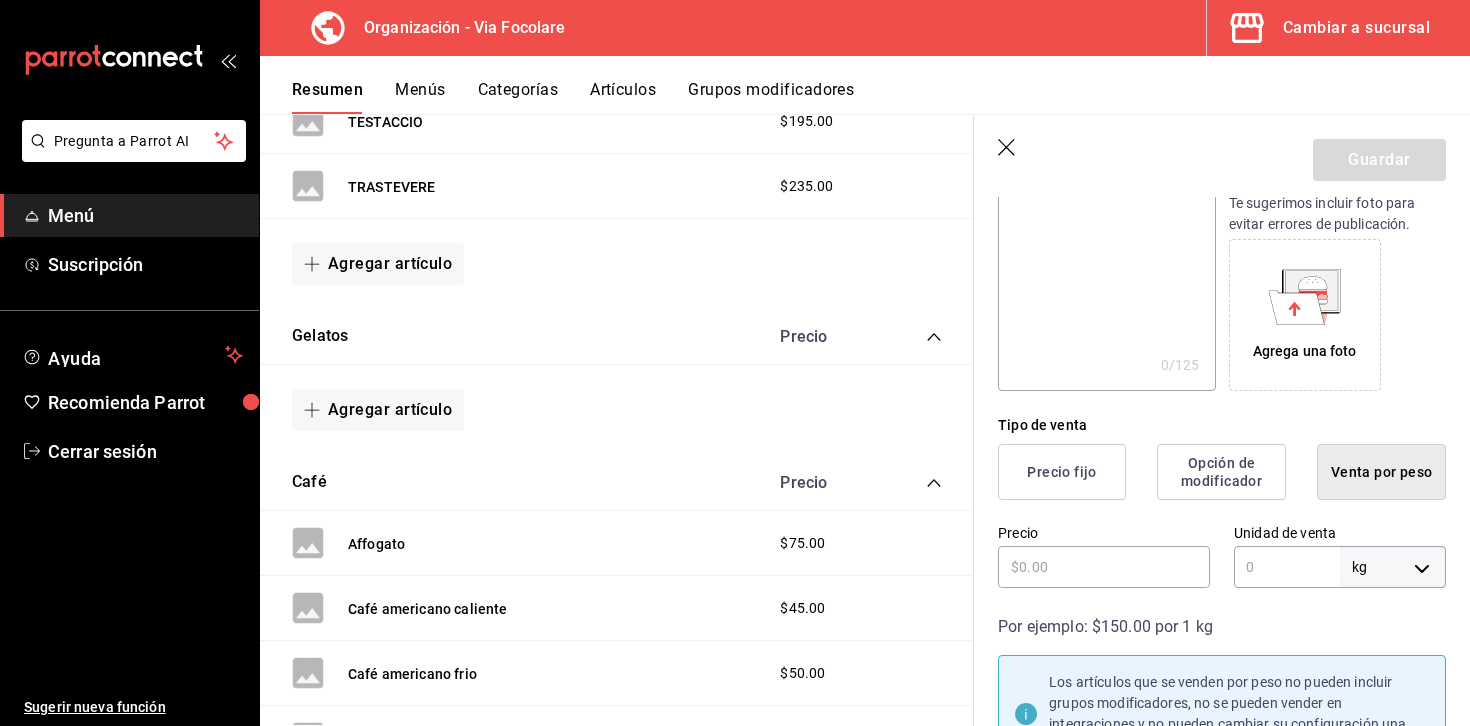 click on "Venta por peso" at bounding box center (1381, 472) 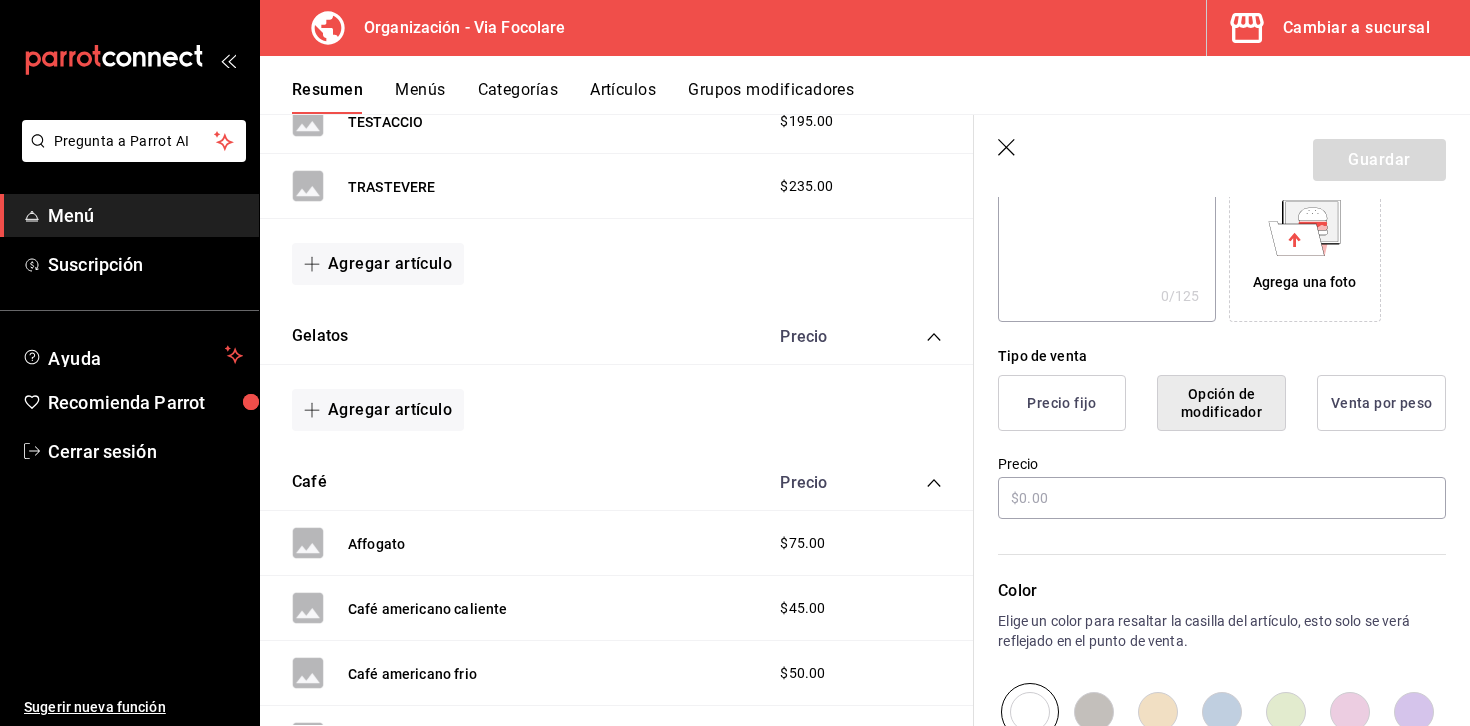 scroll, scrollTop: 342, scrollLeft: 0, axis: vertical 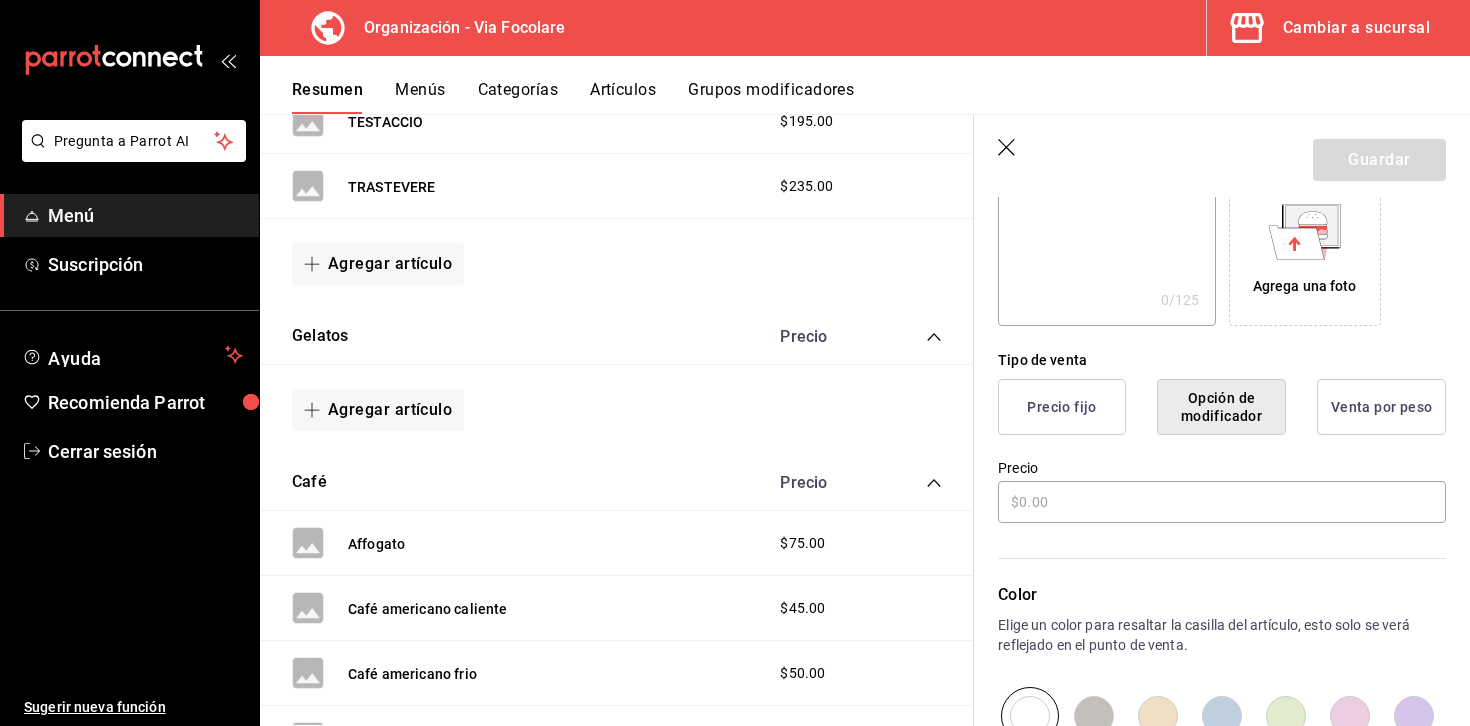 click on "Precio fijo" at bounding box center (1062, 407) 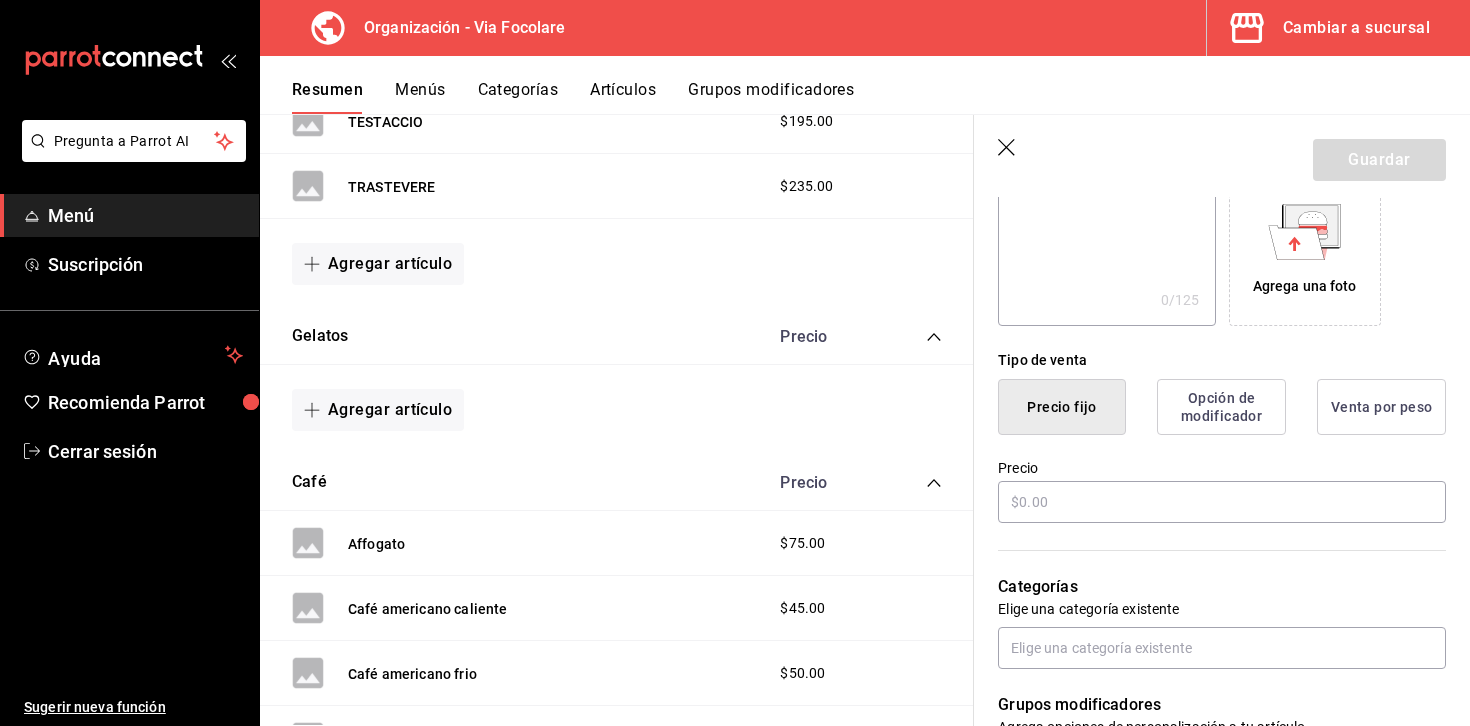 click 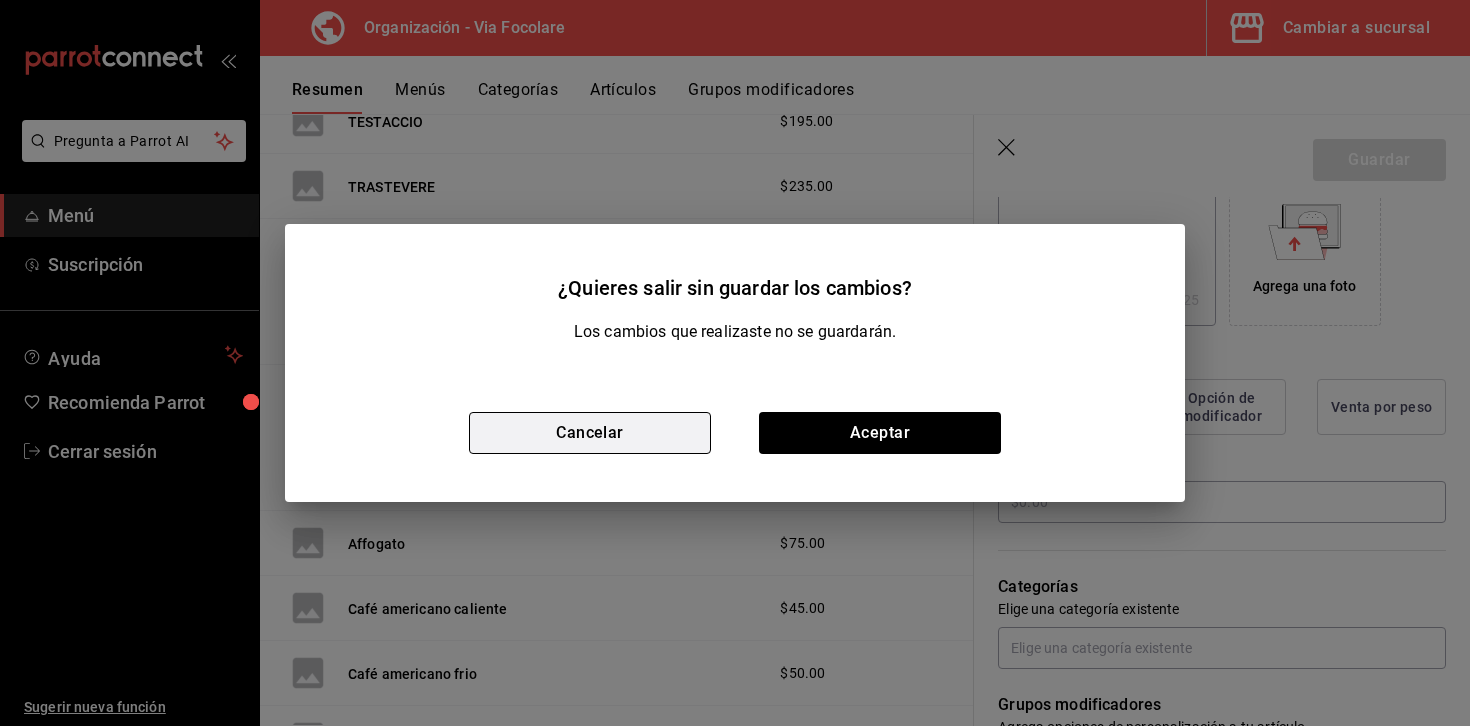 click on "Cancelar" at bounding box center (590, 433) 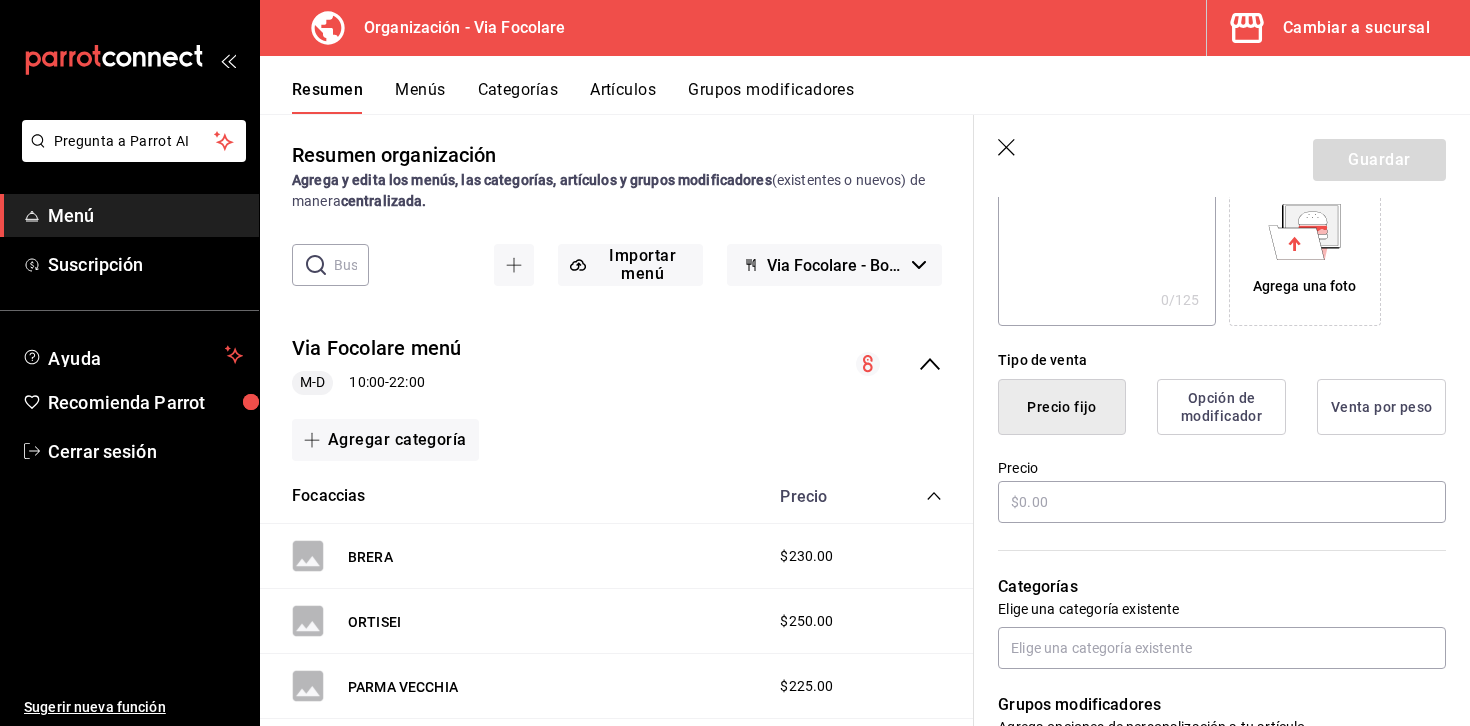 scroll, scrollTop: 0, scrollLeft: 0, axis: both 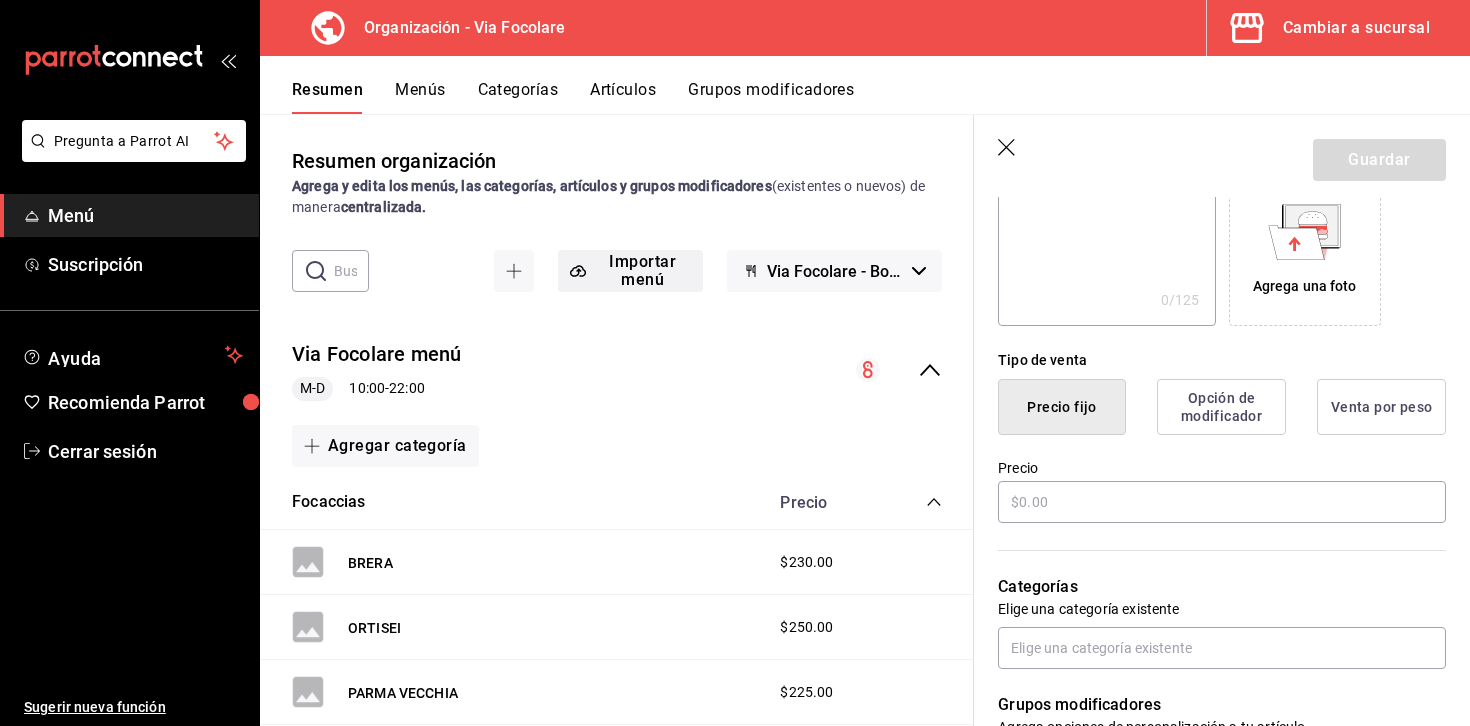 click on "Importar menú" at bounding box center [630, 271] 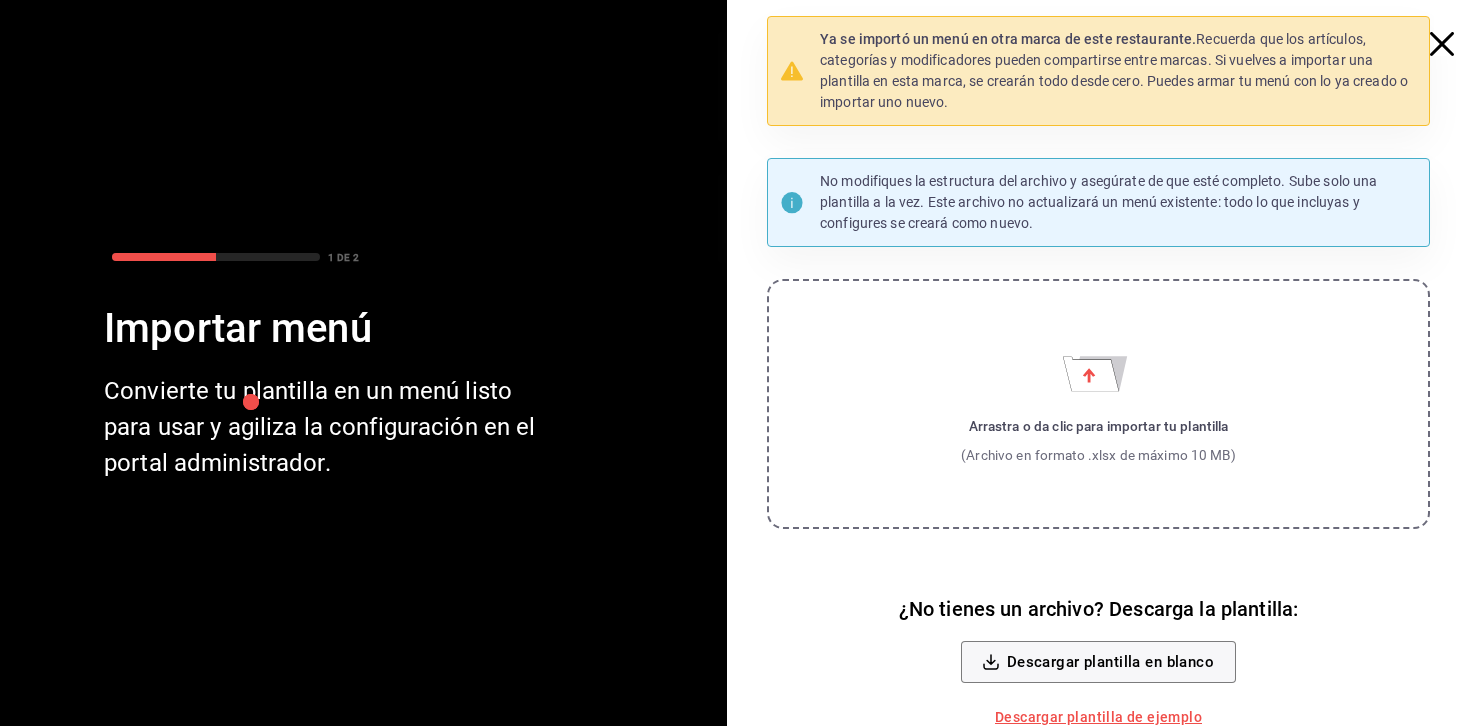 scroll, scrollTop: 26, scrollLeft: 0, axis: vertical 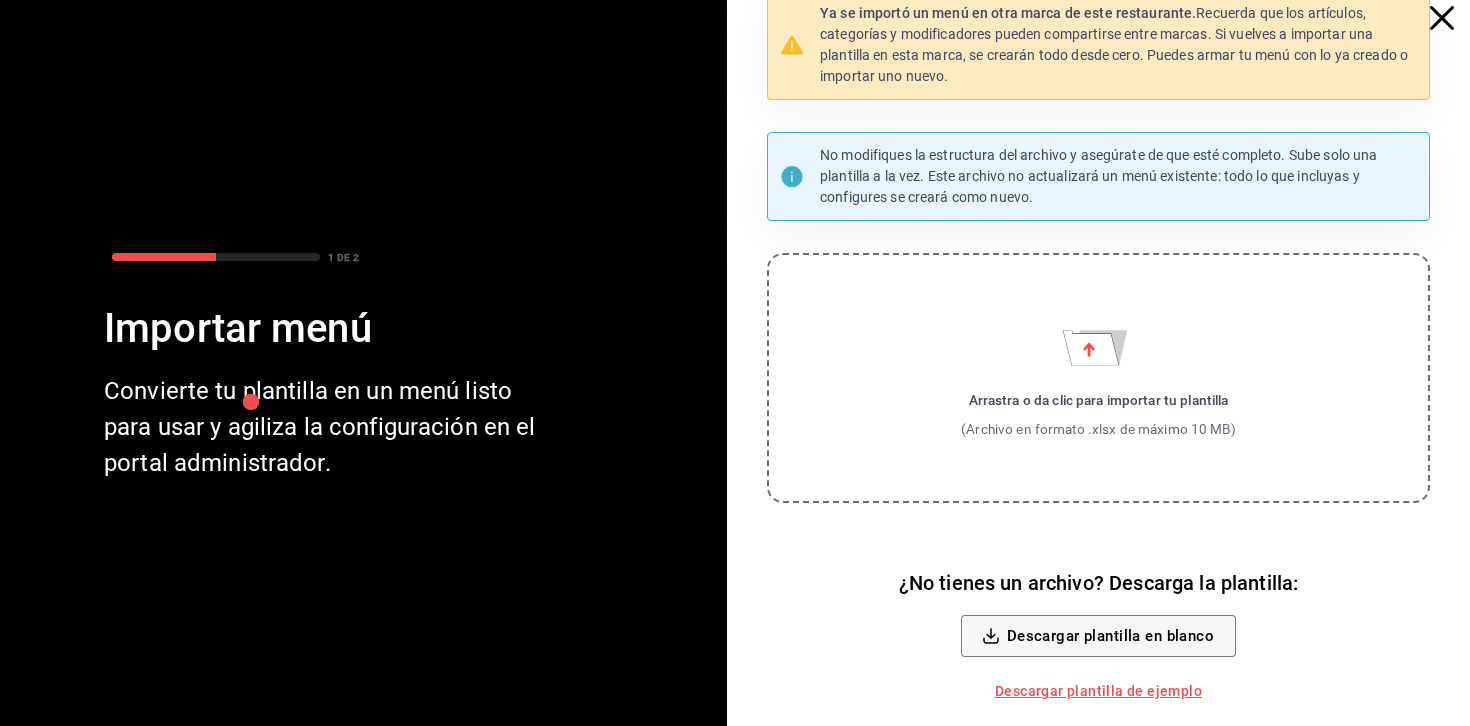 click on "Ya se importó un menú en otra marca de este restaurante.   Recuerda que los artículos, categorías y modificadores pueden compartirse entre marcas. Si vuelves a importar una plantilla en esta marca, se crearán todo desde cero. Puedes armar tu menú con lo ya creado o importar uno nuevo. No modifiques la estructura del archivo y asegúrate de que esté completo. Sube solo una plantilla a la vez. Este archivo no actualizará un menú existente: todo lo que incluyas y configures se creará como nuevo. Arrastra o da clic para importar tu plantilla (Archivo en formato .xlsx de máximo 10 MB) ¿No tienes un archivo? Descarga la plantilla: Descargar plantilla en blanco Descargar plantilla de ejemplo" at bounding box center [1106, 358] 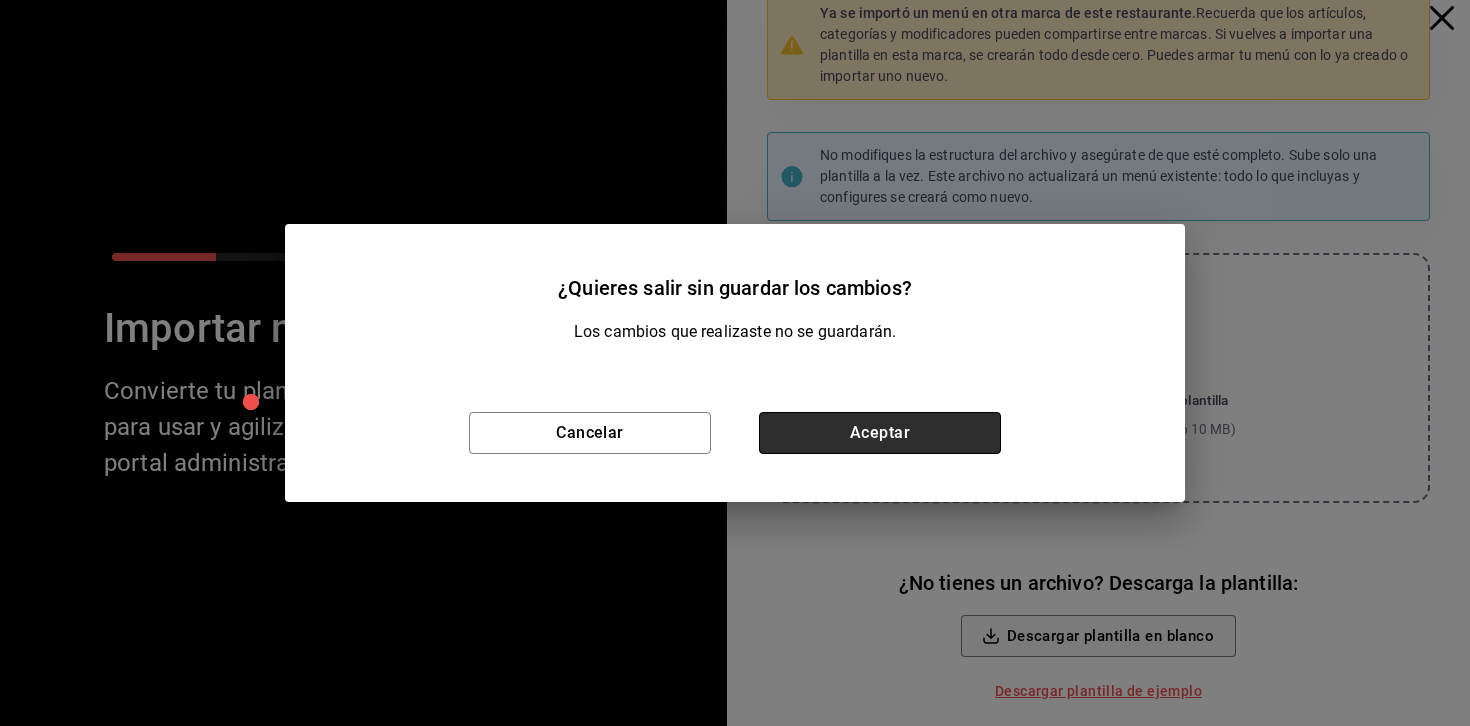 click on "Aceptar" at bounding box center [880, 433] 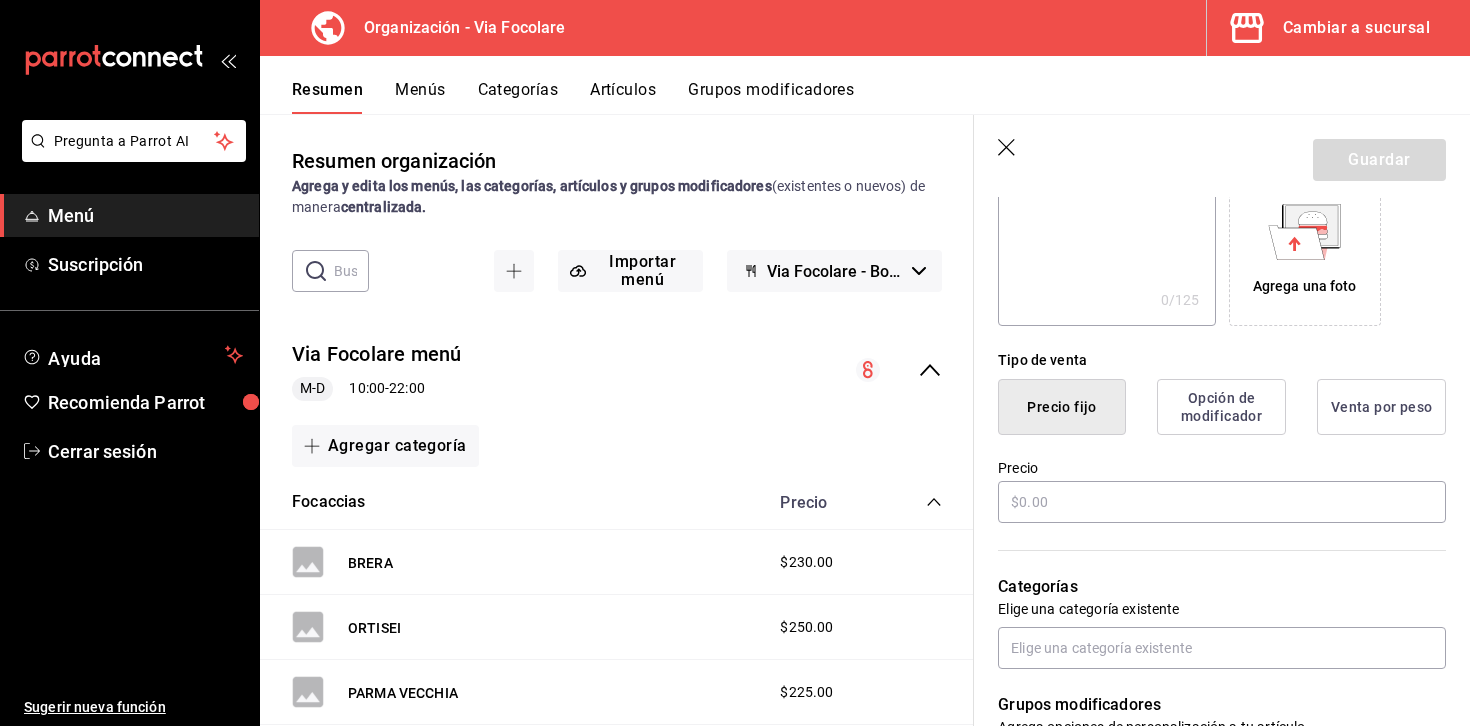 click 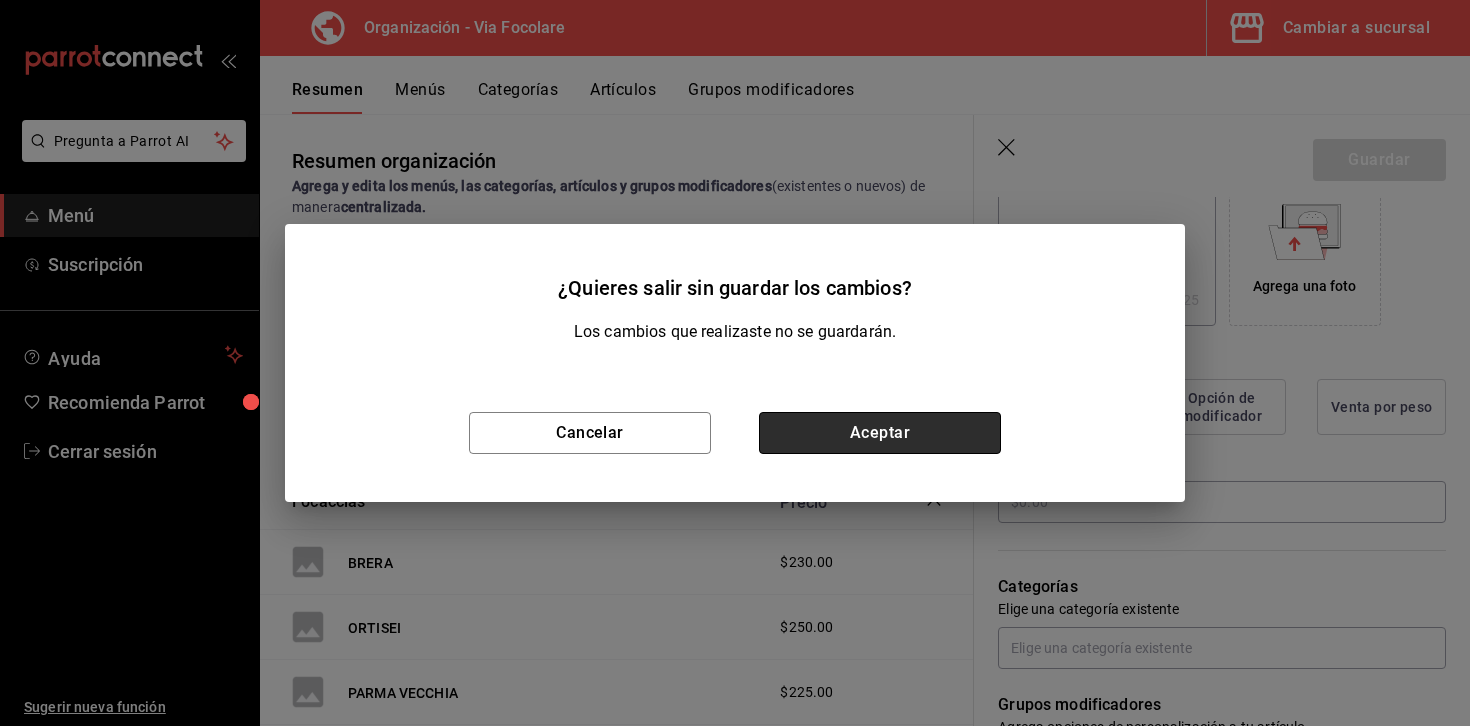 click on "Aceptar" at bounding box center [880, 433] 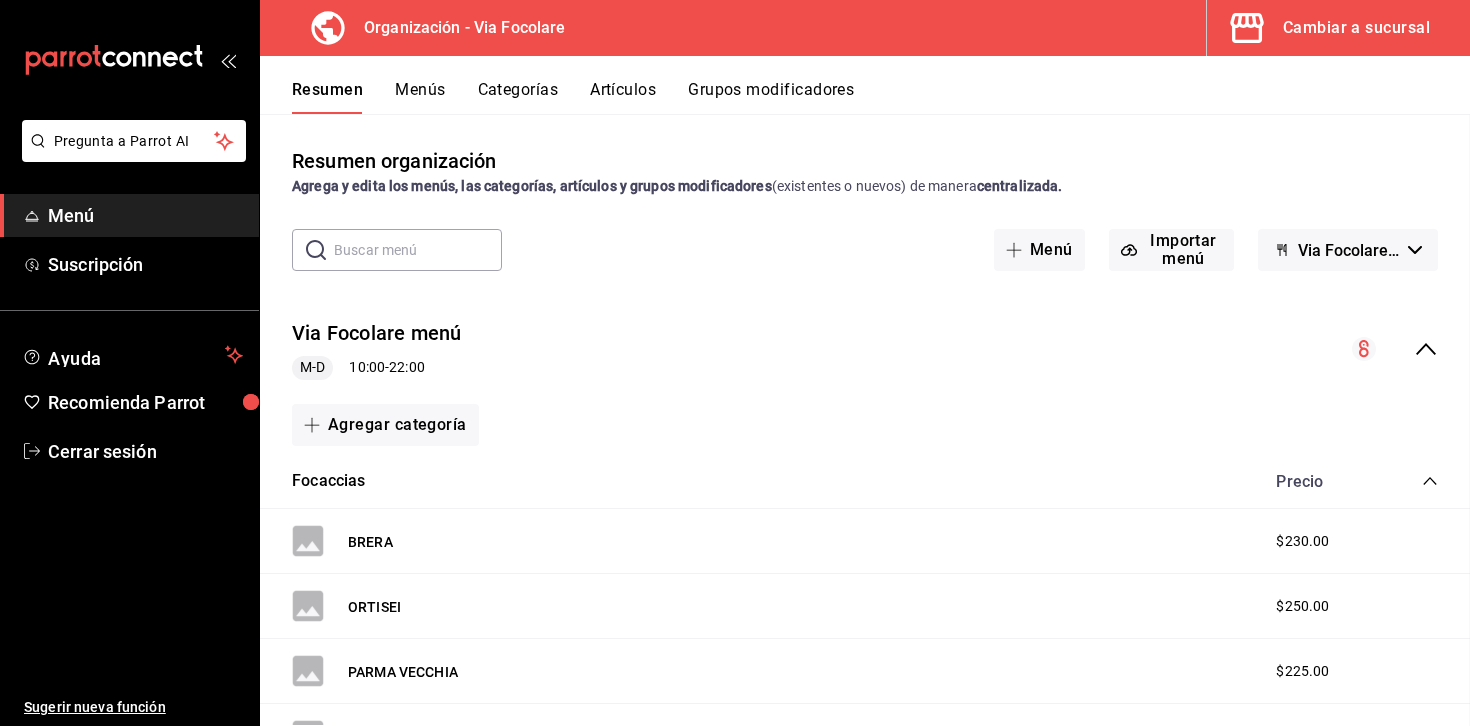 scroll, scrollTop: 0, scrollLeft: 0, axis: both 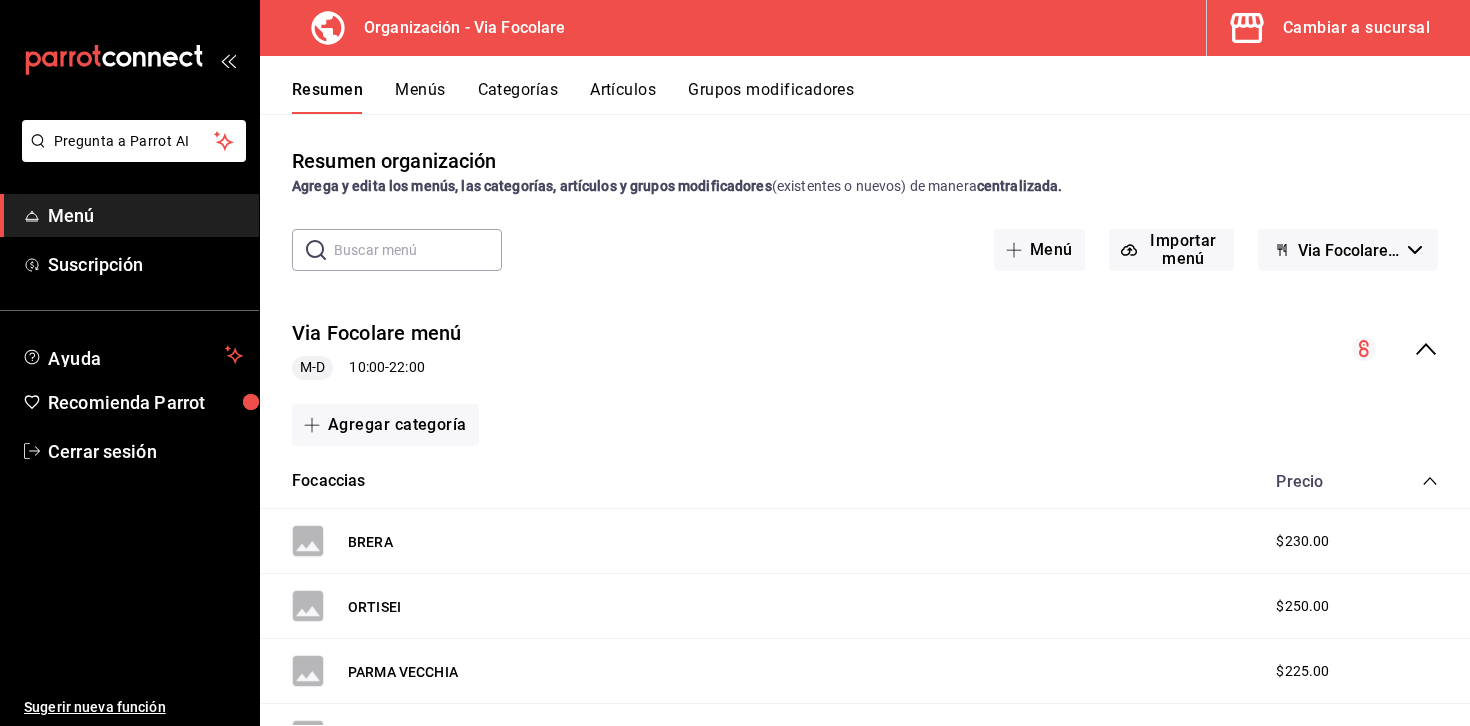 click 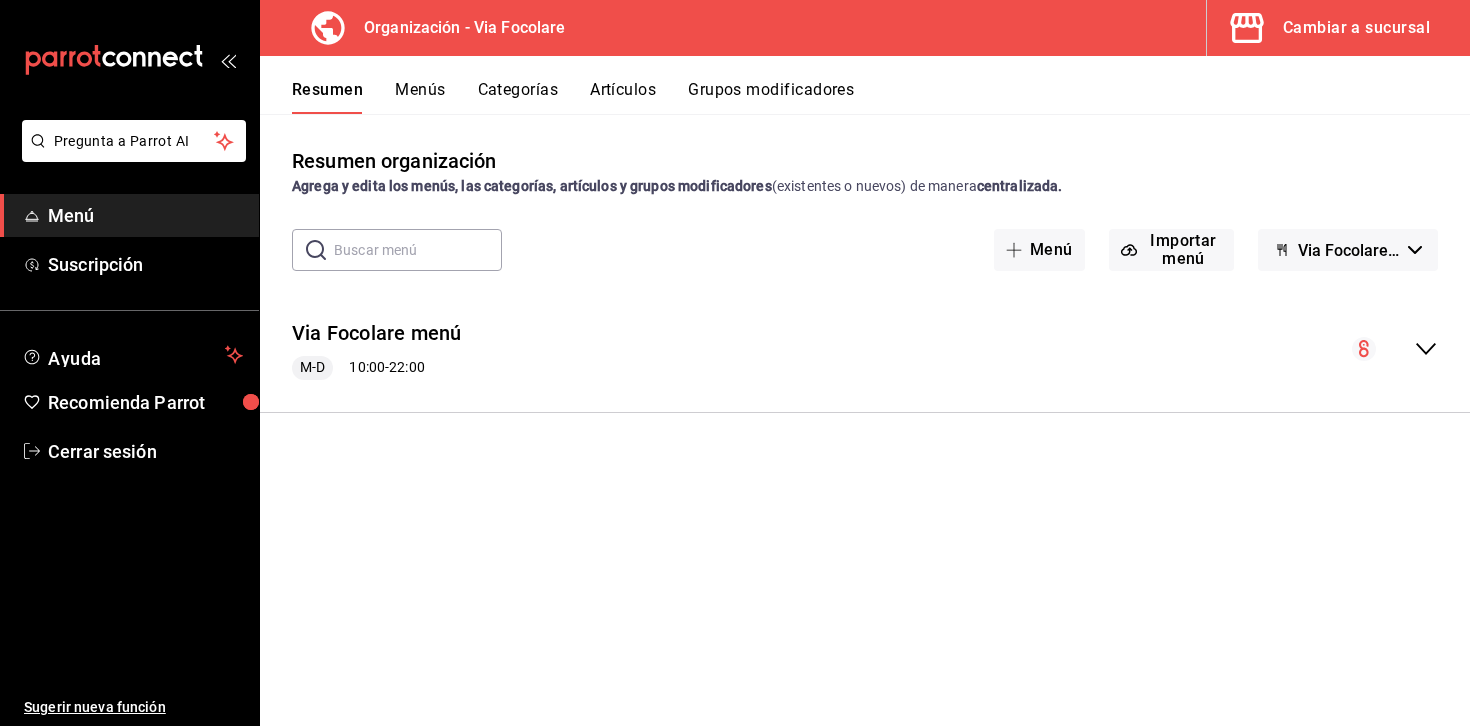 click on "Via Focolare - Borrador" at bounding box center (1349, 250) 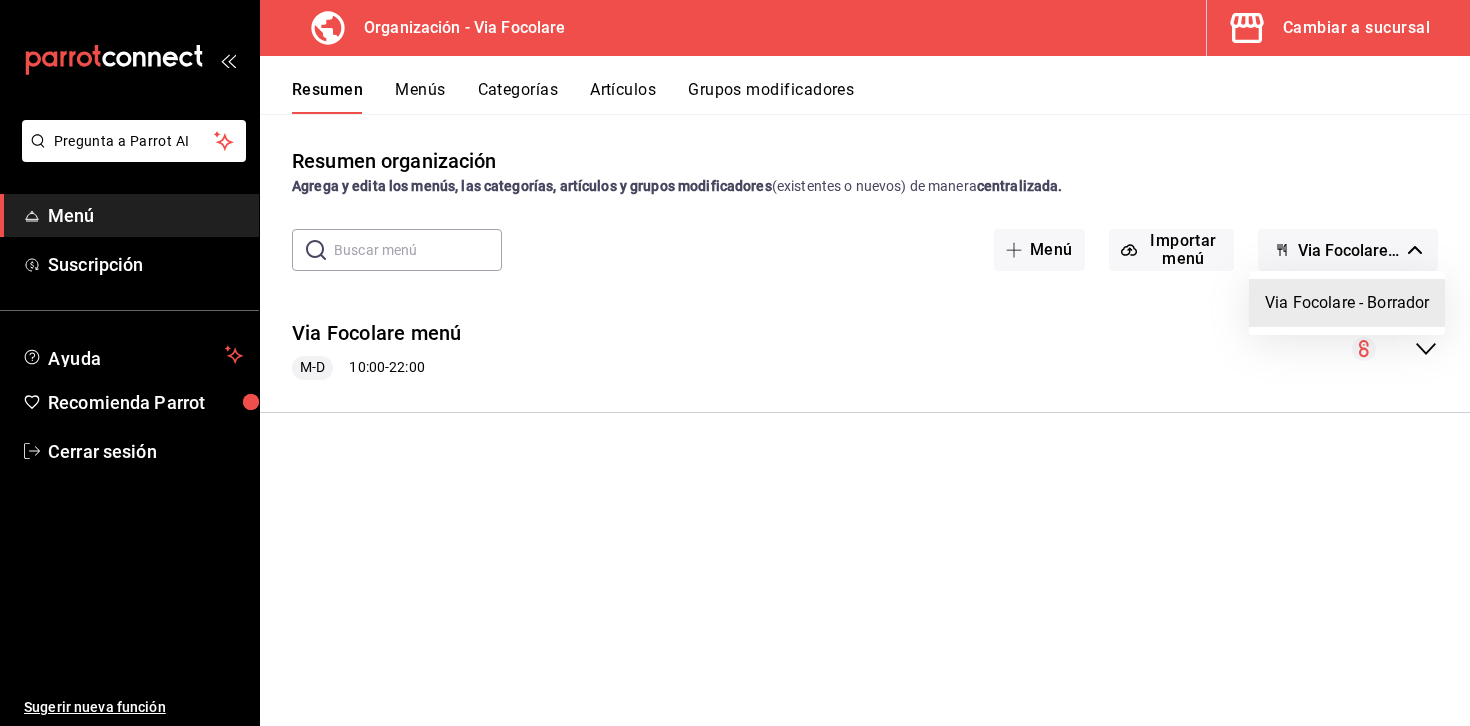 click on "Via Focolare - Borrador" at bounding box center [1347, 303] 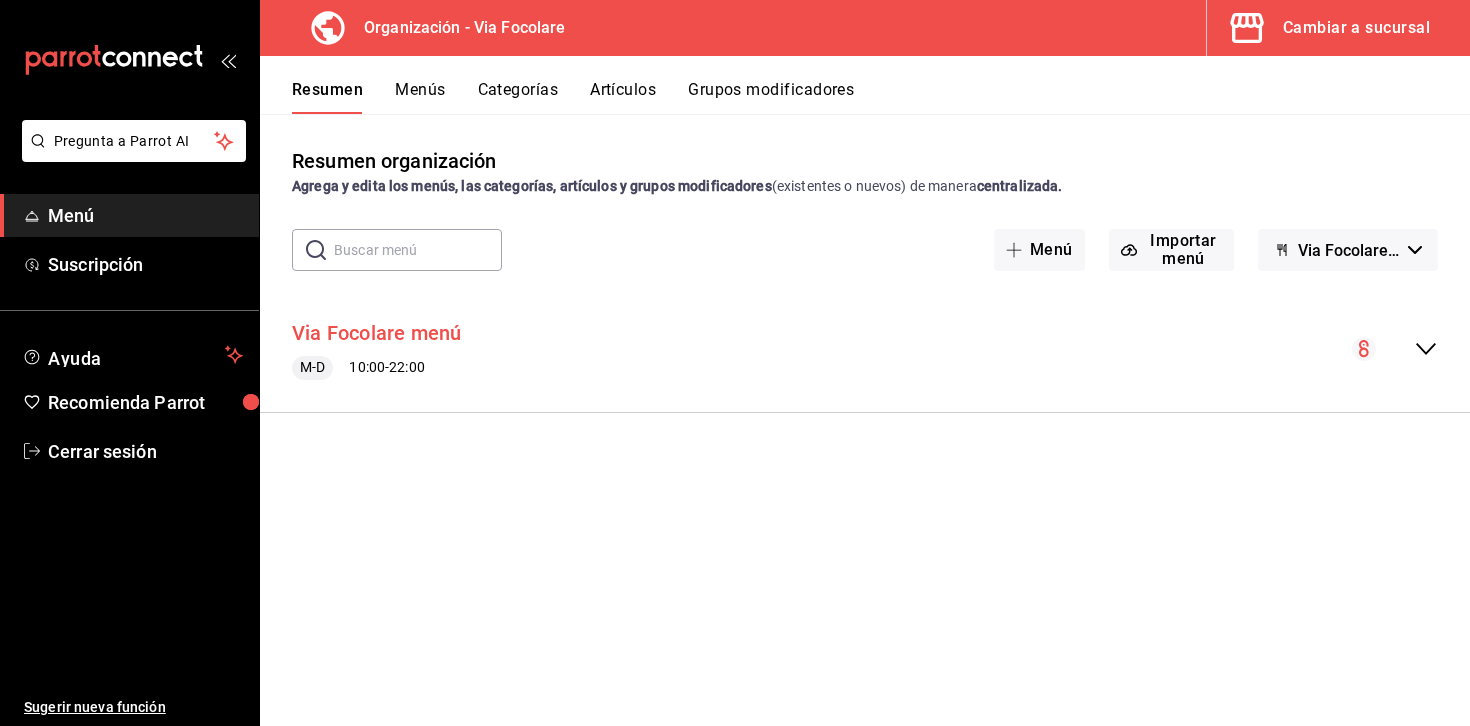 click on "Via Focolare menú" at bounding box center (377, 333) 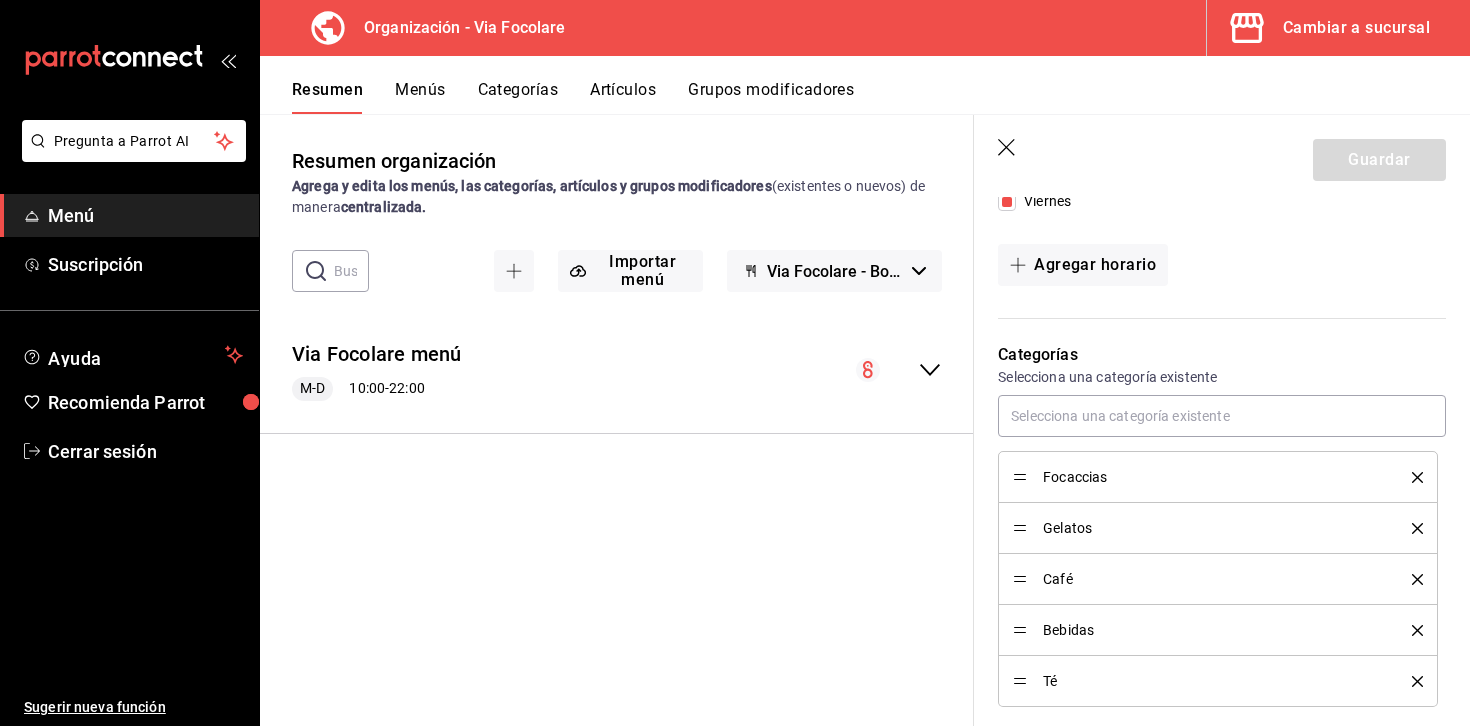 scroll, scrollTop: 0, scrollLeft: 0, axis: both 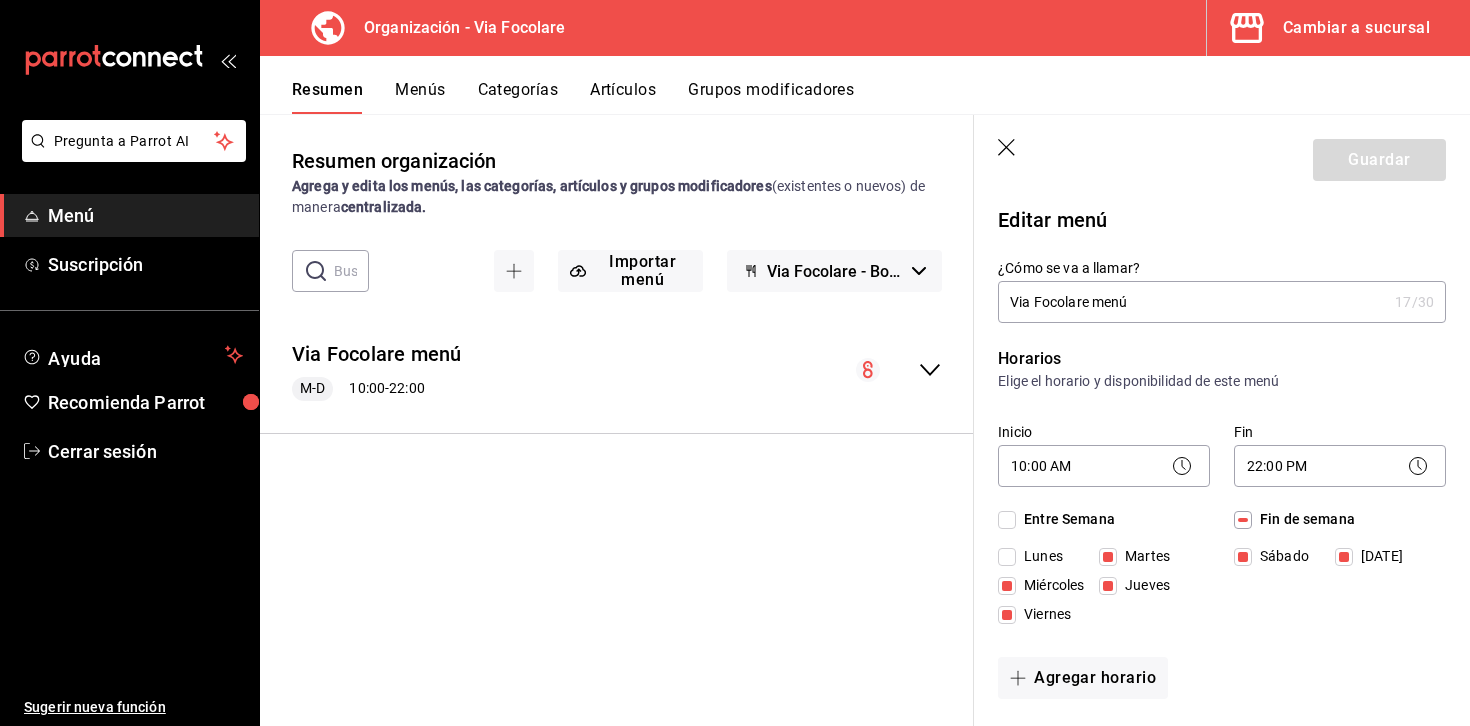 click on "Resumen organización Agrega y edita los menús, las categorías, artículos y grupos modificadores  (existentes o nuevos) de manera  centralizada." at bounding box center (617, 182) 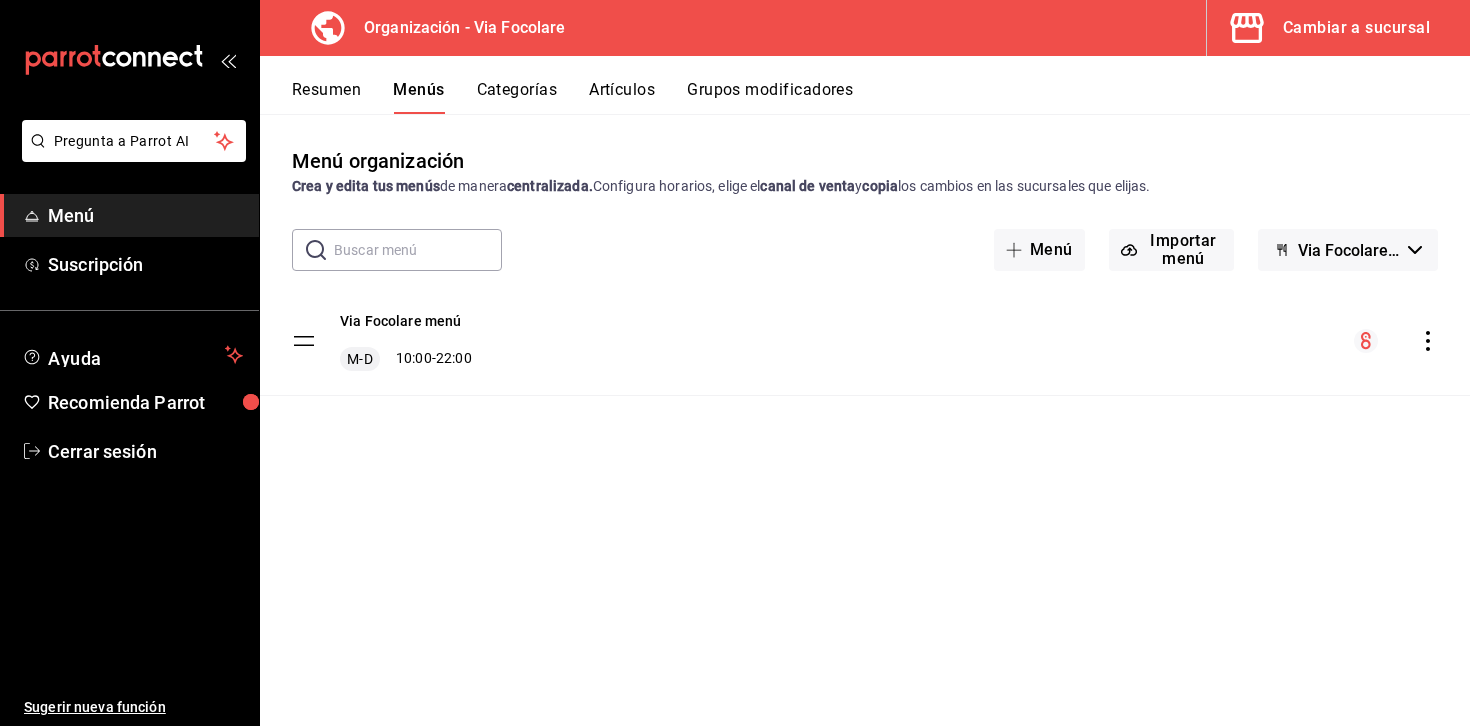 click 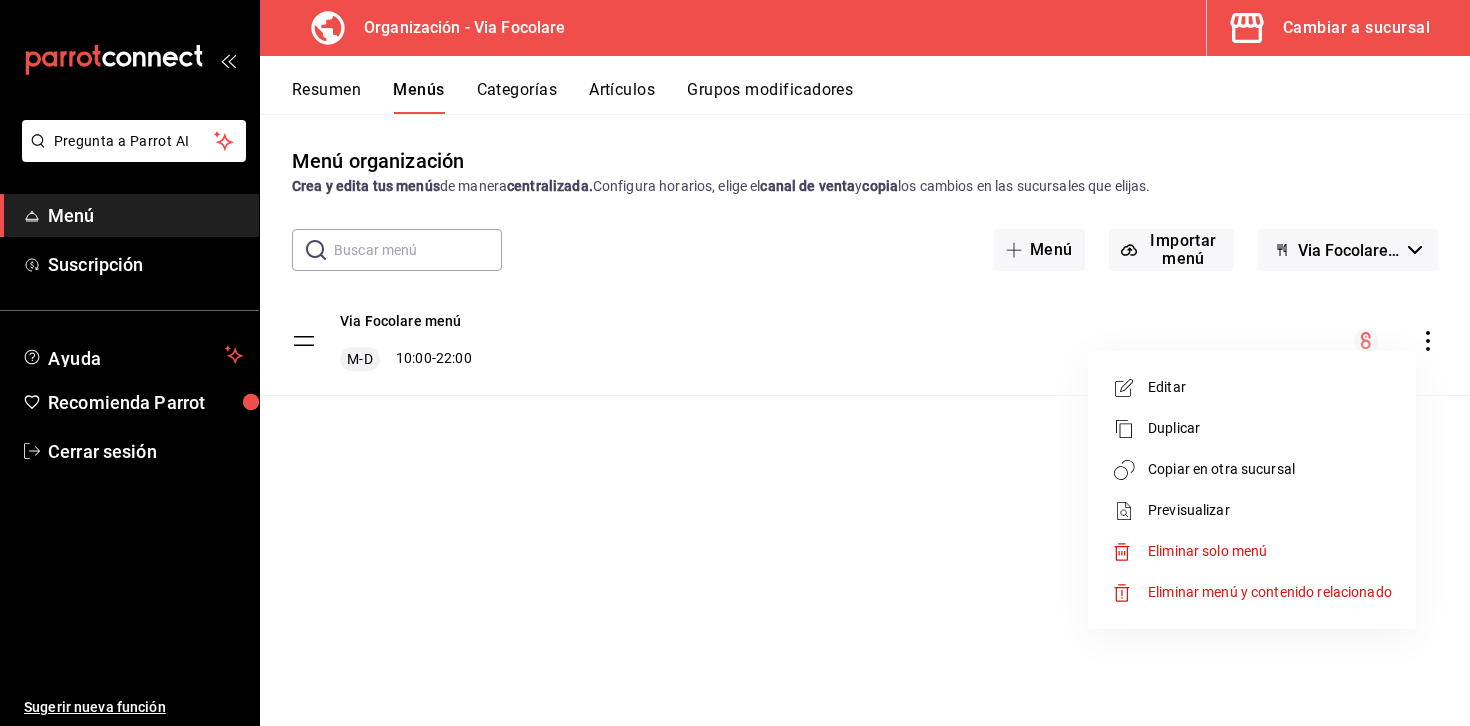 click on "Eliminar menú y contenido relacionado" at bounding box center [1270, 592] 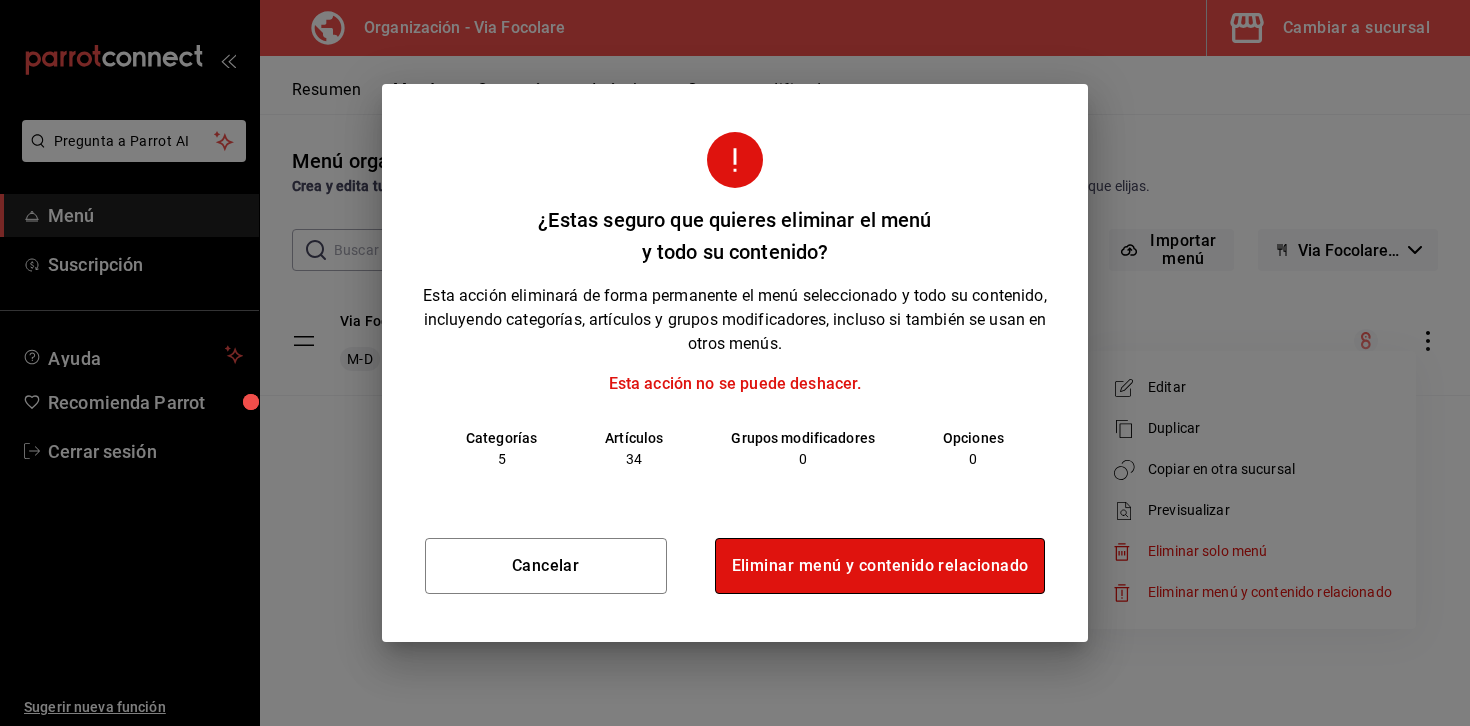 click on "Eliminar menú y contenido relacionado" at bounding box center [880, 566] 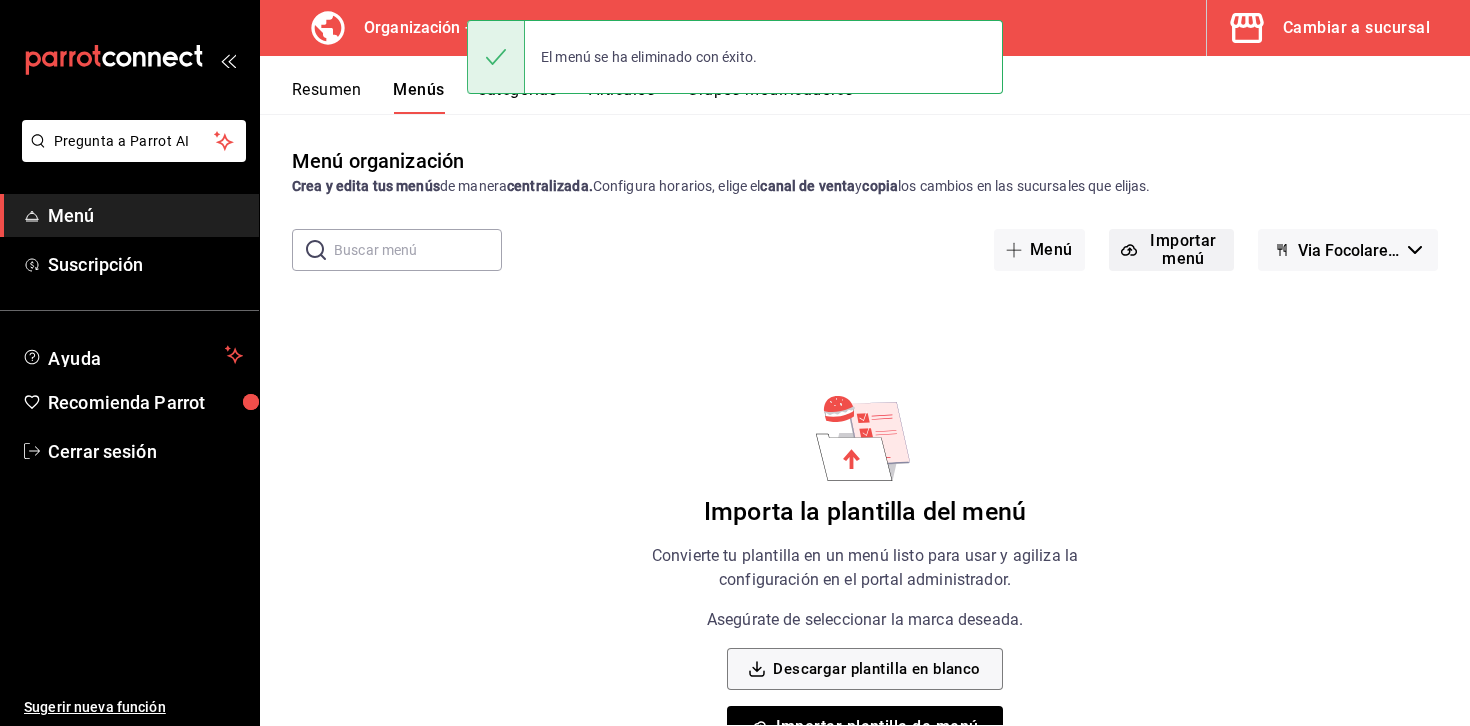 click on "Importar menú" at bounding box center (1171, 250) 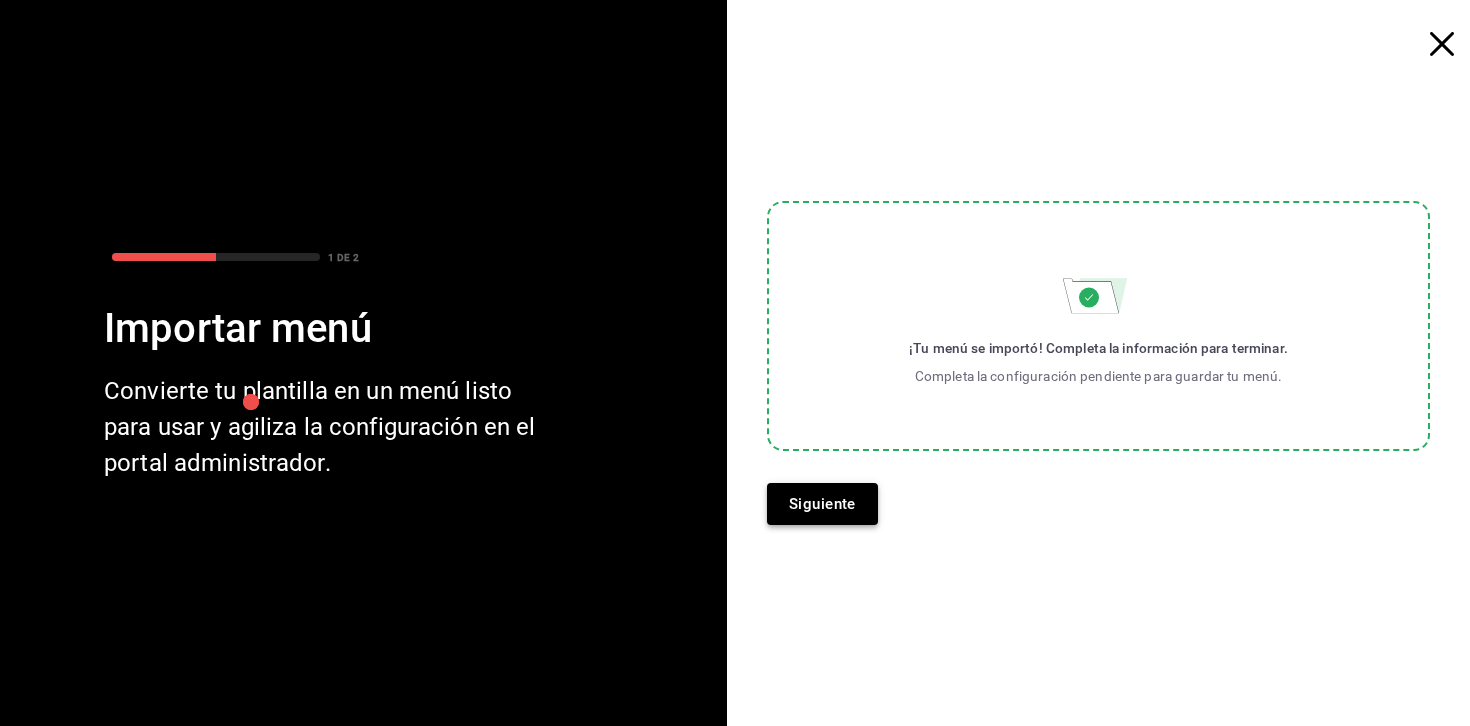 click on "Siguiente" at bounding box center (822, 504) 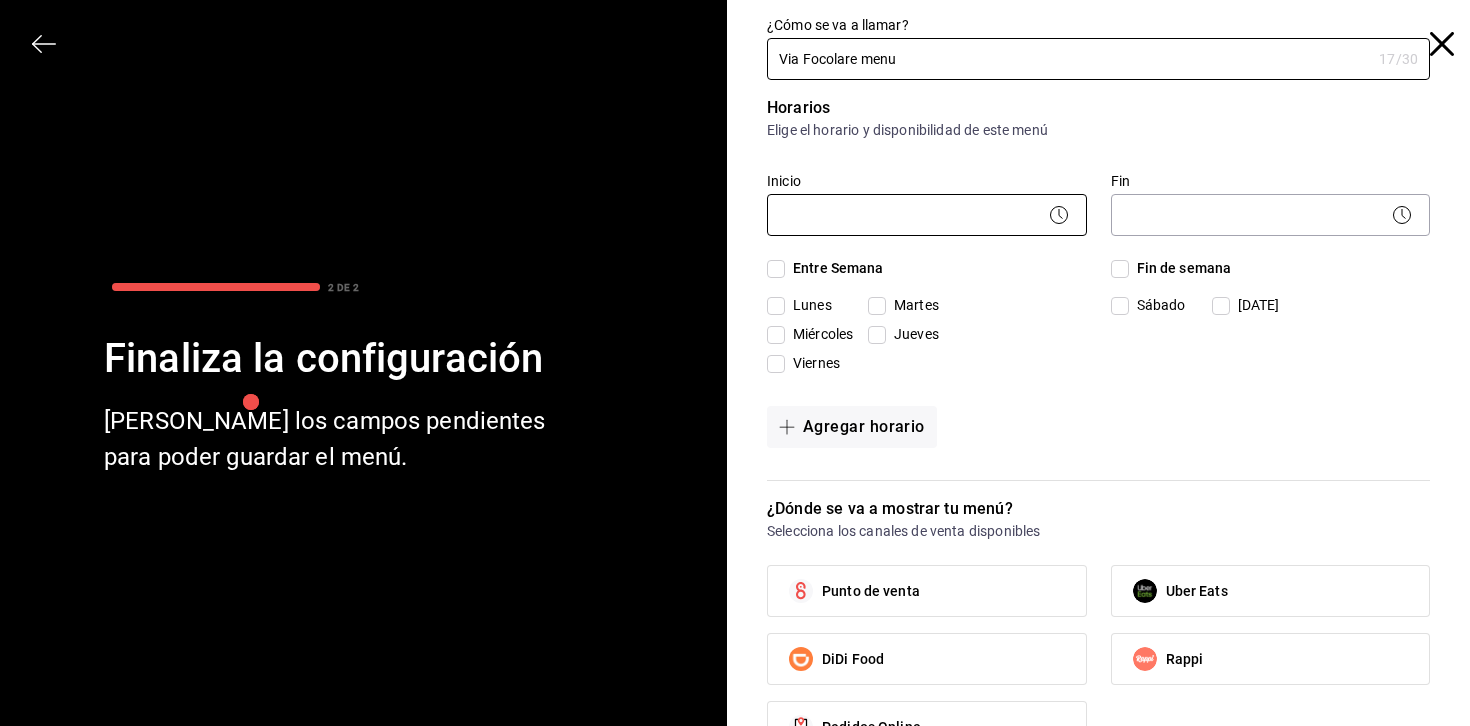 type on "Via Focolare menu" 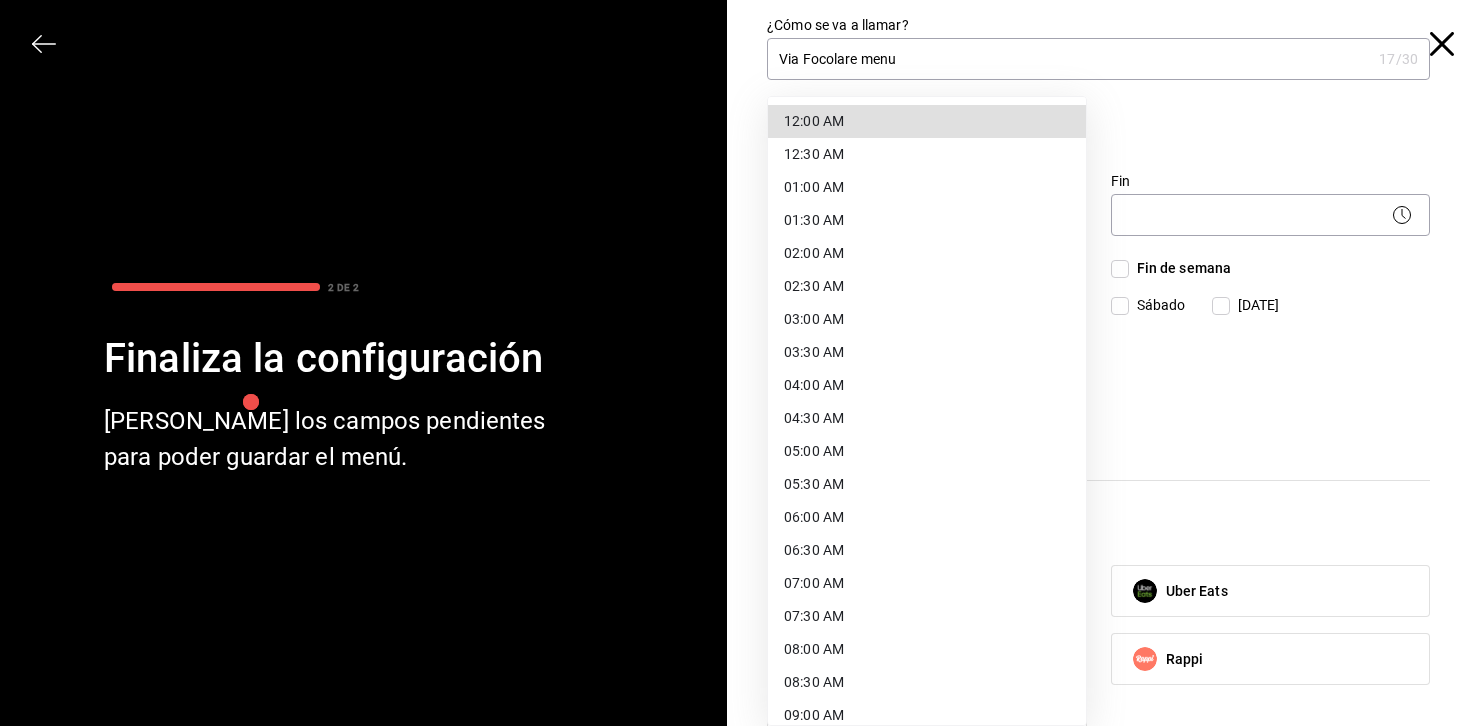 click on "Pregunta a Parrot AI Menú   Suscripción   Ayuda Recomienda Parrot   Cerrar sesión   Sugerir nueva función   Organización - Via Focolare Cambiar a sucursal Resumen Menús Categorías Artículos Grupos modificadores Menú organización Crea y edita tus menús  de manera  centralizada.  Configura horarios, elige el  canal de venta  y  copia  los cambios en las sucursales que elijas. ​ ​ Menú Importar menú Via Focolare - Borrador Importa la plantilla del menú Convierte tu plantilla en un menú listo para usar y agiliza la configuración en el portal administrador. Asegúrate de seleccionar la marca deseada. Descargar plantilla en blanco Importar plantilla de menú Descargar plantilla de ejemplo Guardar GANA 1 MES GRATIS EN TU SUSCRIPCIÓN AQUÍ ¿Recuerdas cómo empezó tu restaurante?
[DATE] puedes ayudar a un colega a tener el mismo cambio que tú viviste.
Recomienda Parrot directamente desde tu Portal Administrador.
Es fácil y rápido.
🎁 Por cada restaurante que se una, ganas 1 mes gratis." at bounding box center [735, 363] 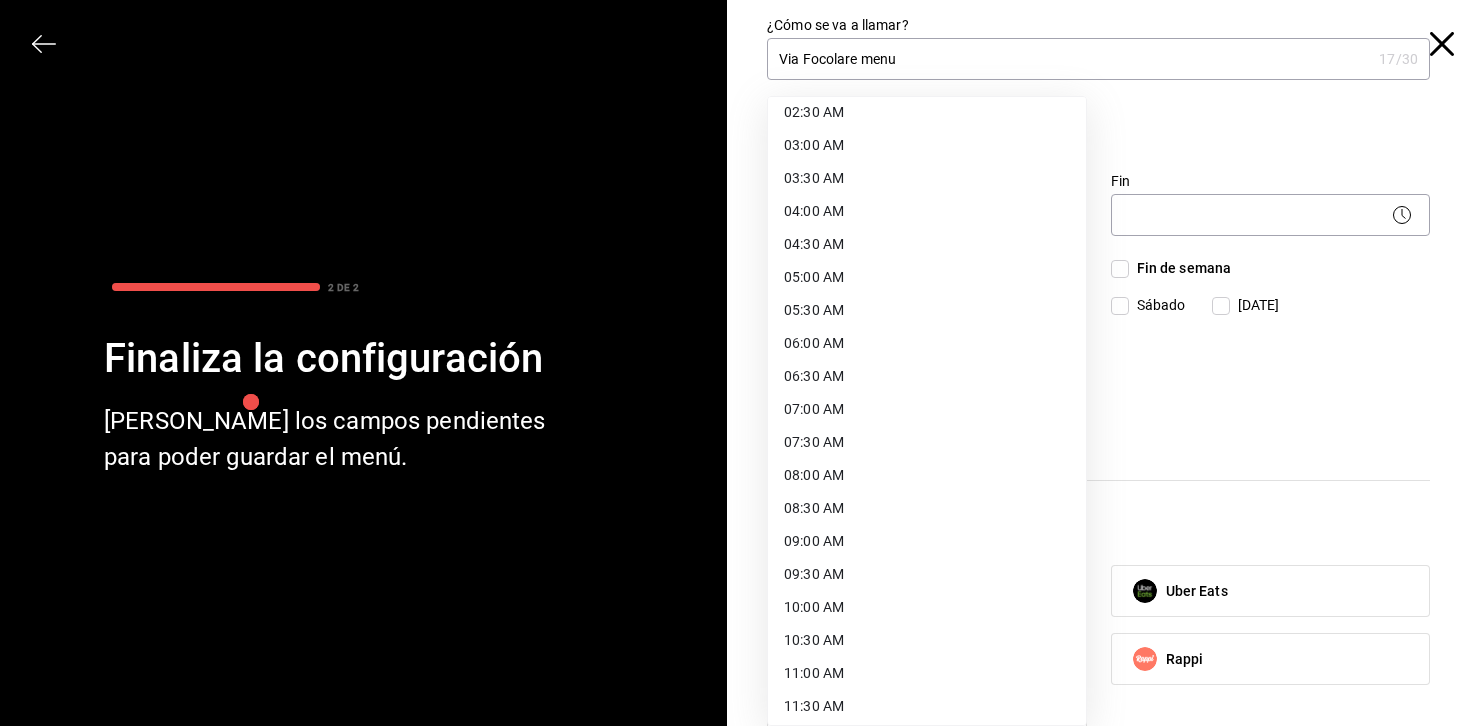 scroll, scrollTop: 189, scrollLeft: 0, axis: vertical 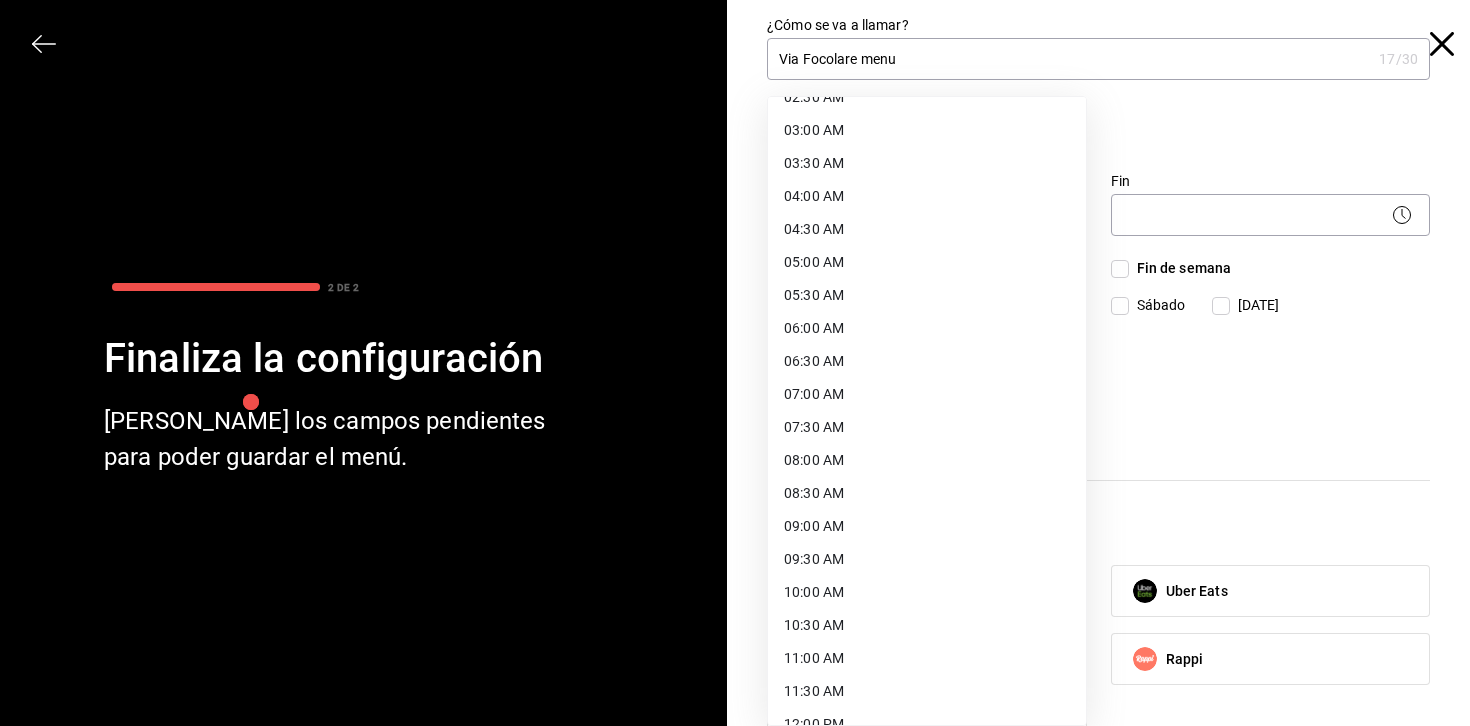 click on "10:00 AM" at bounding box center (927, 592) 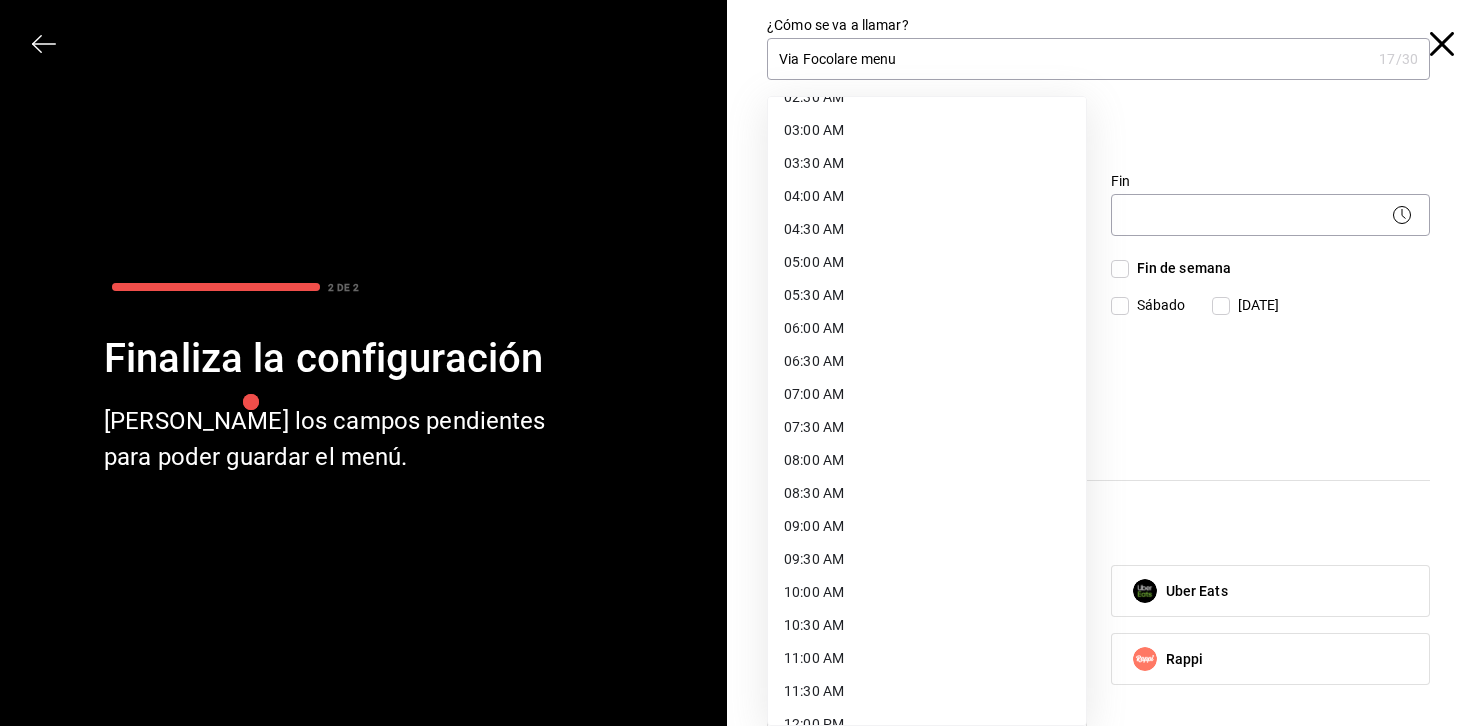 type on "10:00" 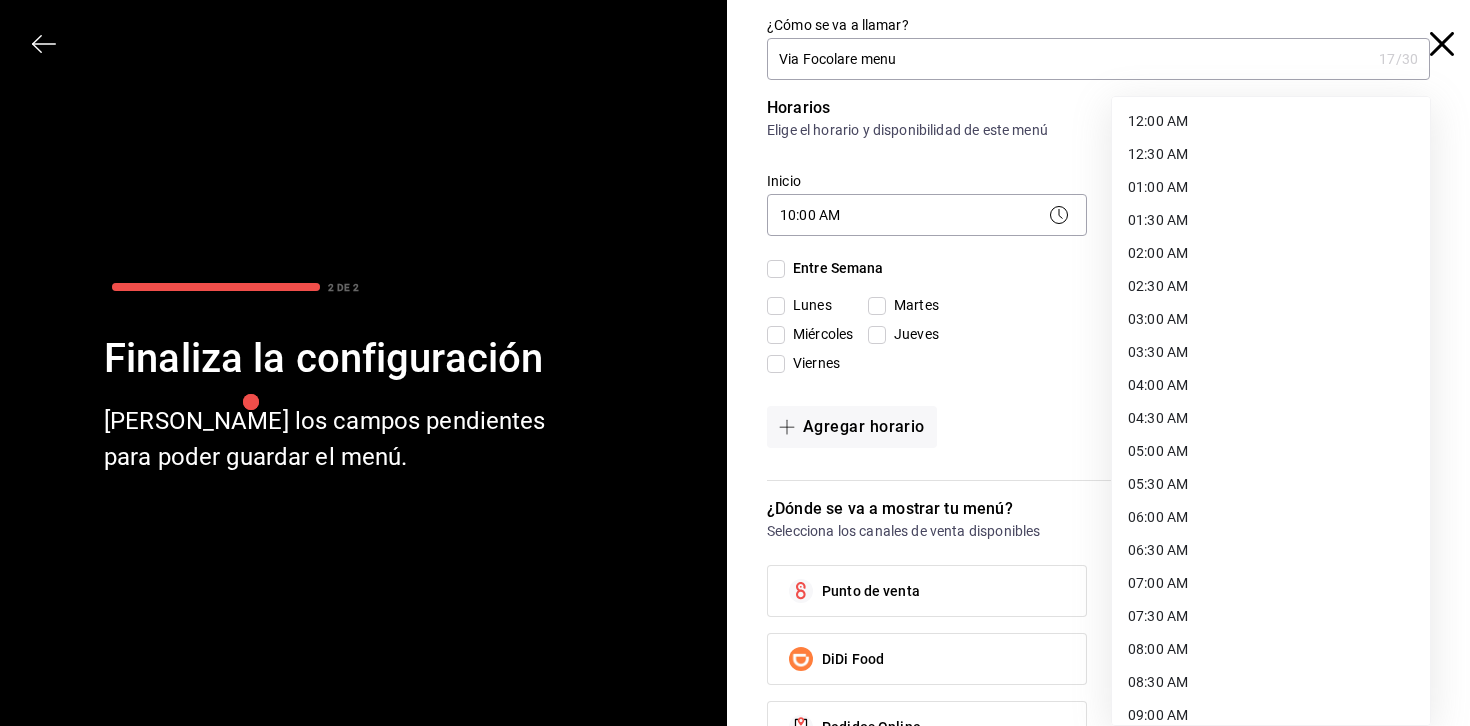 click on "Pregunta a Parrot AI Menú   Suscripción   Ayuda Recomienda Parrot   Cerrar sesión   Sugerir nueva función   Organización - Via Focolare Cambiar a sucursal Resumen Menús Categorías Artículos Grupos modificadores Menú organización Crea y edita tus menús  de manera  centralizada.  Configura horarios, elige el  canal de venta  y  copia  los cambios en las sucursales que elijas. ​ ​ Menú Importar menú Via Focolare - Borrador Importa la plantilla del menú Convierte tu plantilla en un menú listo para usar y agiliza la configuración en el portal administrador. Asegúrate de seleccionar la marca deseada. Descargar plantilla en blanco Importar plantilla de menú Descargar plantilla de ejemplo Guardar GANA 1 MES GRATIS EN TU SUSCRIPCIÓN AQUÍ ¿Recuerdas cómo empezó tu restaurante?
[DATE] puedes ayudar a un colega a tener el mismo cambio que tú viviste.
Recomienda Parrot directamente desde tu Portal Administrador.
Es fácil y rápido.
🎁 Por cada restaurante que se una, ganas 1 mes gratis." at bounding box center [735, 363] 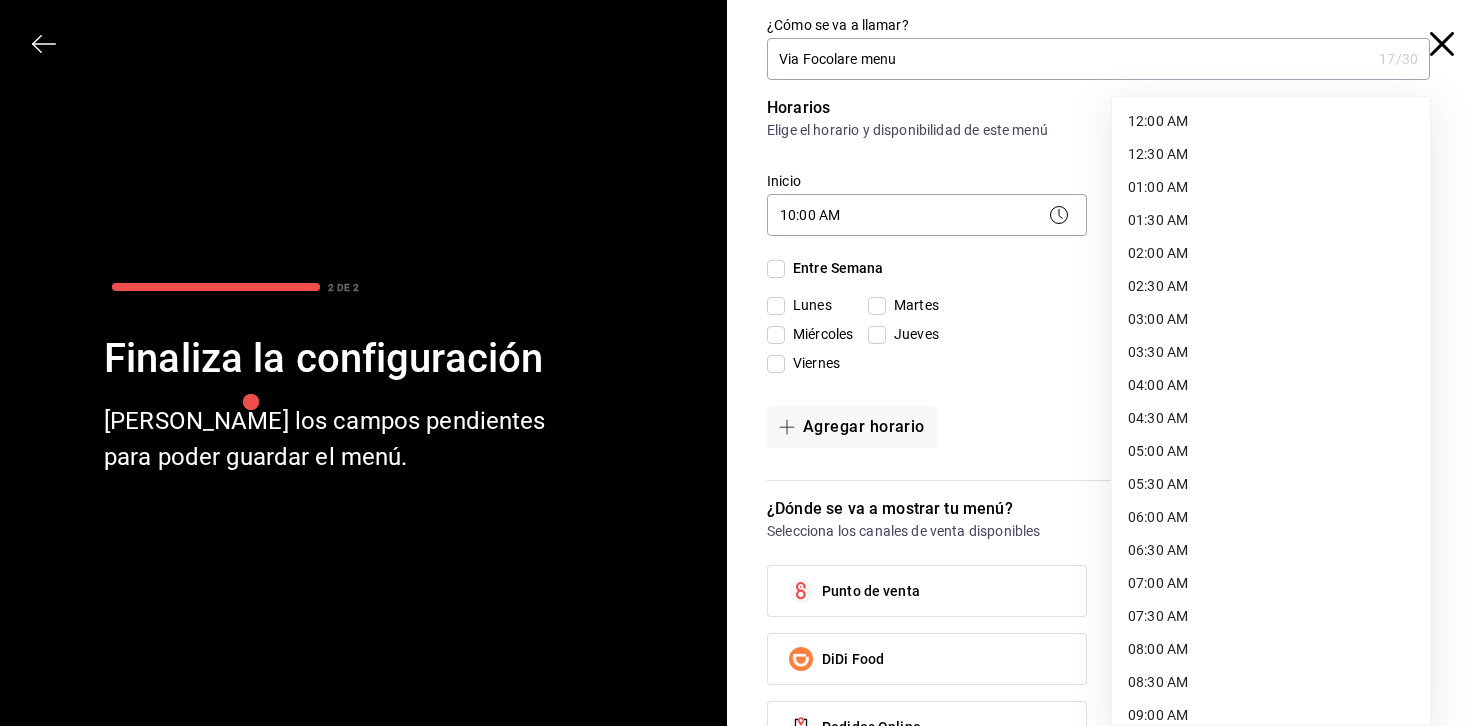 scroll, scrollTop: 1005, scrollLeft: 0, axis: vertical 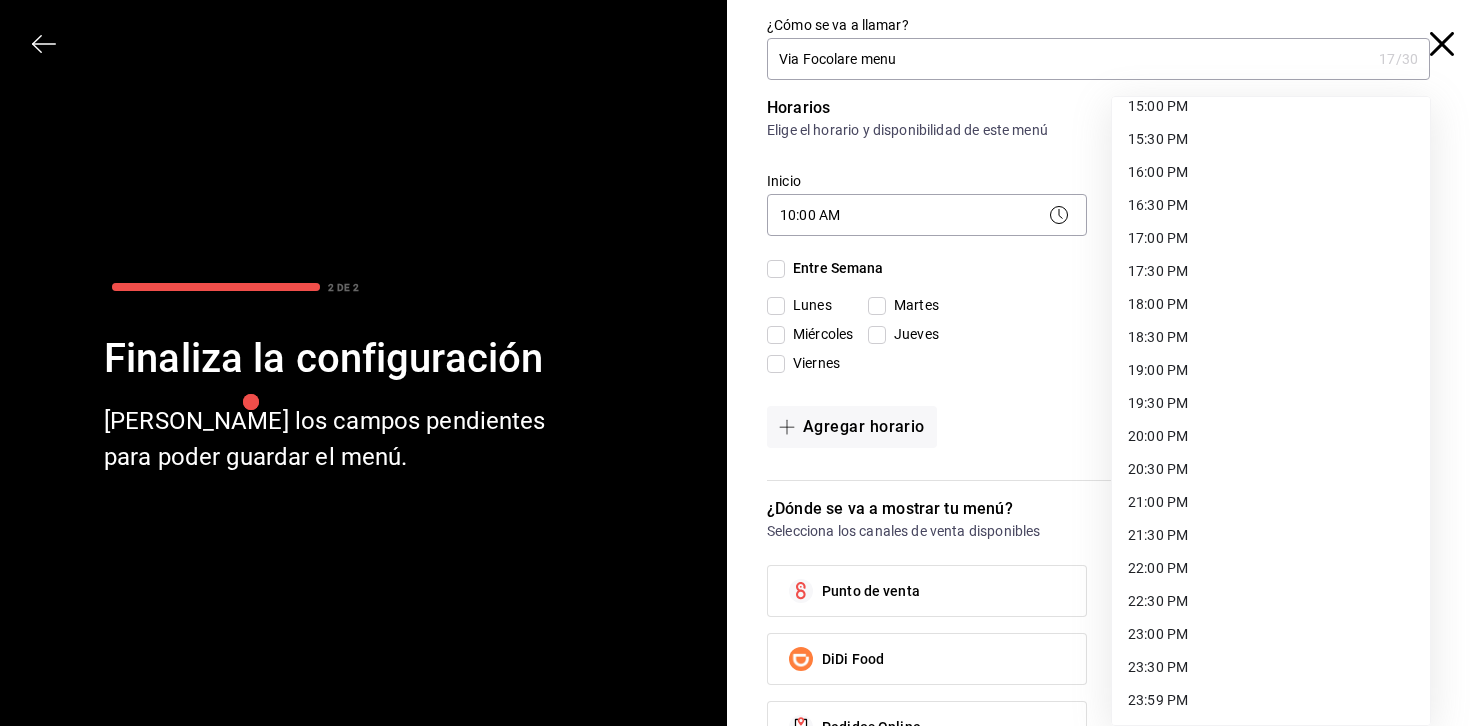 click on "22:00 PM" at bounding box center (1271, 568) 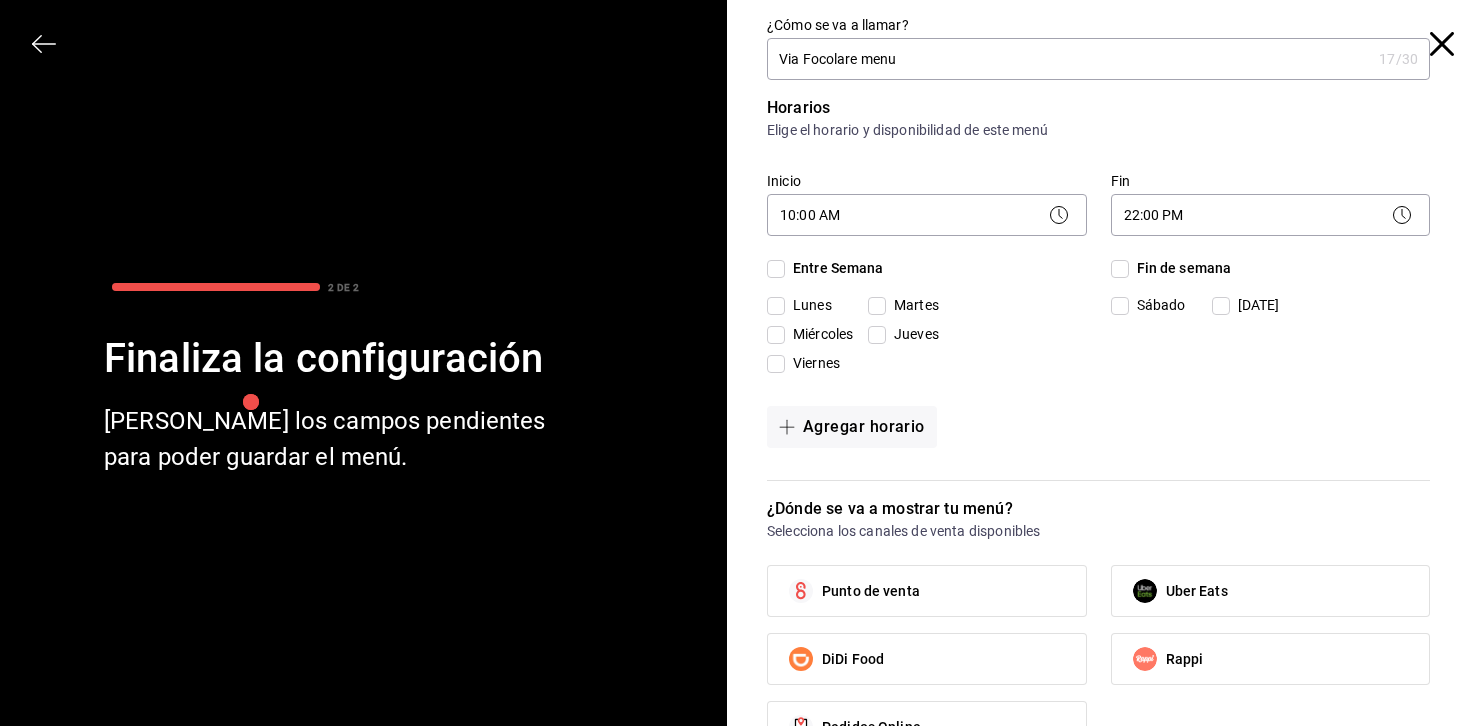 click on "Lunes" at bounding box center (776, 306) 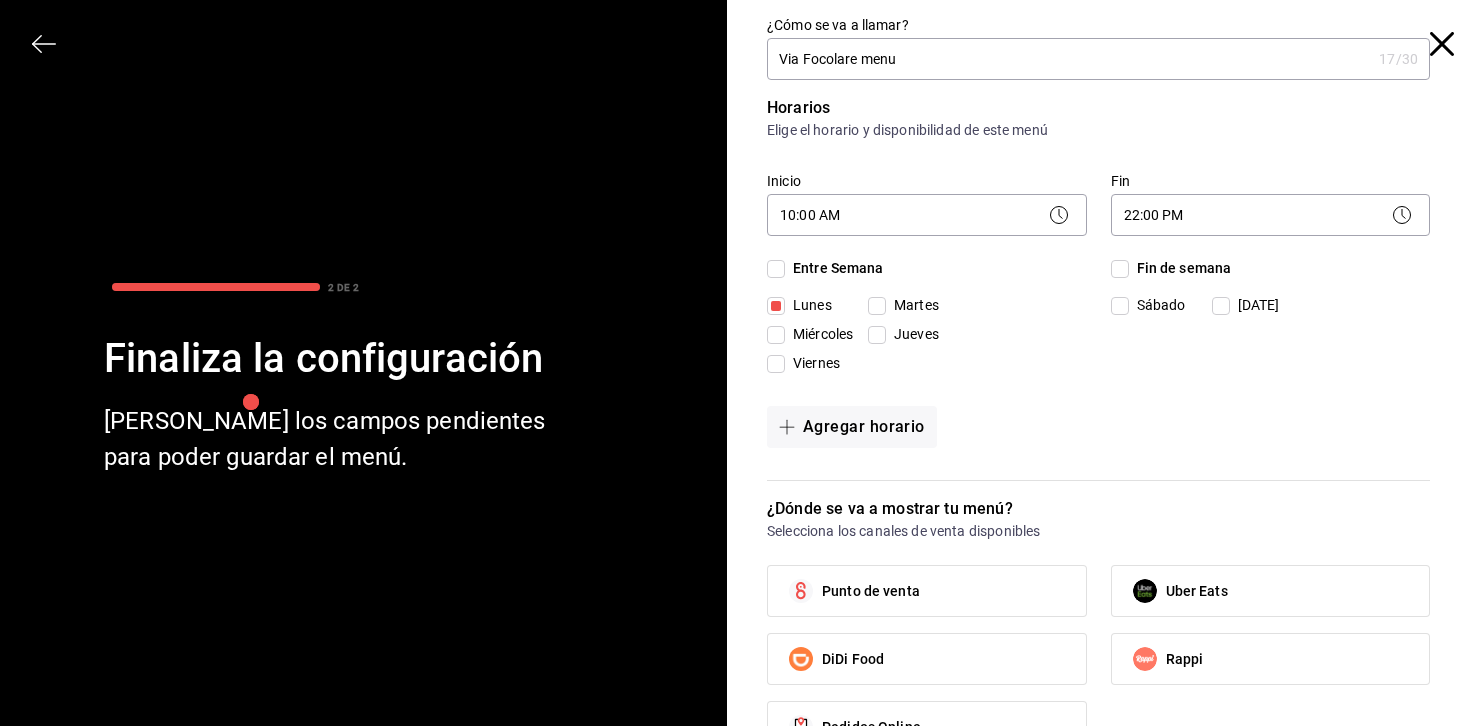 click on "Martes" at bounding box center [877, 306] 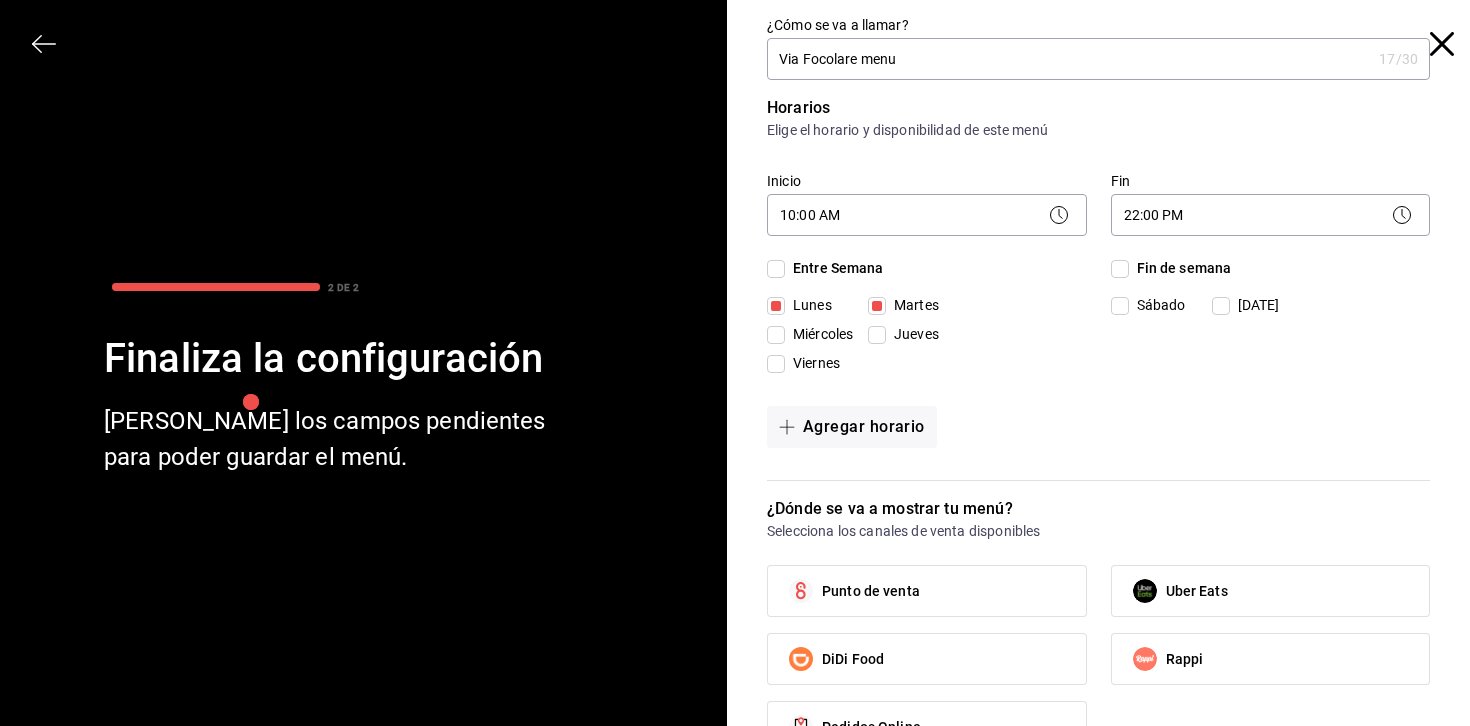 click on "Lunes" at bounding box center (776, 306) 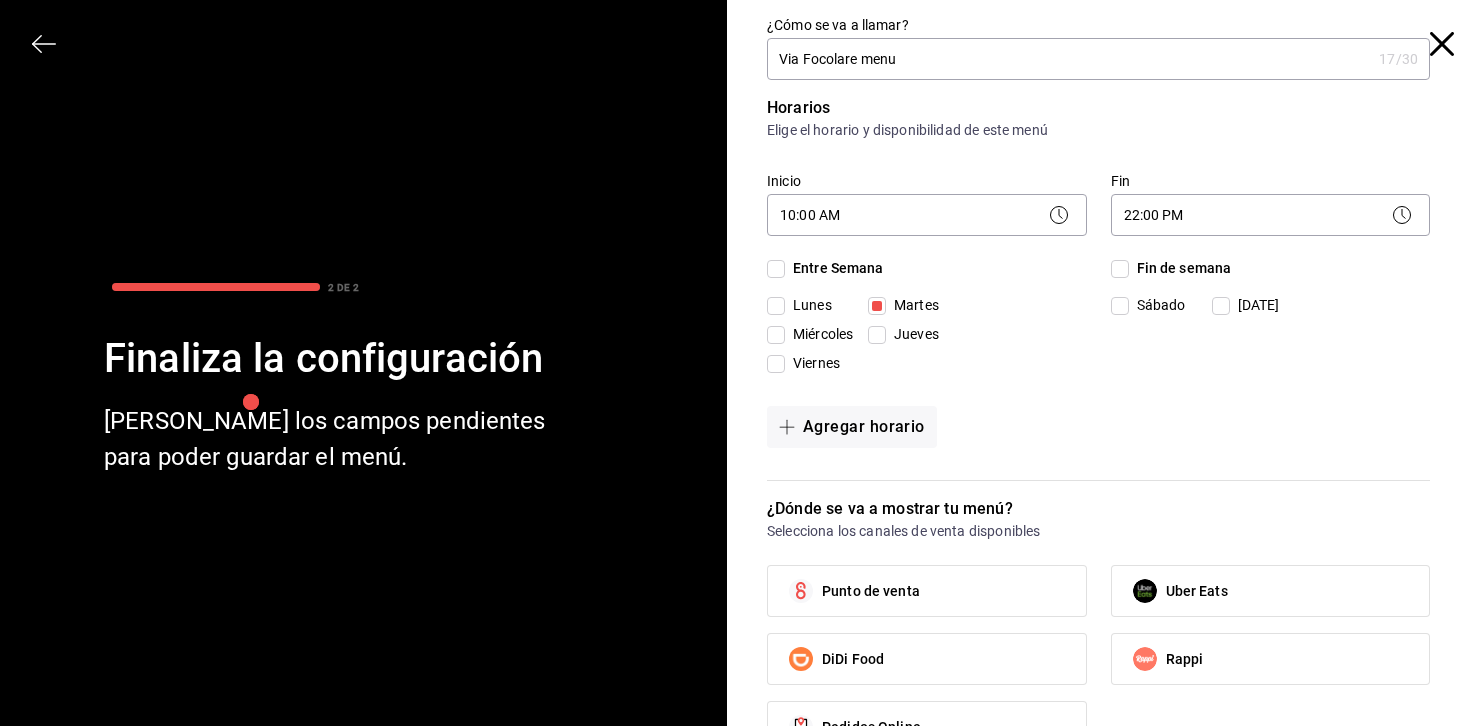 click on "Sábado" at bounding box center (1157, 305) 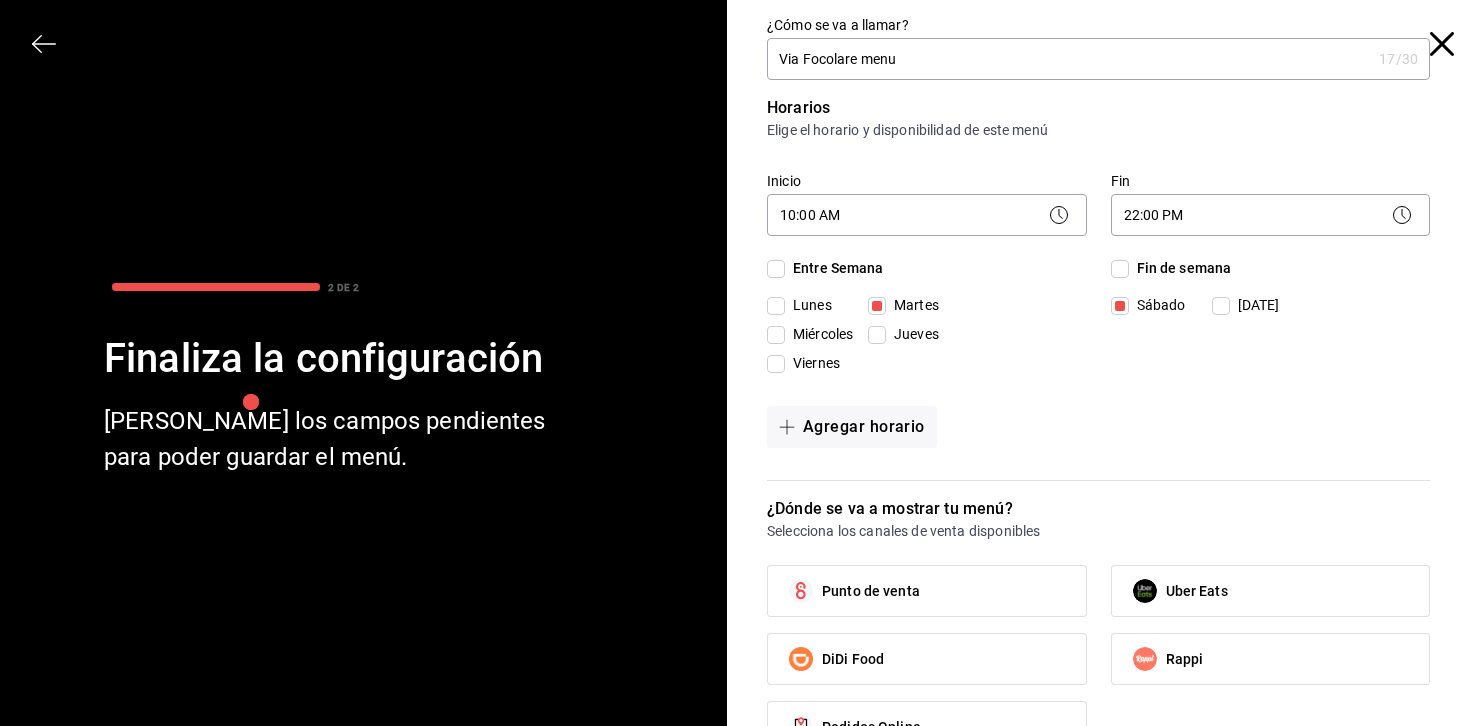 click on "[DATE]" at bounding box center (1255, 305) 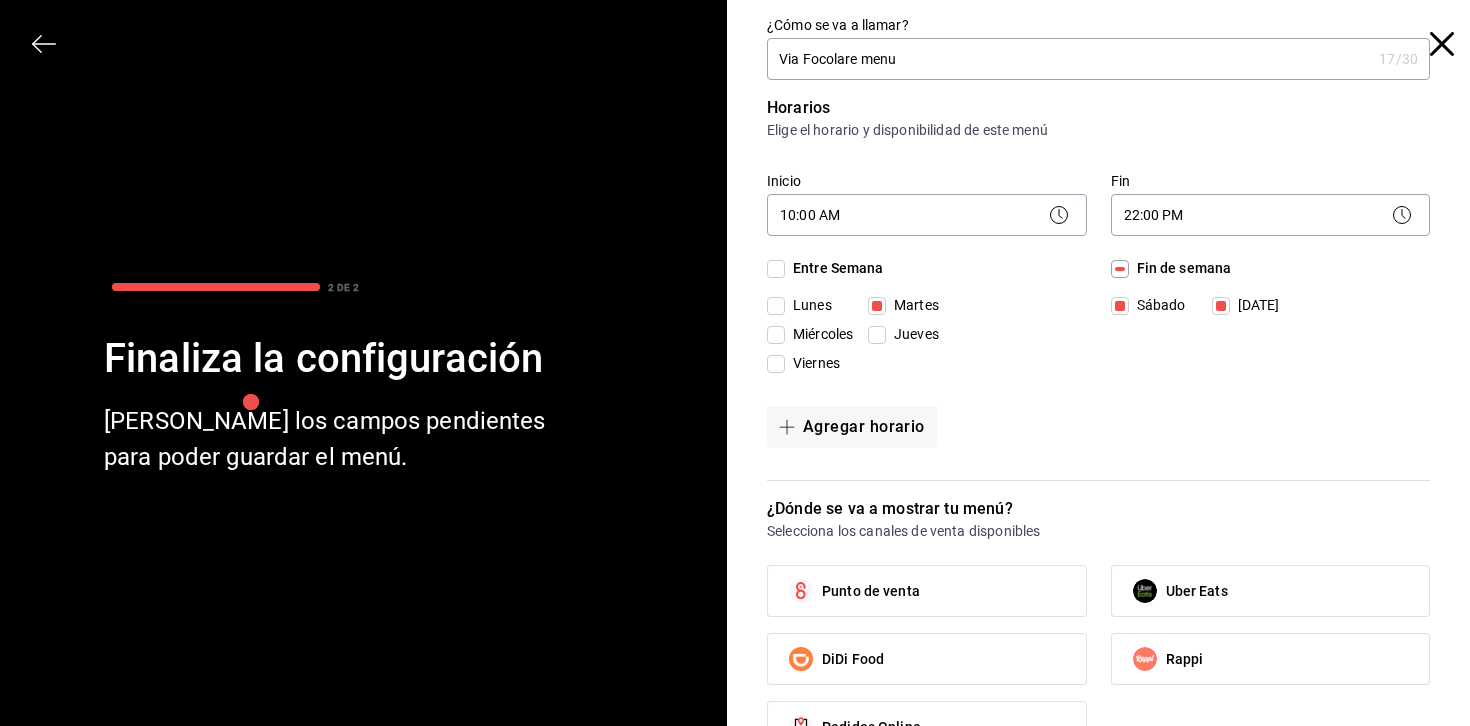 click on "Miércoles" at bounding box center (819, 334) 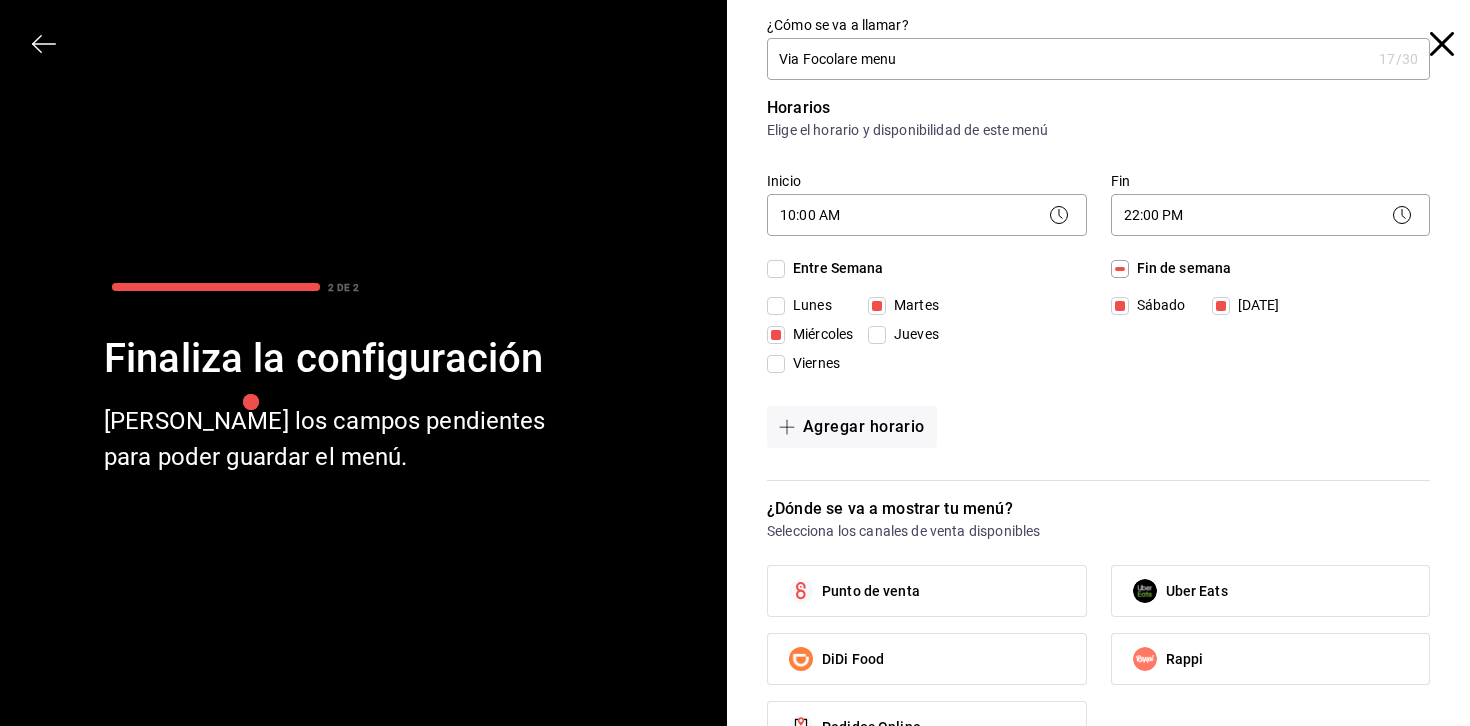 click on "Jueves" at bounding box center [912, 334] 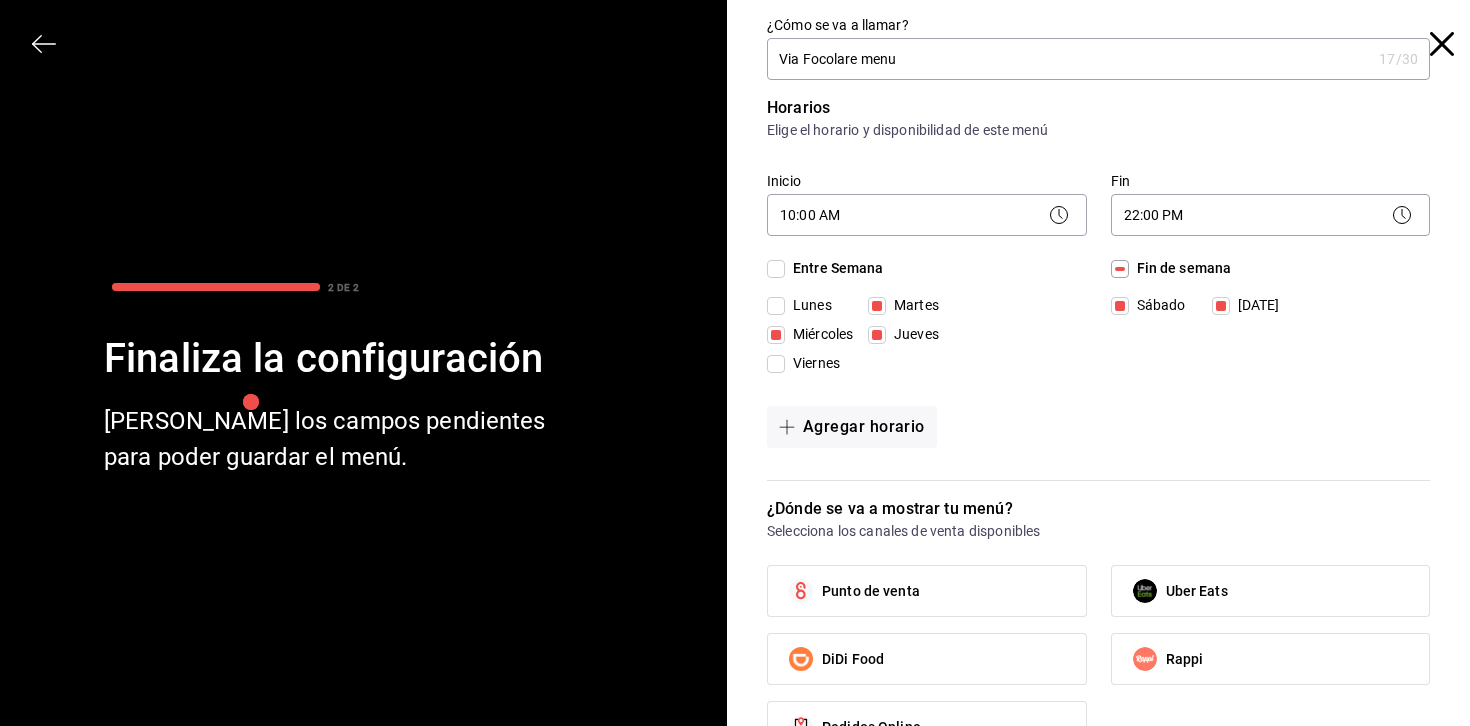 click on "Viernes" at bounding box center (812, 363) 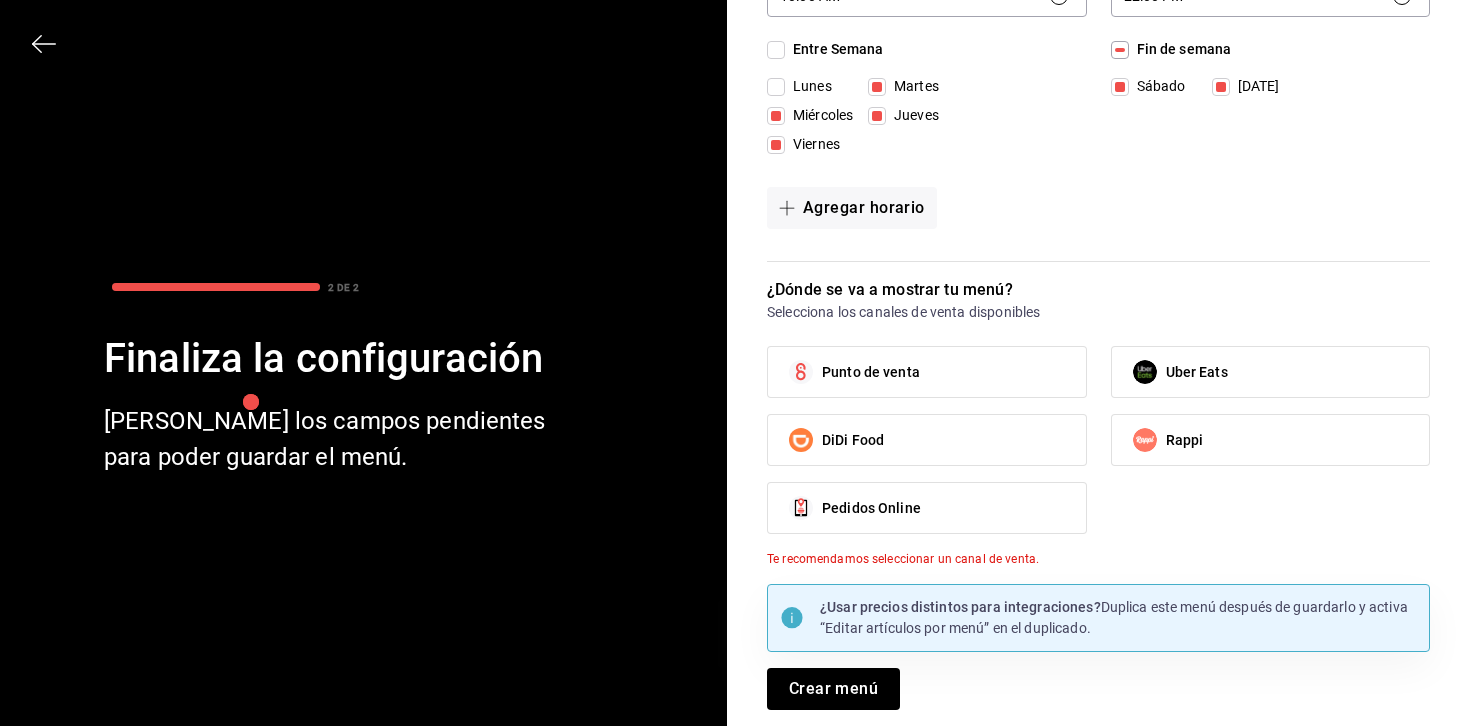 click on "Punto de venta" at bounding box center (927, 372) 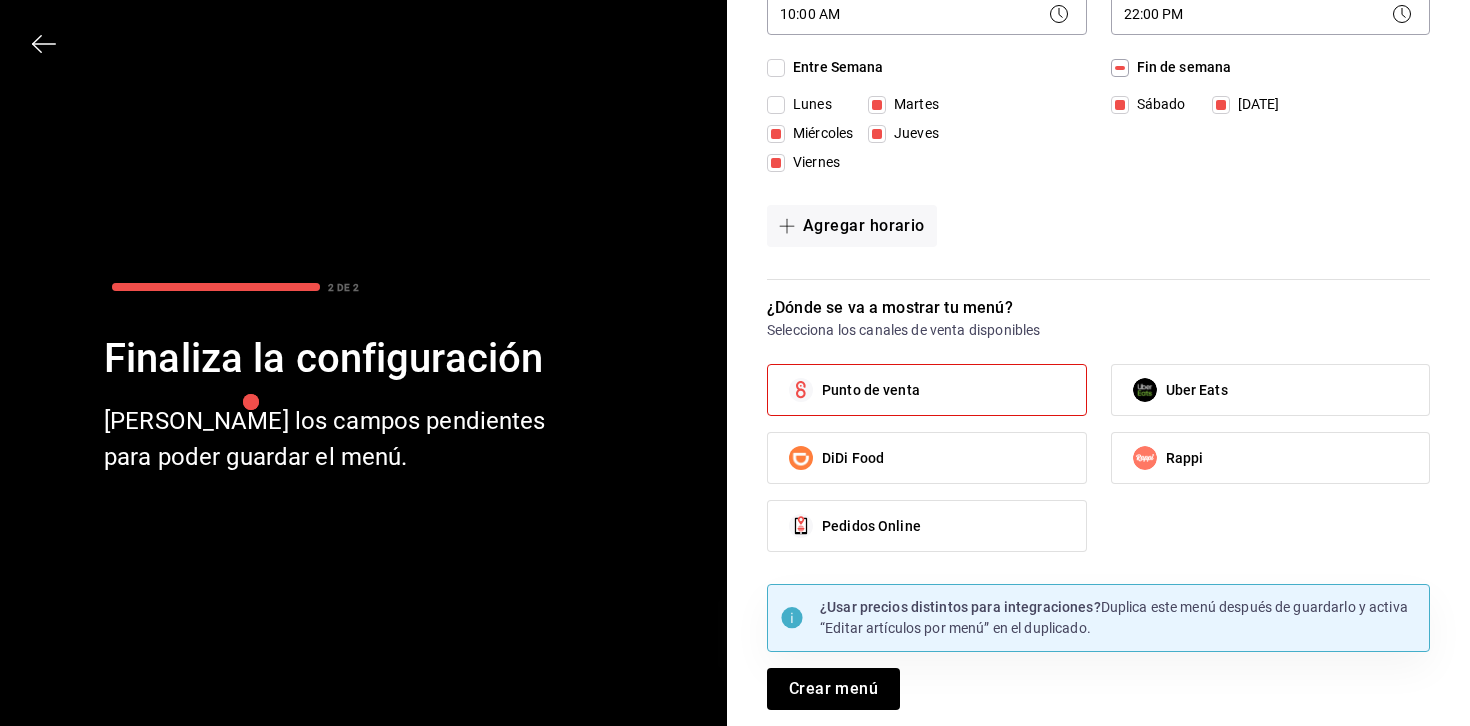 scroll, scrollTop: 201, scrollLeft: 0, axis: vertical 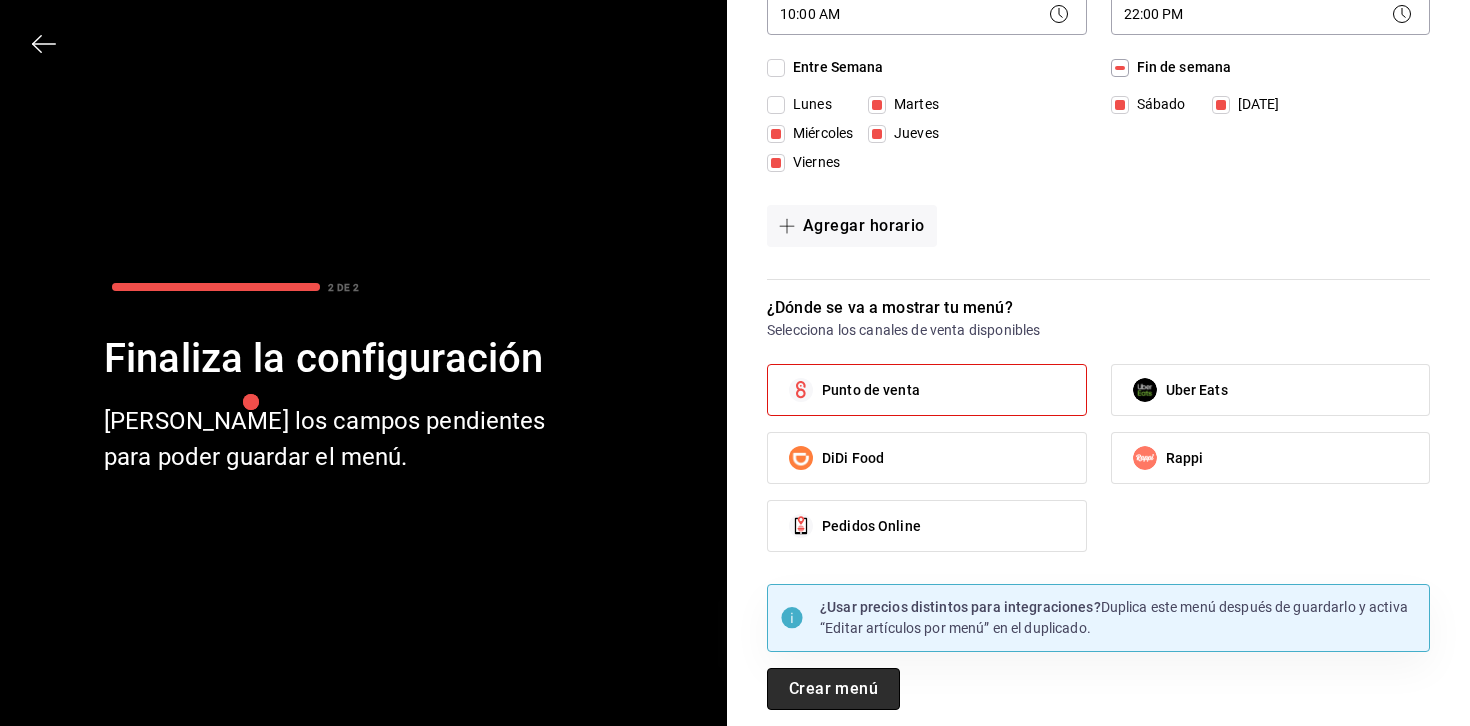 click on "Crear menú" at bounding box center [833, 689] 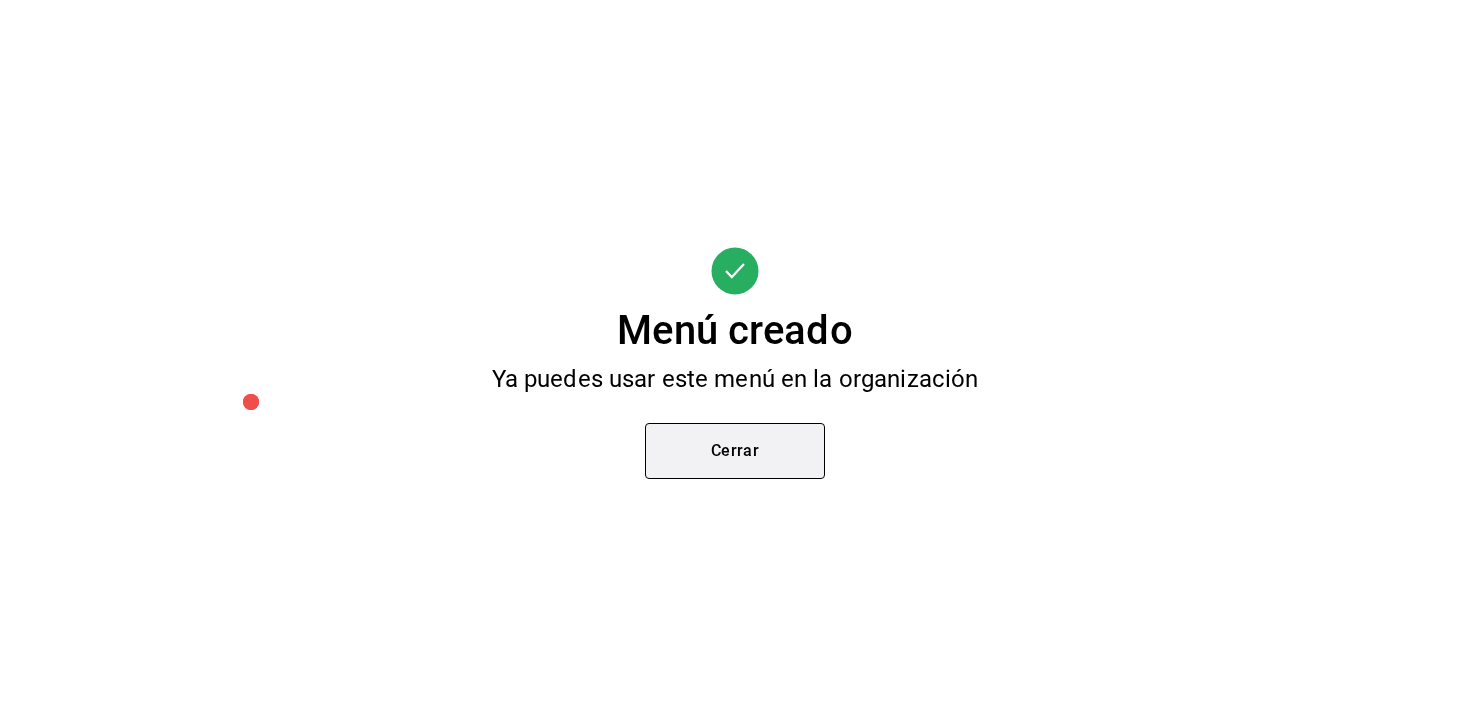 click on "Cerrar" at bounding box center [735, 451] 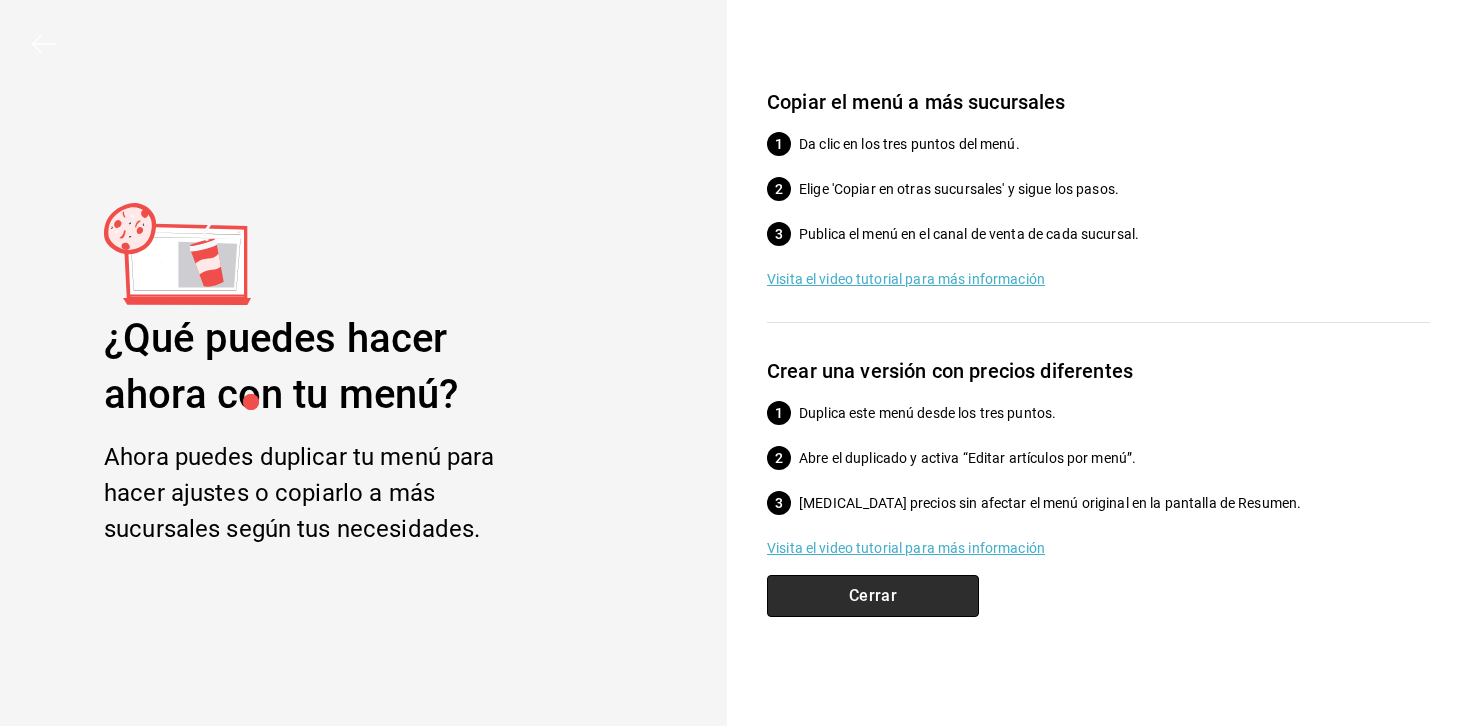 click on "Cerrar" at bounding box center (873, 596) 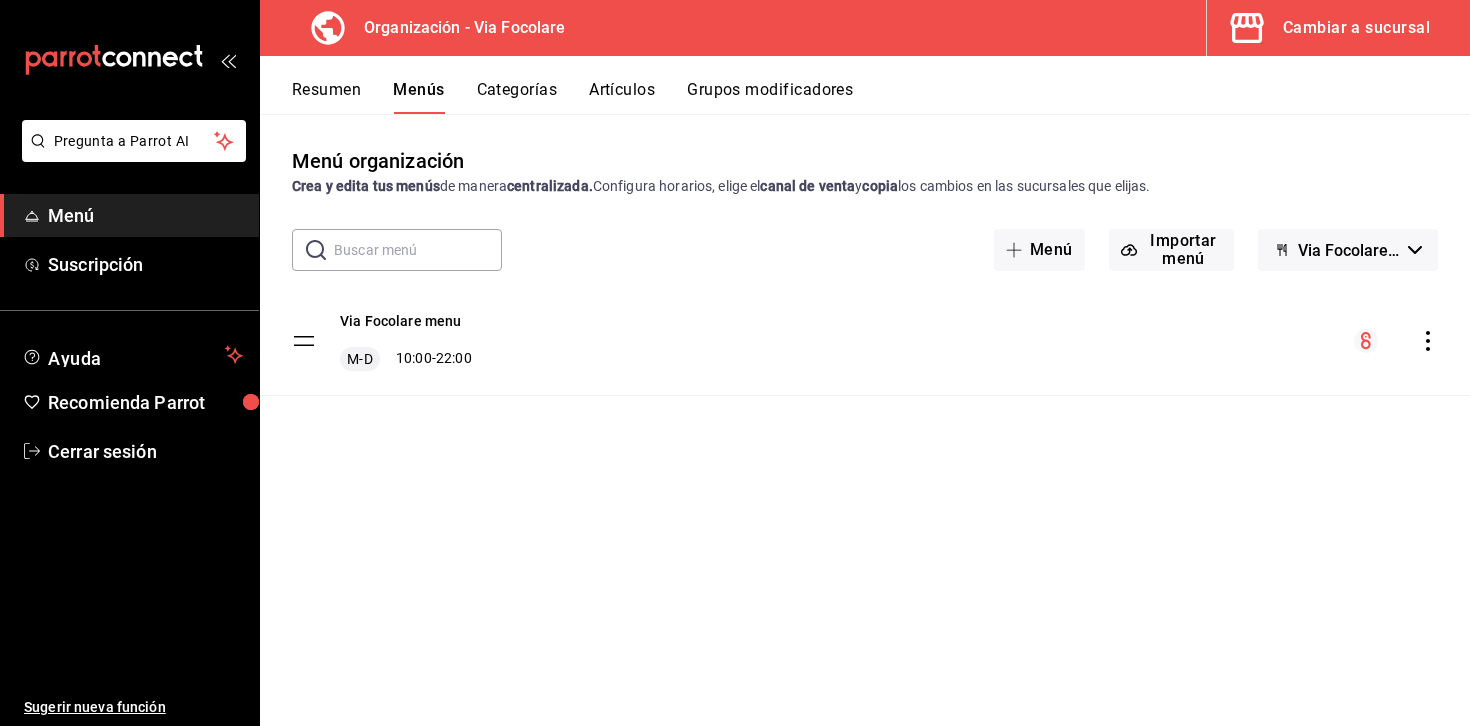 click on "Resumen" at bounding box center (326, 97) 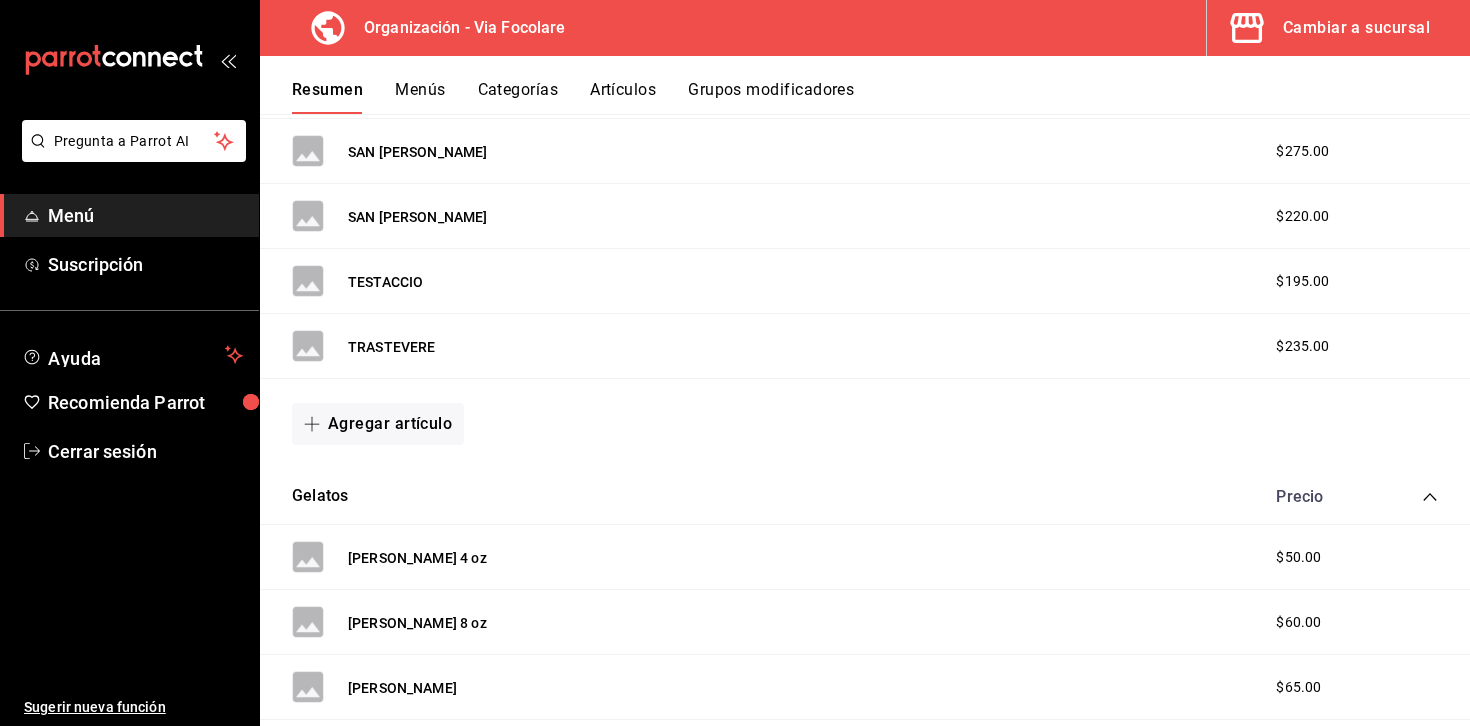 scroll, scrollTop: 533, scrollLeft: 0, axis: vertical 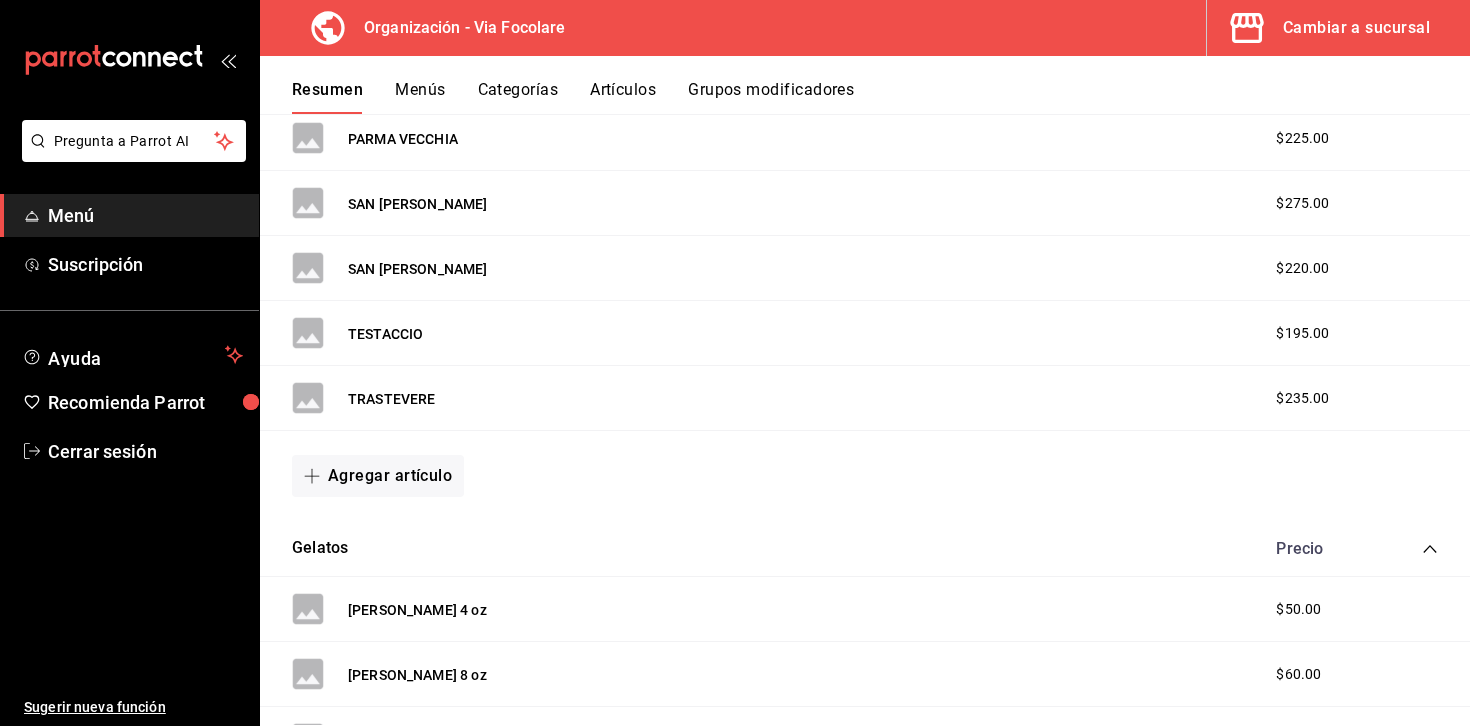 click on "Precio" at bounding box center [1320, 548] 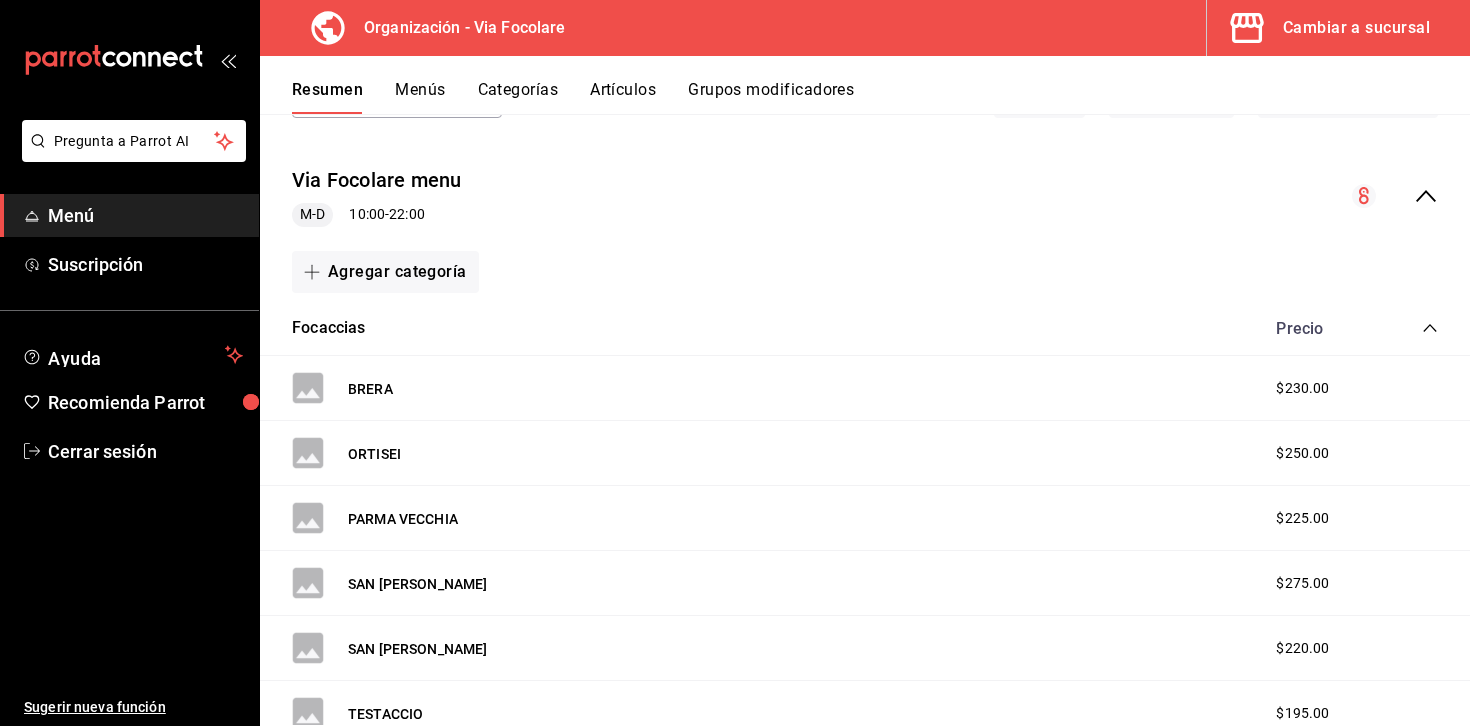 scroll, scrollTop: 107, scrollLeft: 0, axis: vertical 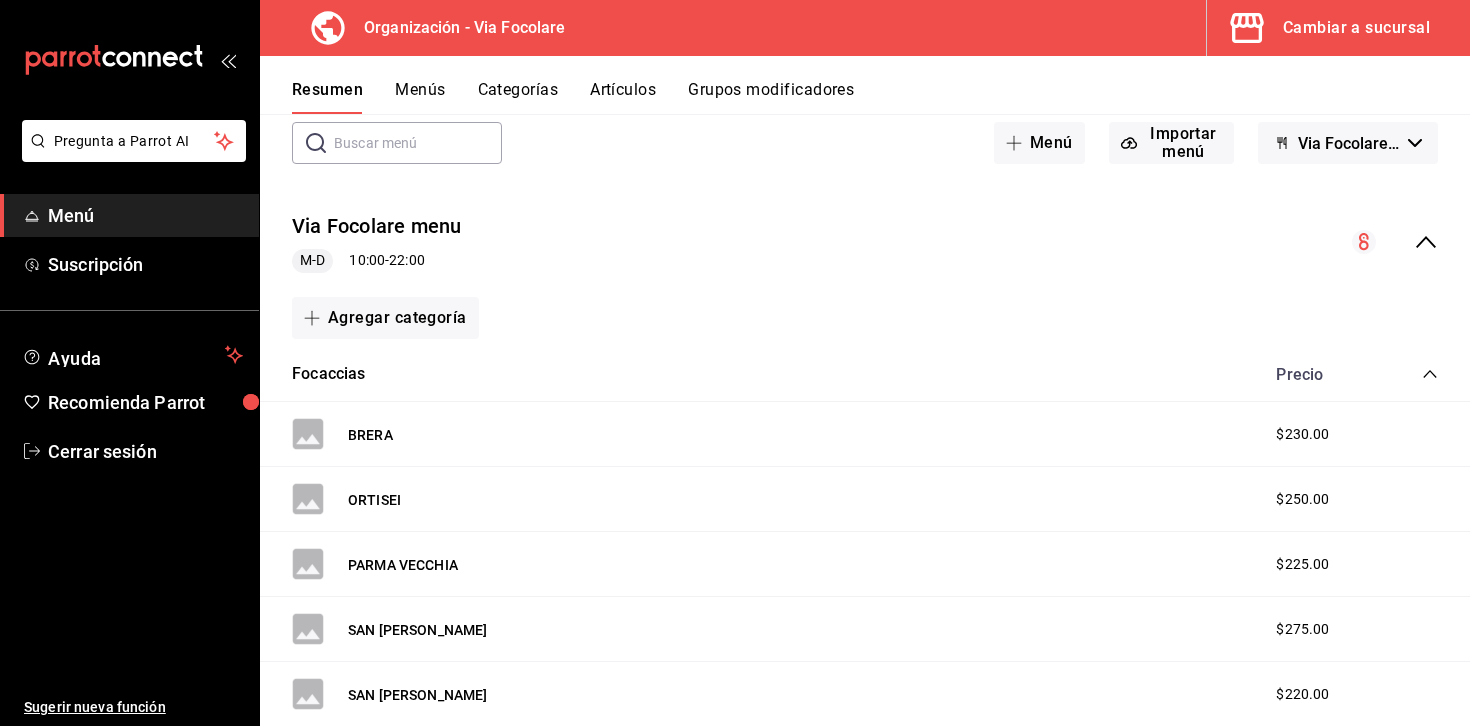 click 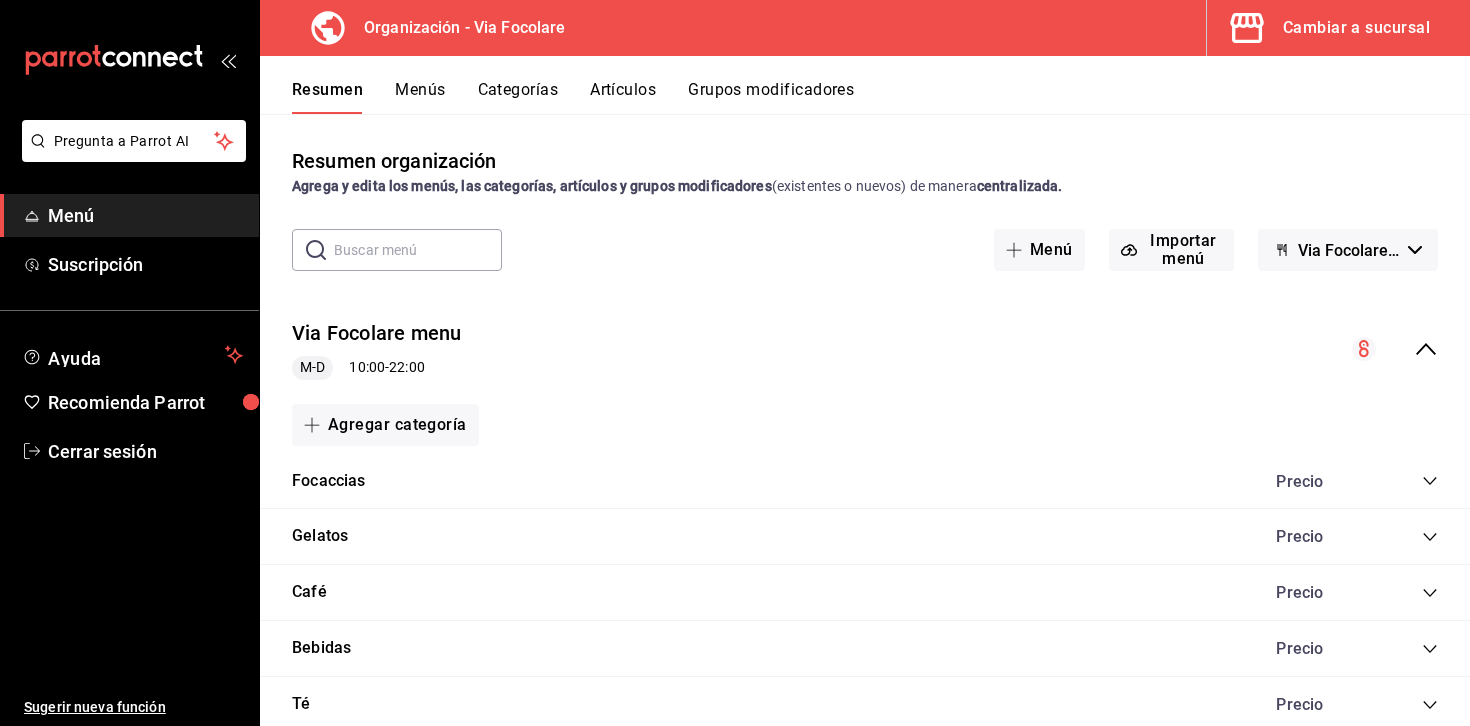 scroll, scrollTop: 1, scrollLeft: 0, axis: vertical 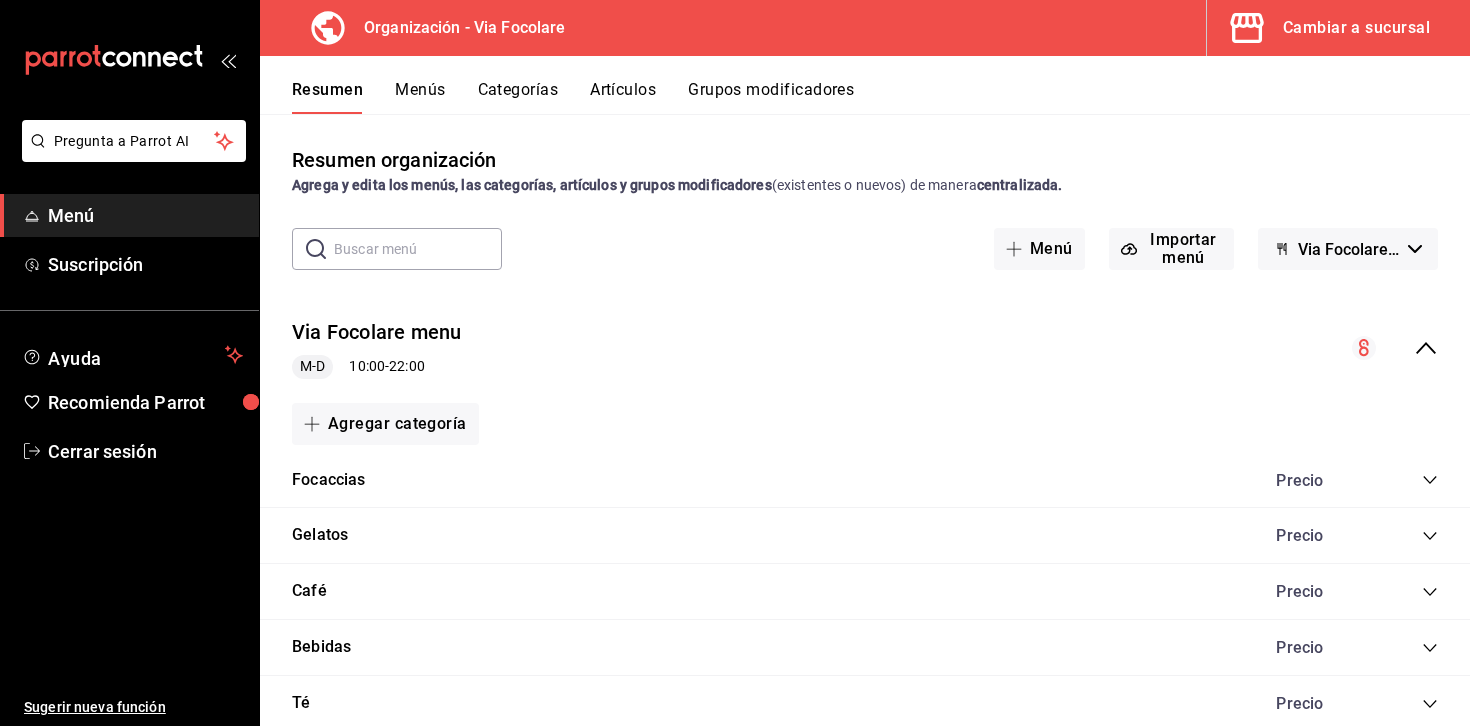 click on "Artículos" at bounding box center (623, 97) 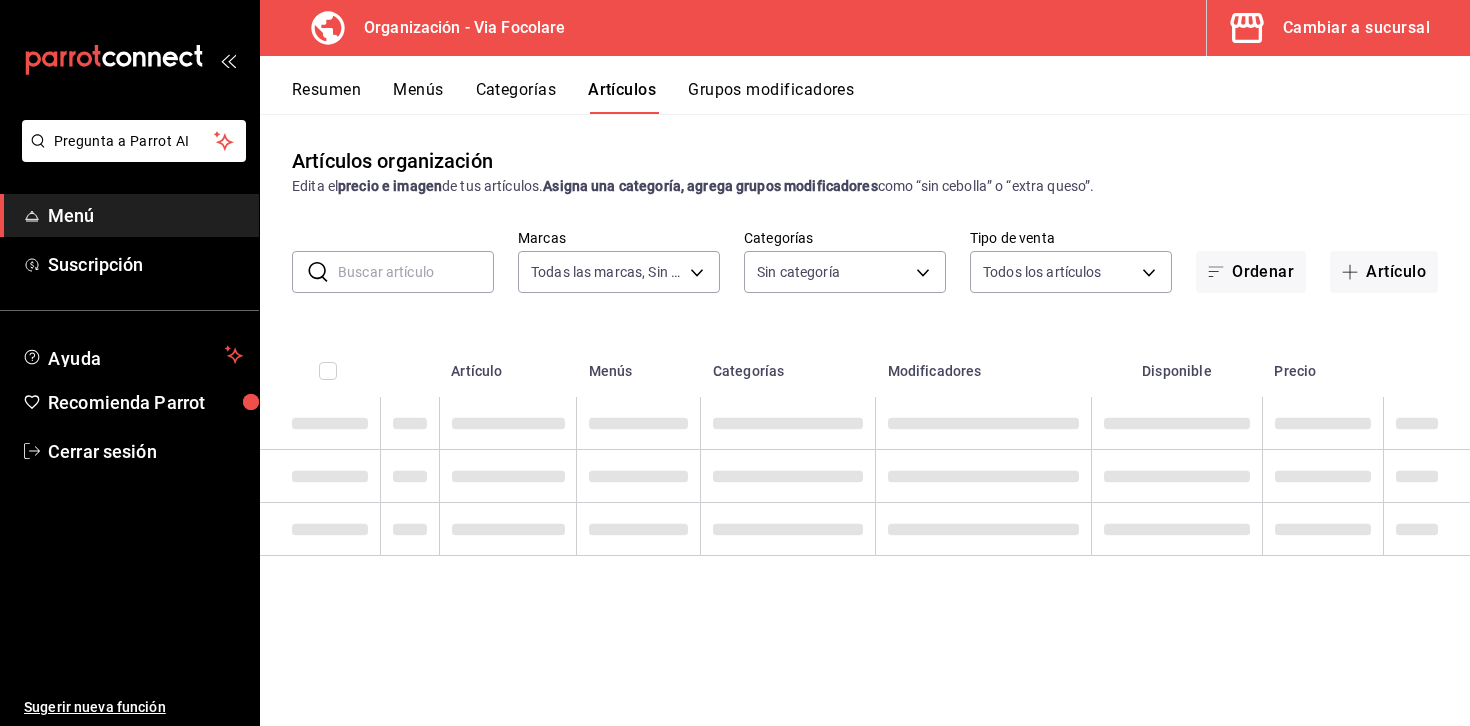 type on "0e80ed8c-541d-401d-b100-c7ab51f892aa" 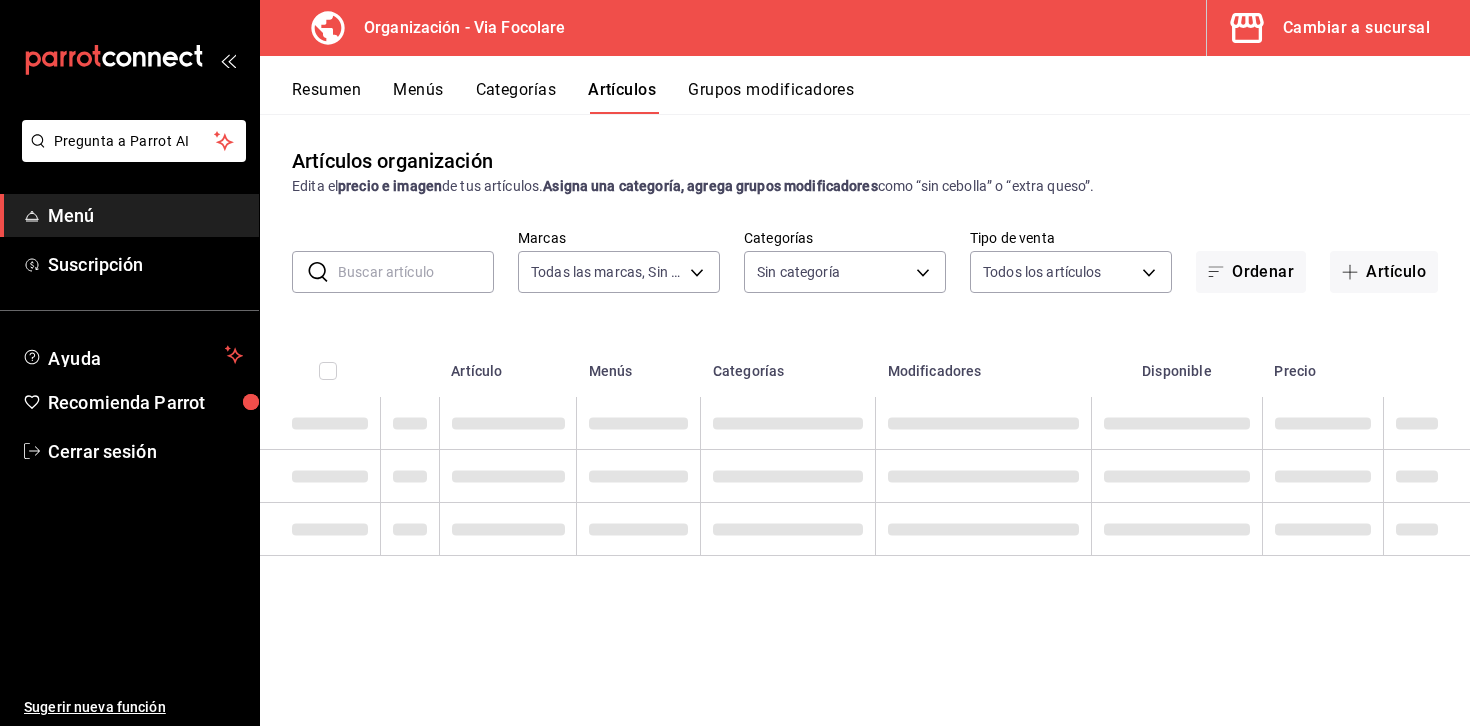 type on "76af3139-5543-439e-a40e-3fd9286c3541,41c278d8-33f6-49f0-a65c-67d00f3edade,76e17fdd-563f-4c77-9172-a2d194bddbc3,fc3f1146-0546-4eb1-9cca-87d1bc9cdb3b,e60a1e02-3681-4843-a9bd-132401d78639" 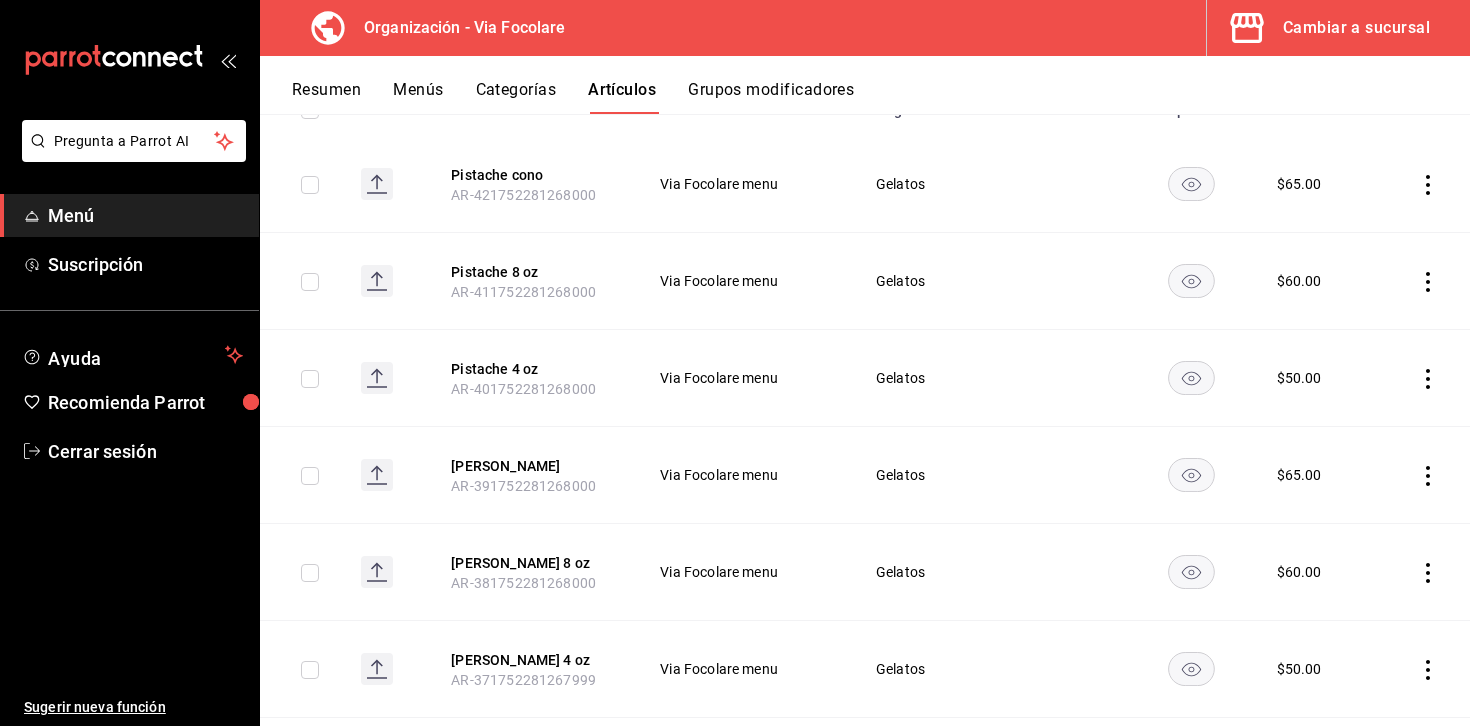 scroll, scrollTop: 0, scrollLeft: 0, axis: both 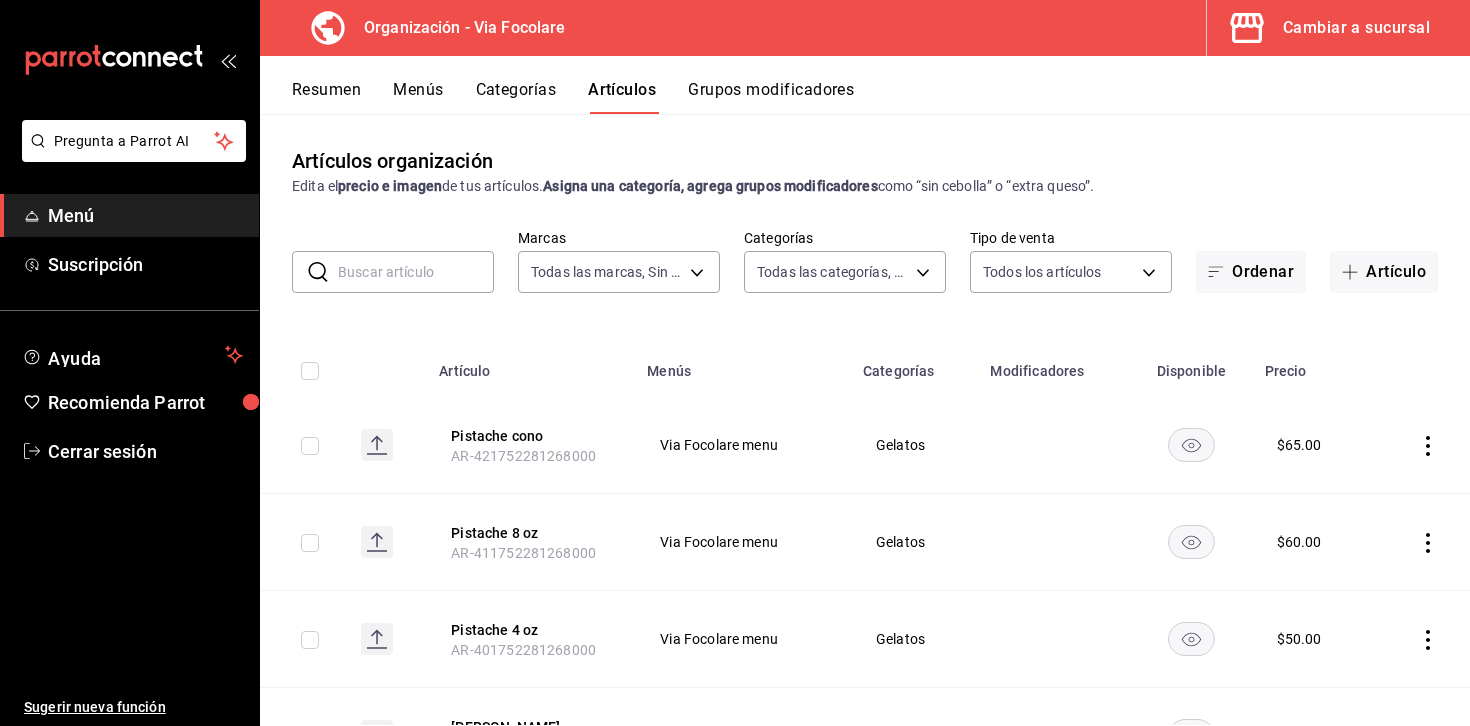 click on "Resumen" at bounding box center (326, 97) 